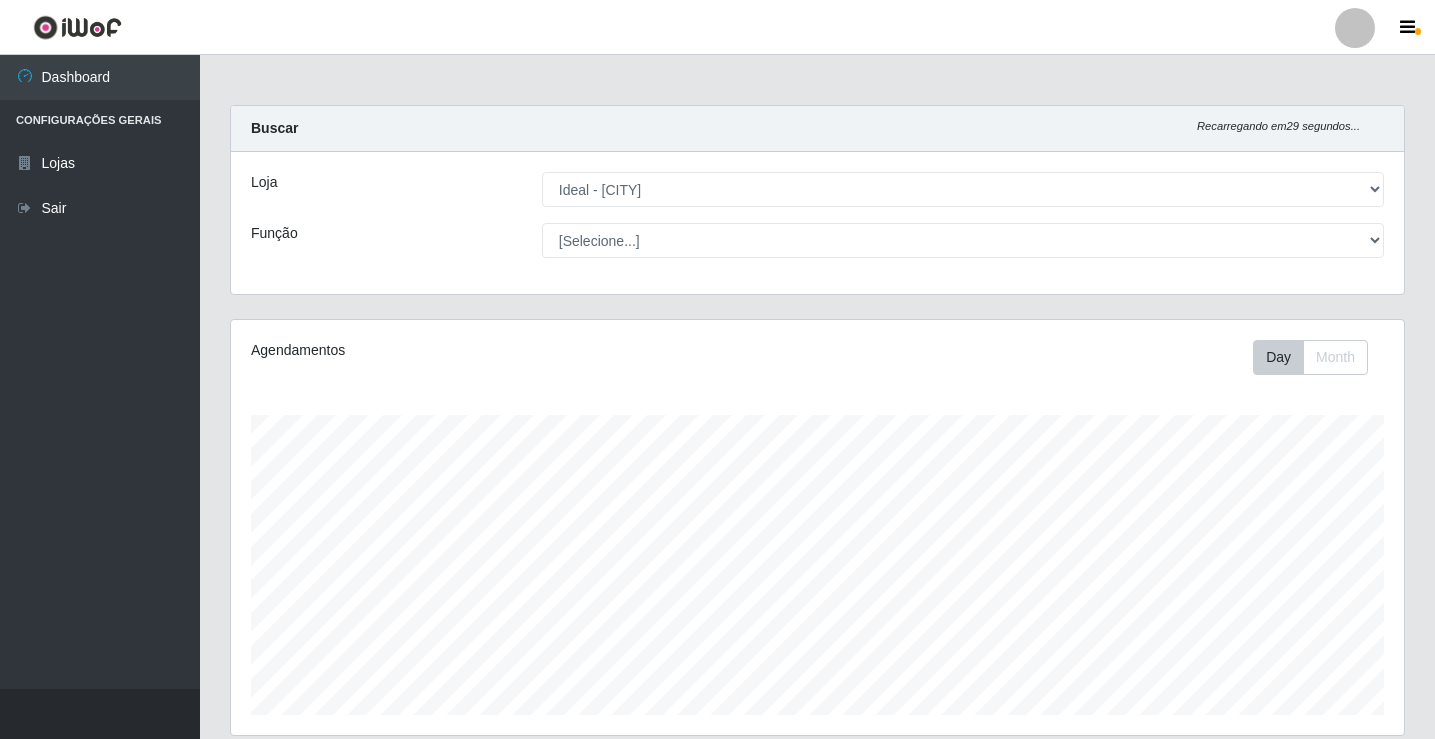 scroll, scrollTop: 633, scrollLeft: 0, axis: vertical 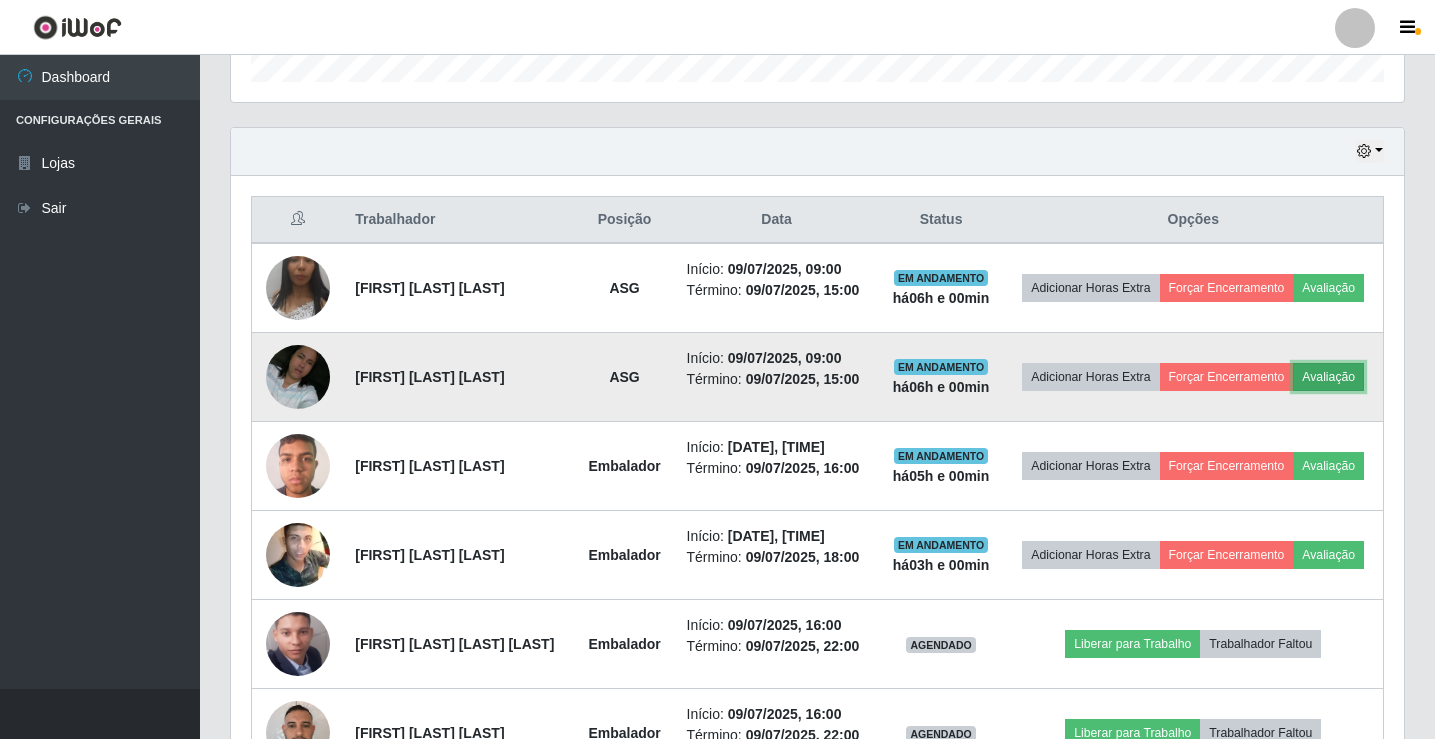 click on "Avaliação" at bounding box center (1328, 288) 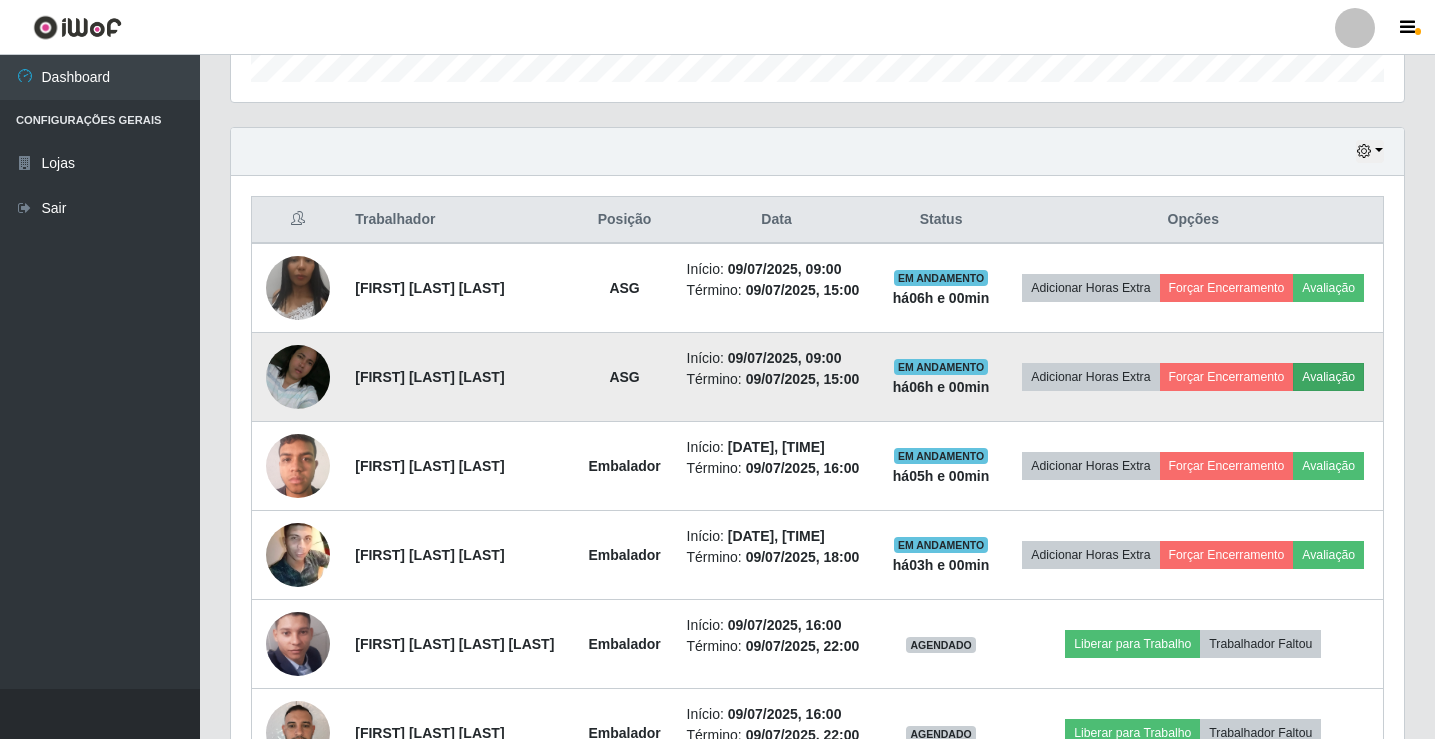 scroll, scrollTop: 999585, scrollLeft: 998837, axis: both 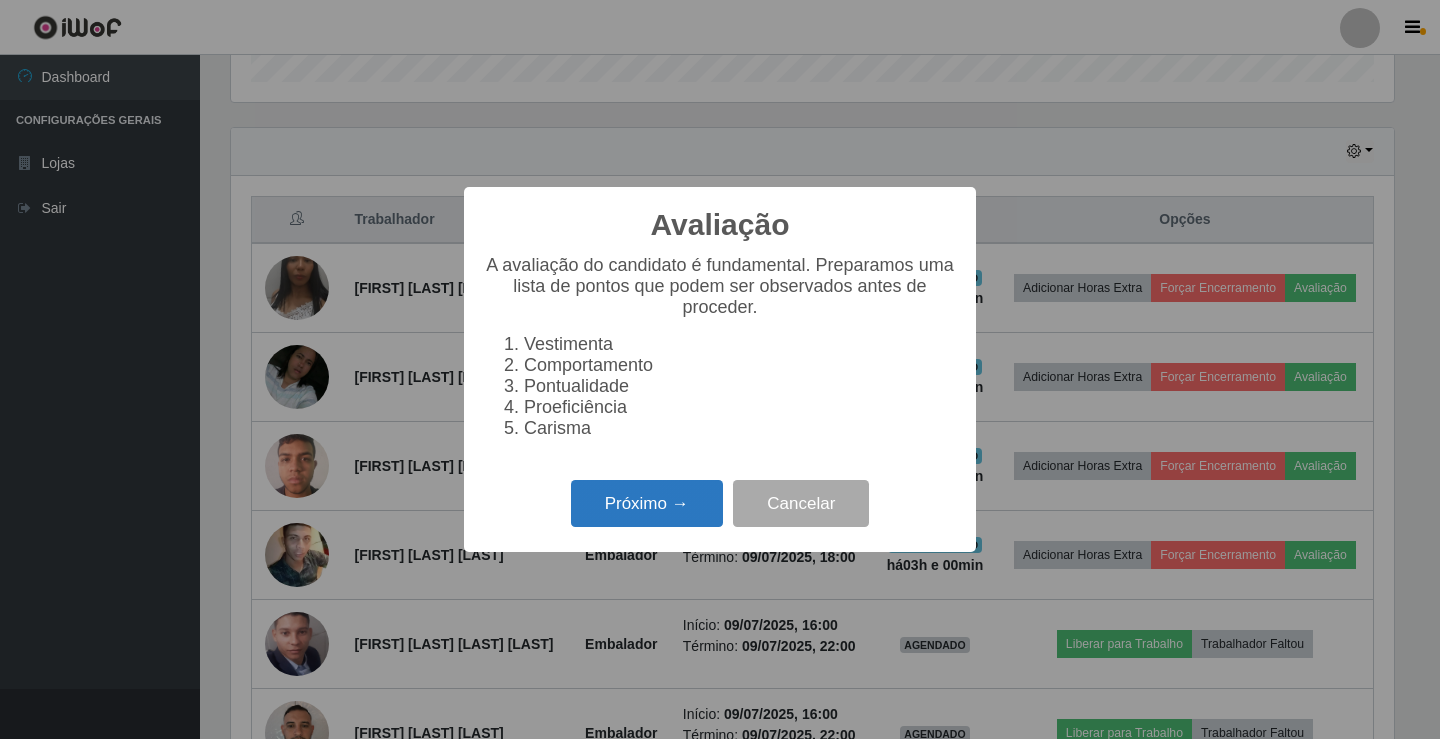 click on "Próximo →" at bounding box center [647, 503] 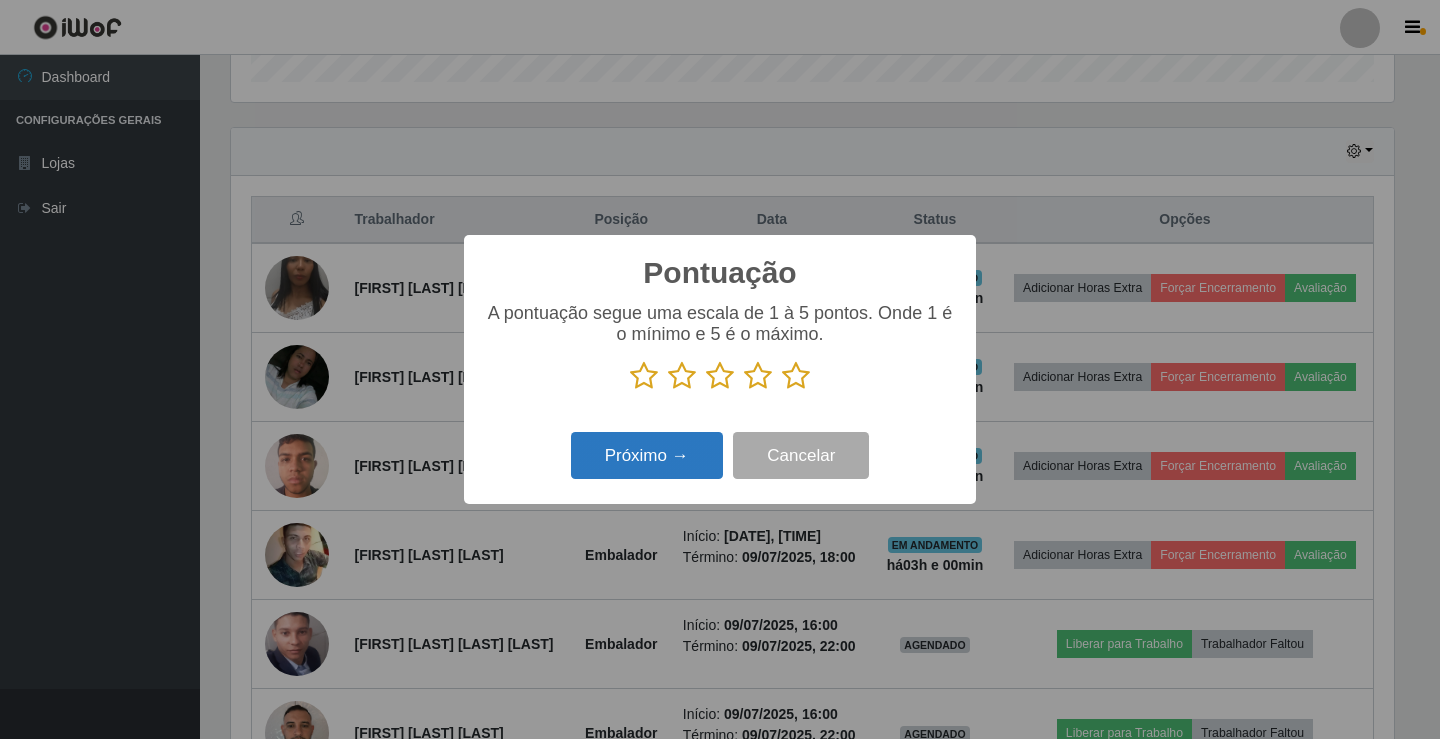 scroll, scrollTop: 999585, scrollLeft: 998837, axis: both 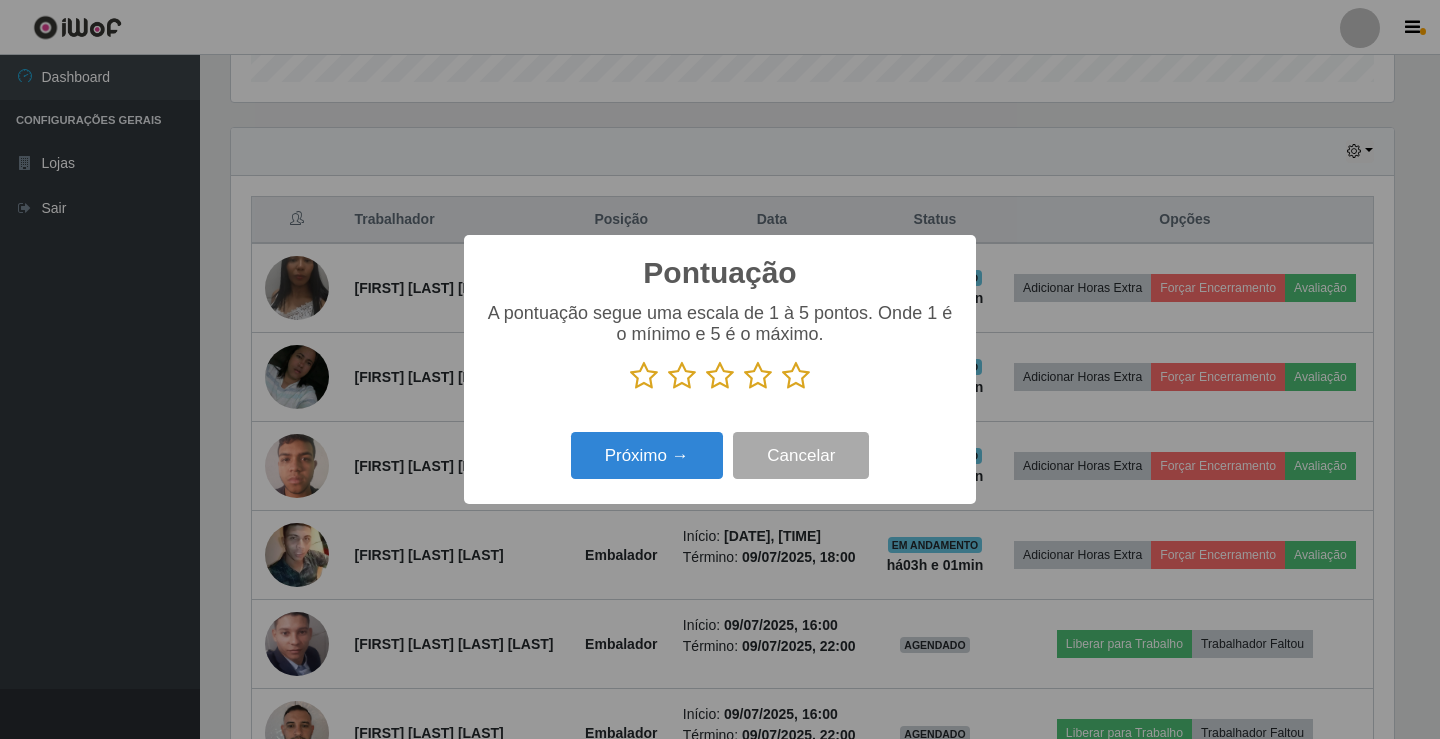 click at bounding box center (644, 376) 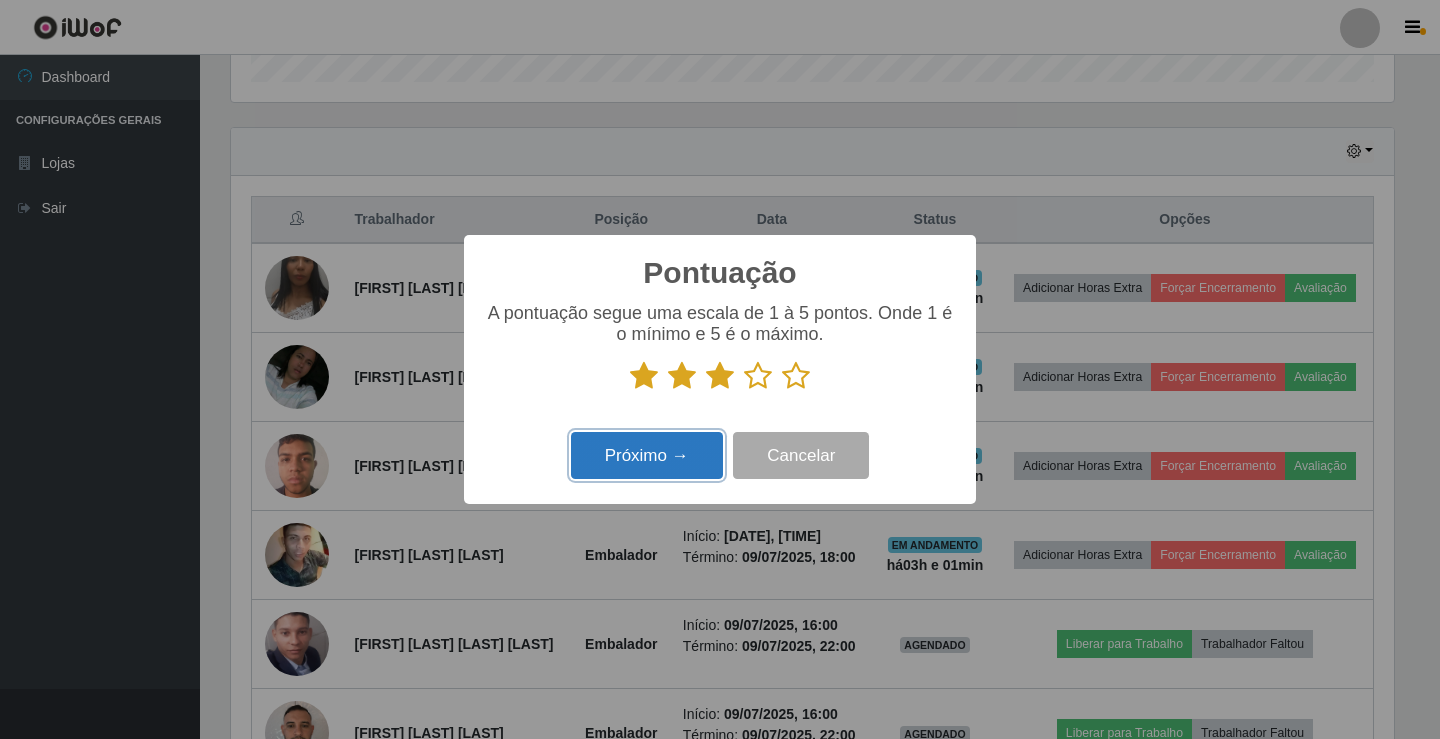 click on "Próximo →" at bounding box center (647, 455) 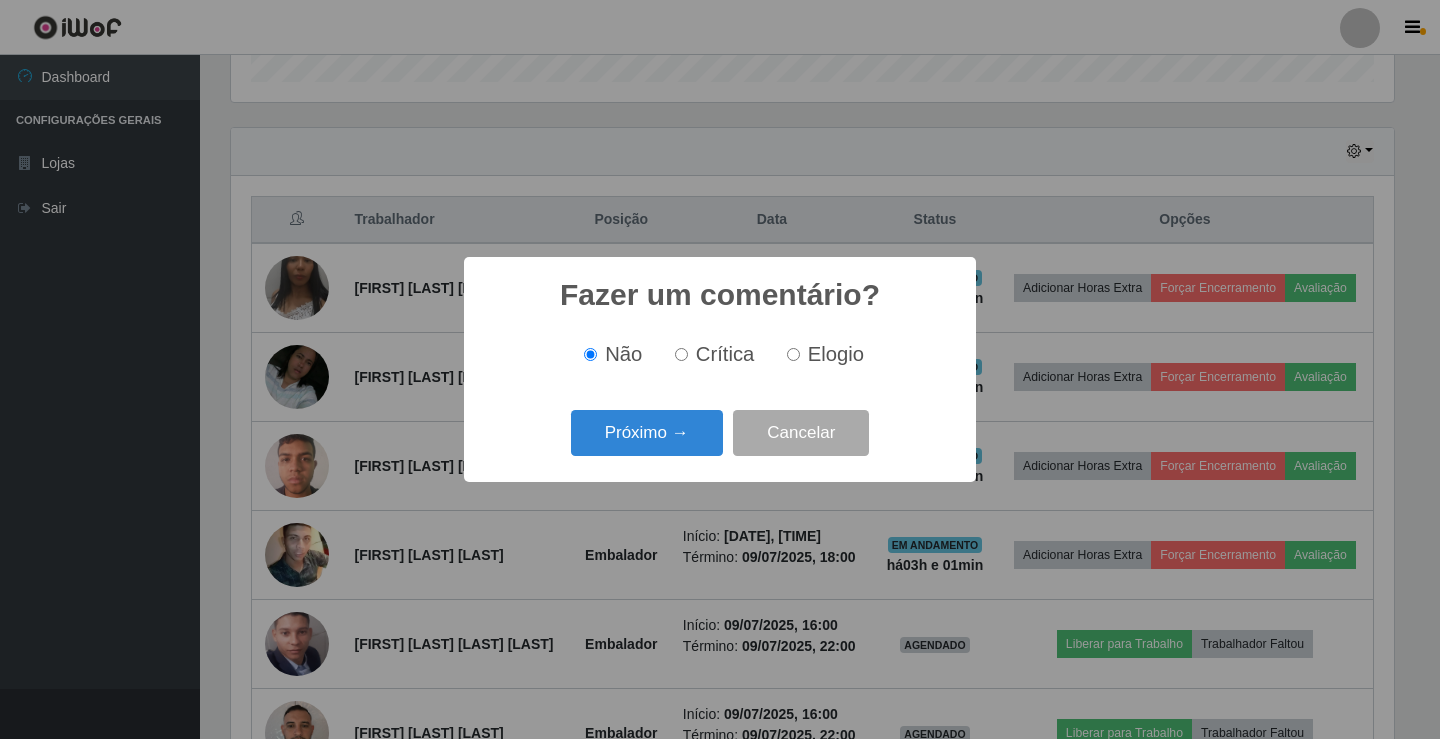 click on "Próximo →" at bounding box center (647, 433) 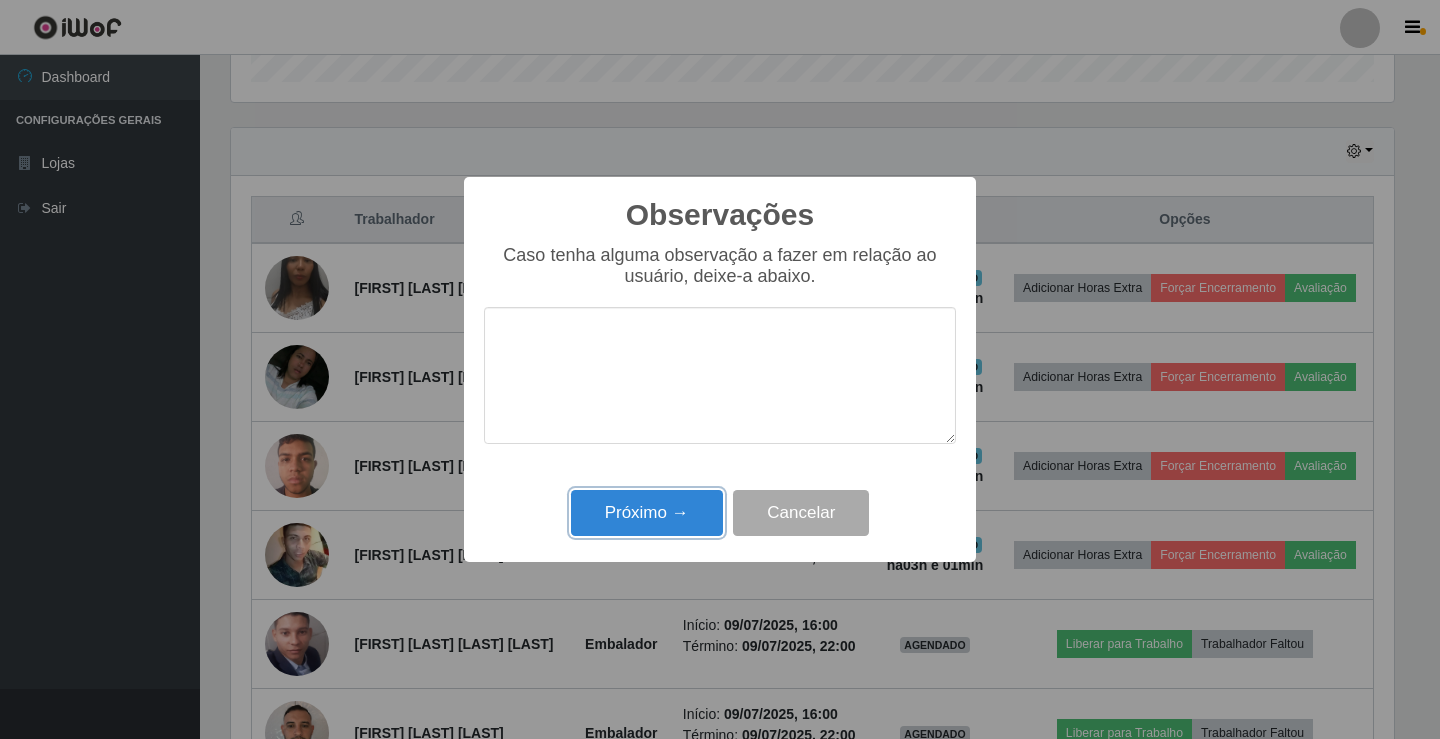 click on "Próximo →" at bounding box center (647, 513) 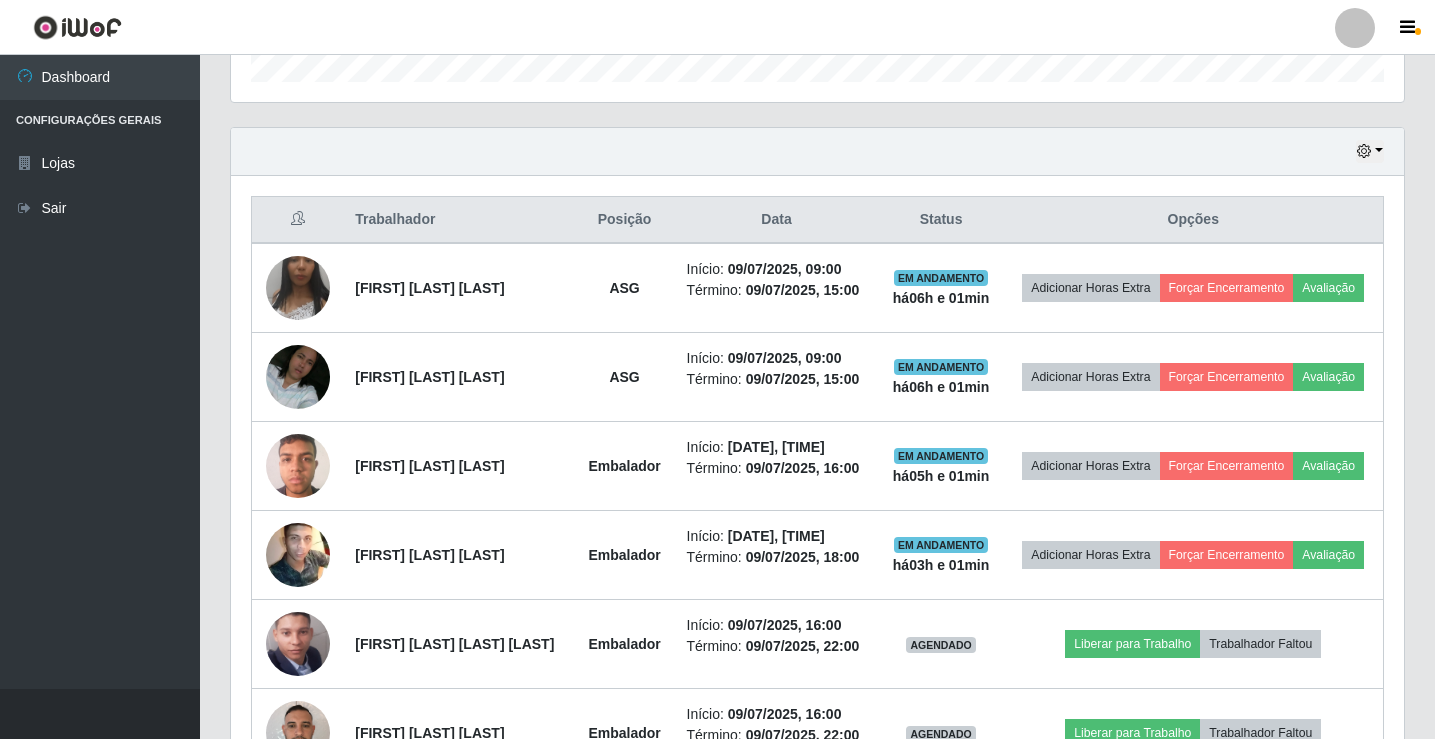 scroll, scrollTop: 999585, scrollLeft: 998827, axis: both 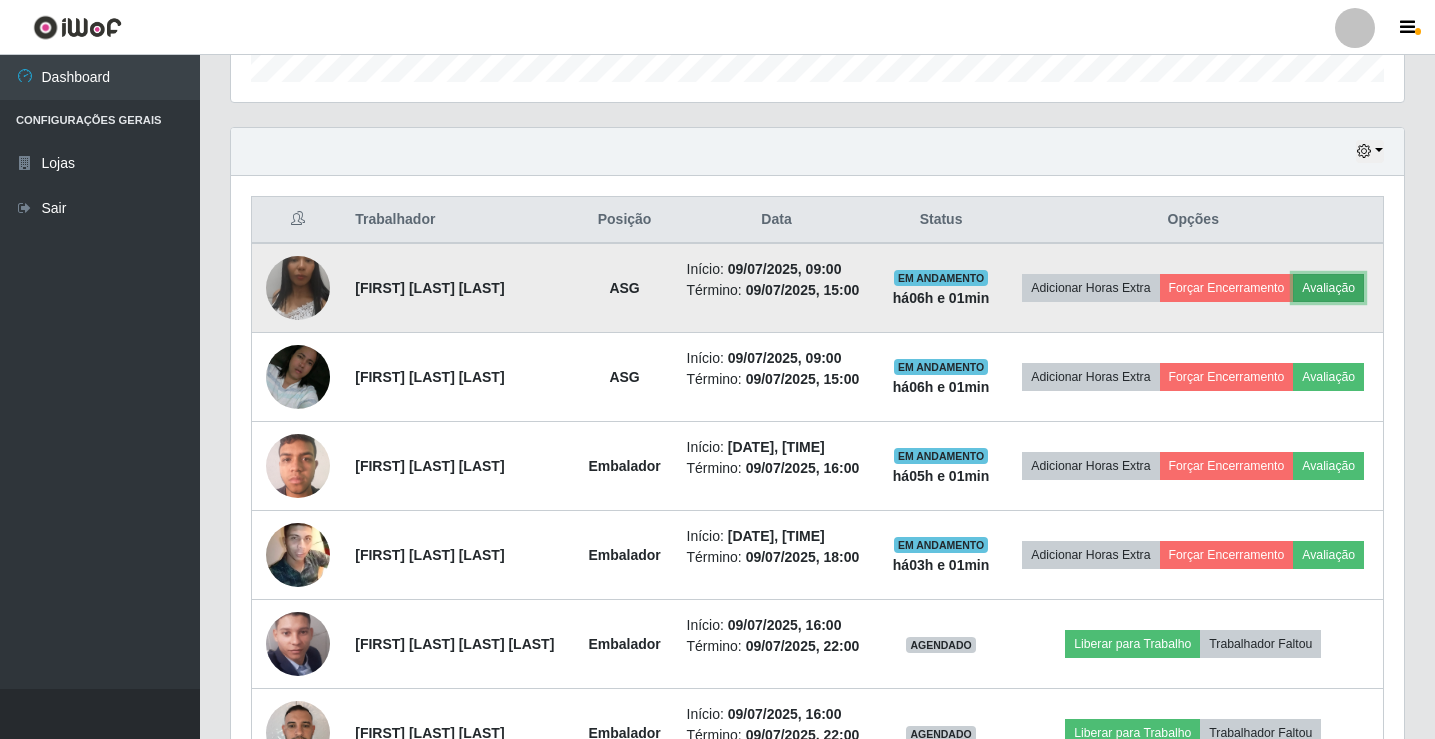 click on "Avaliação" at bounding box center (1328, 288) 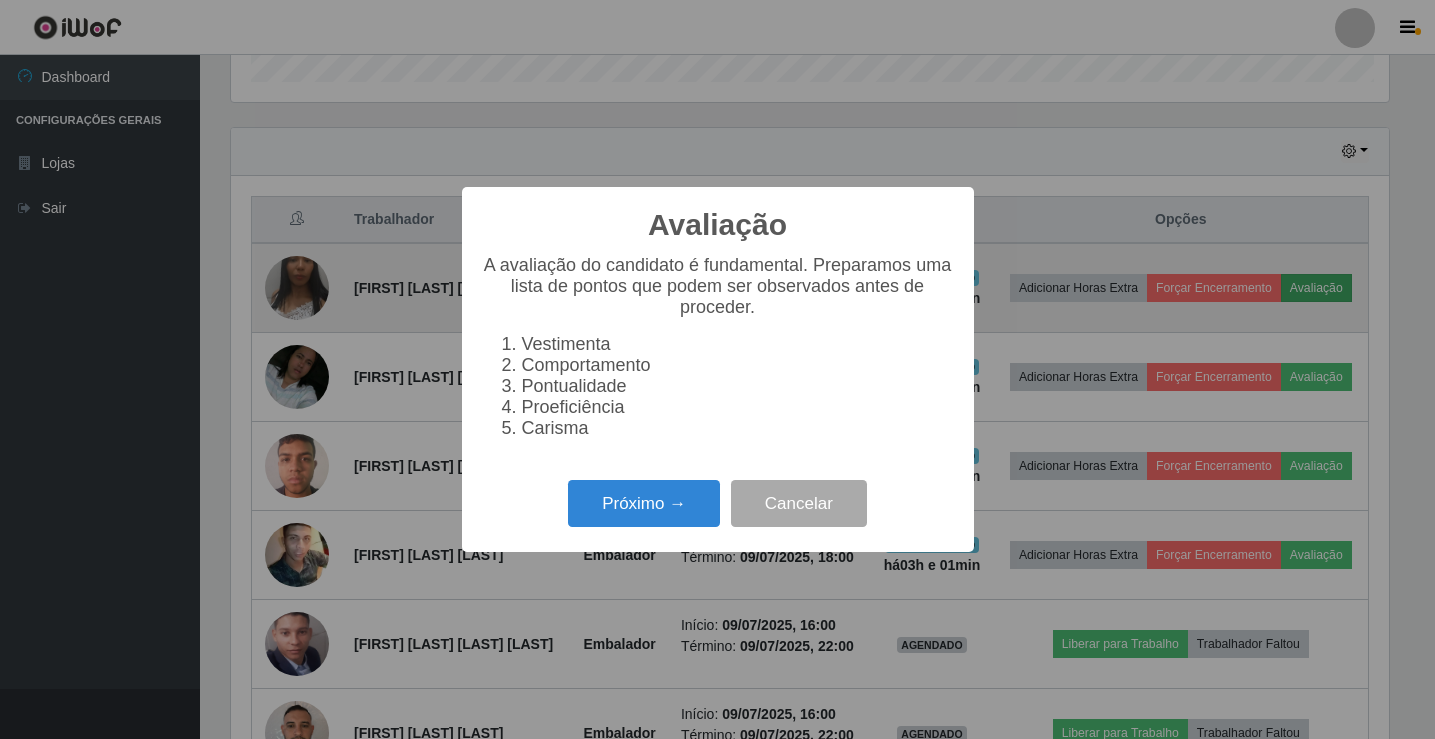 scroll, scrollTop: 999585, scrollLeft: 998837, axis: both 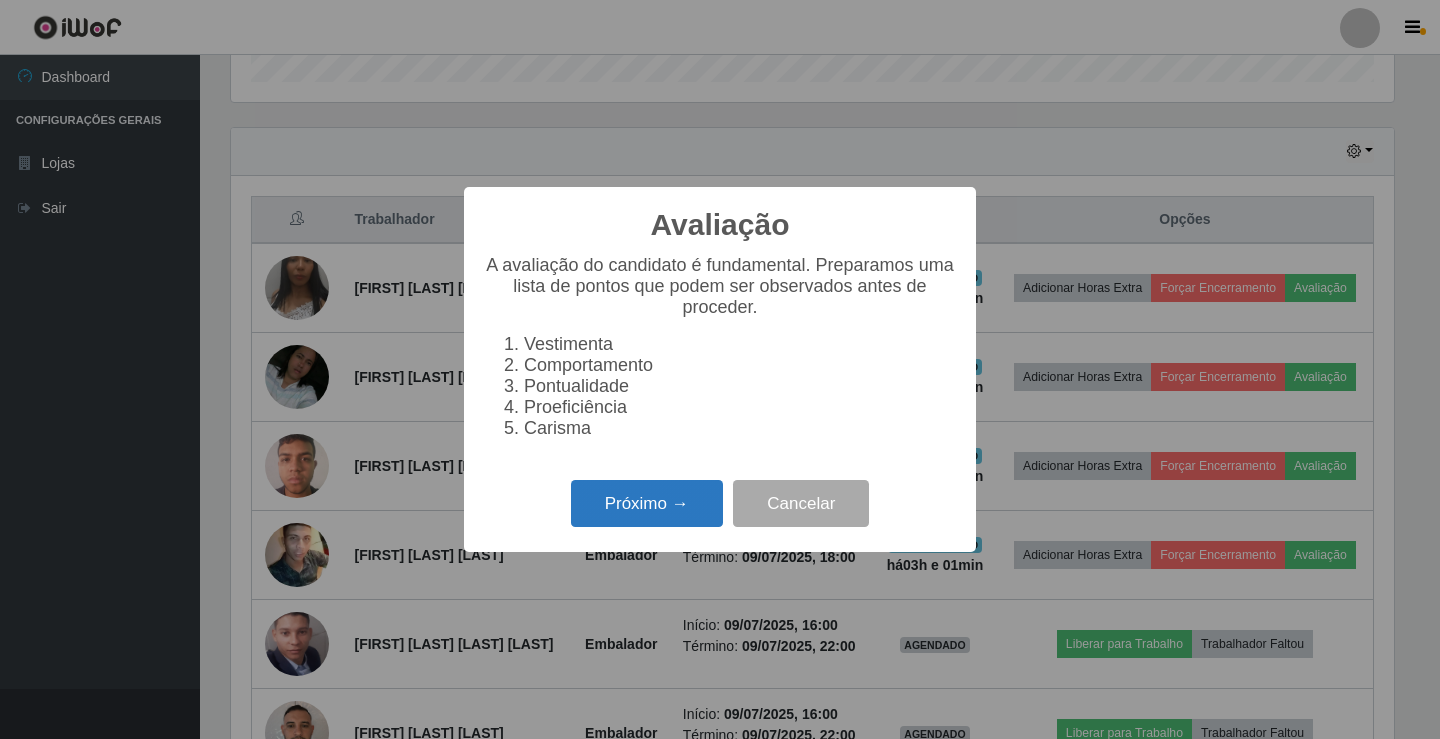 click on "Próximo →" at bounding box center (647, 503) 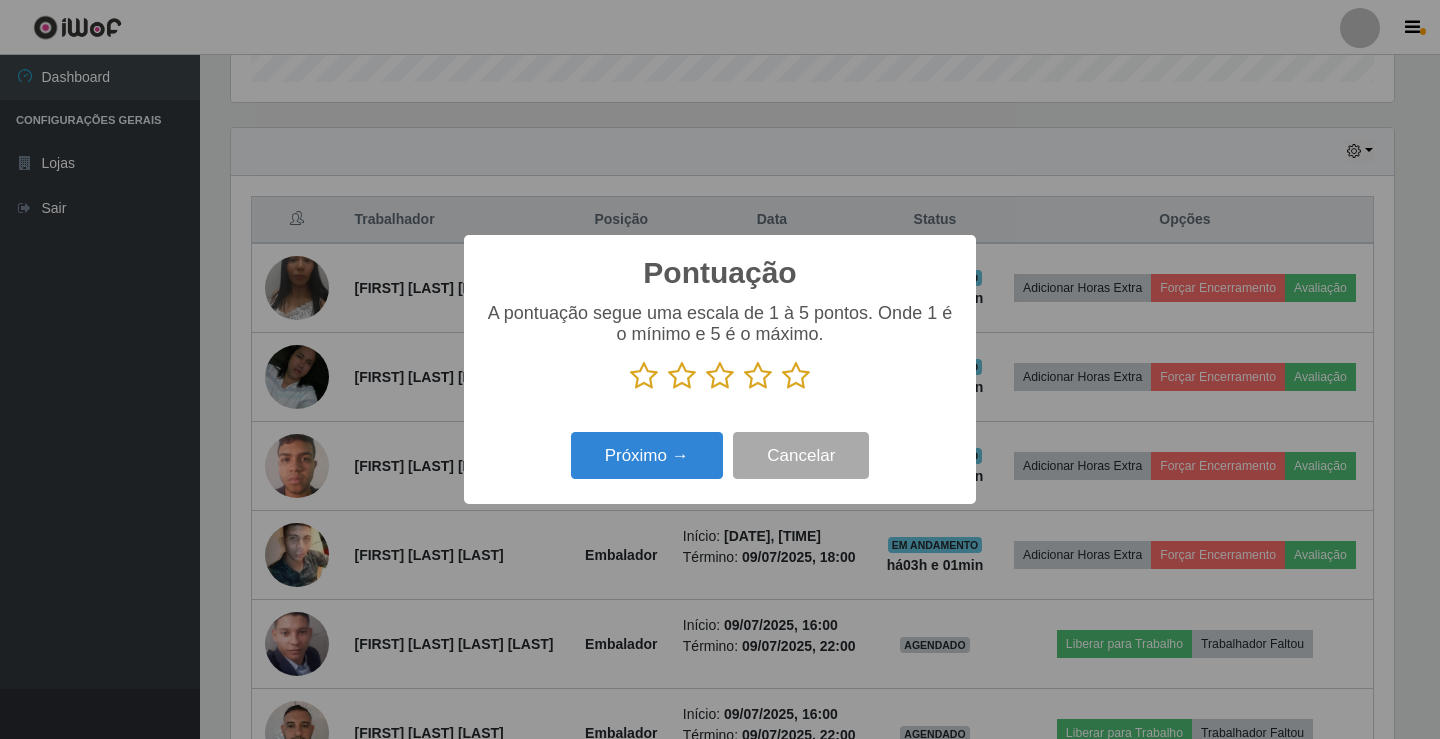 click at bounding box center [644, 376] 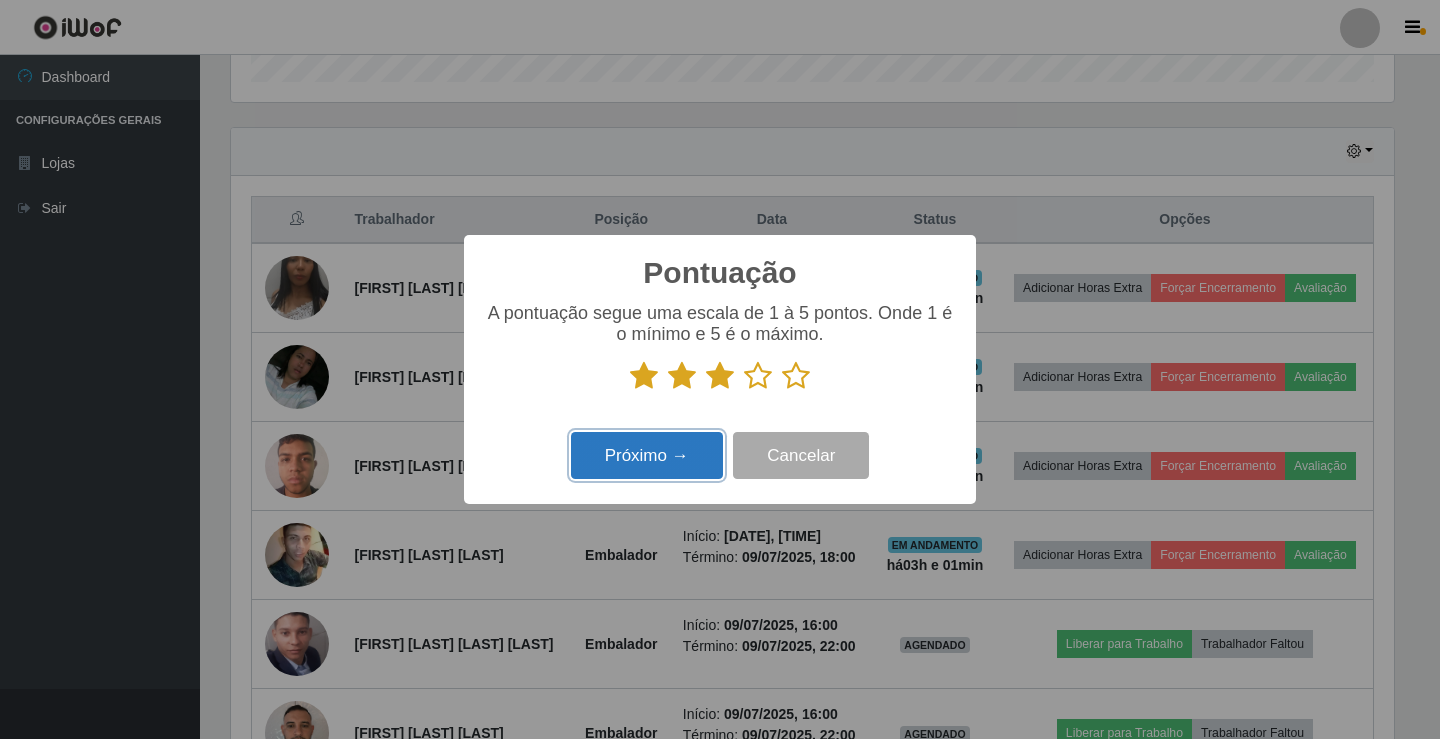 click on "Próximo →" at bounding box center (647, 455) 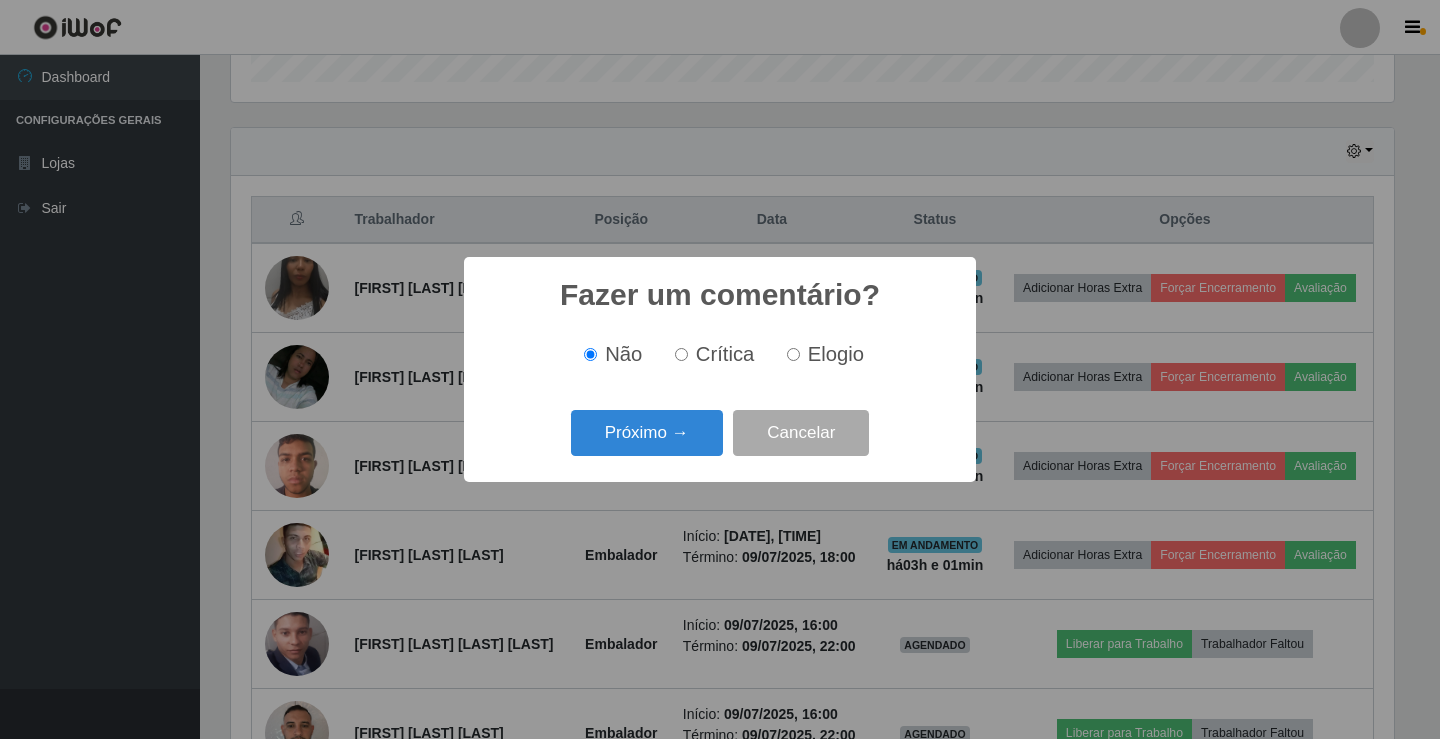 scroll, scrollTop: 999585, scrollLeft: 998837, axis: both 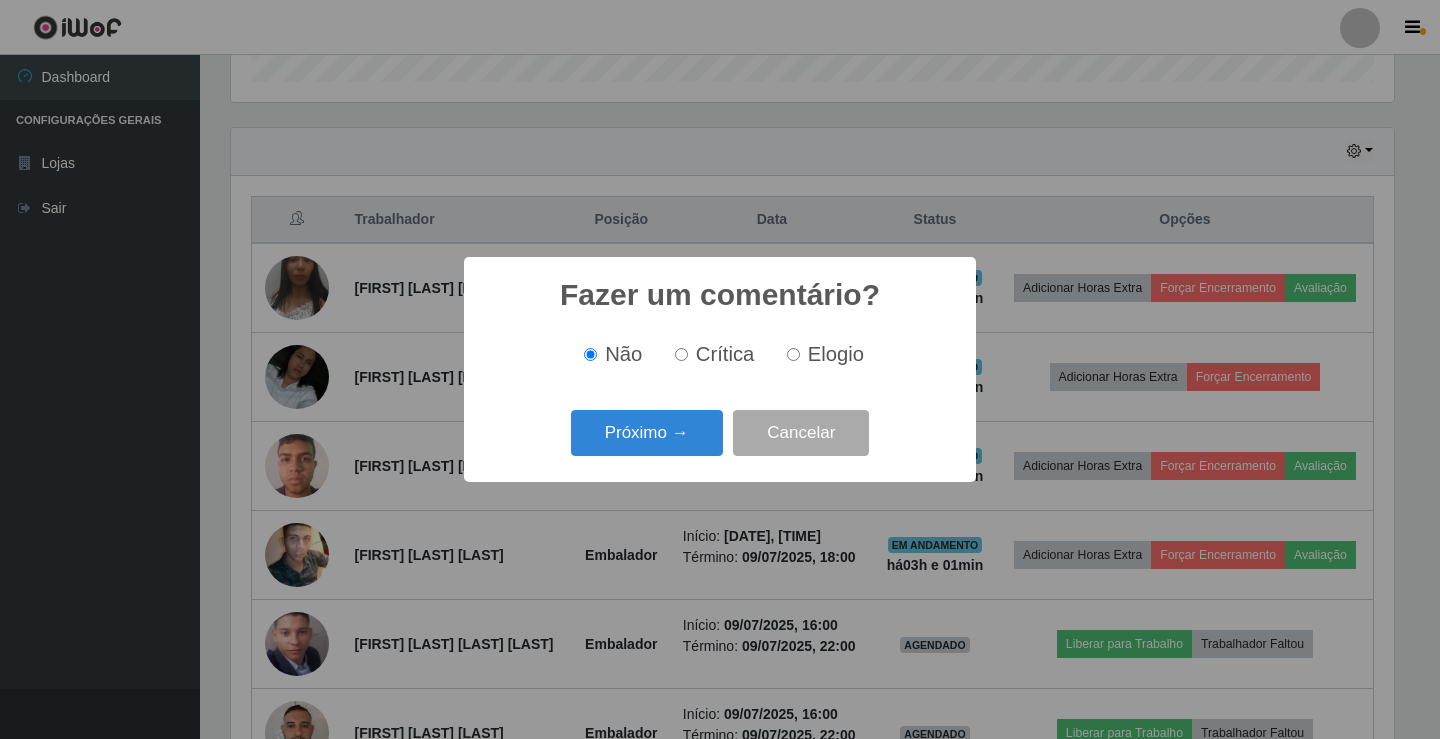 click on "Fazer um comentário? × Não Crítica Elogio Próximo → Cancelar" at bounding box center (720, 369) 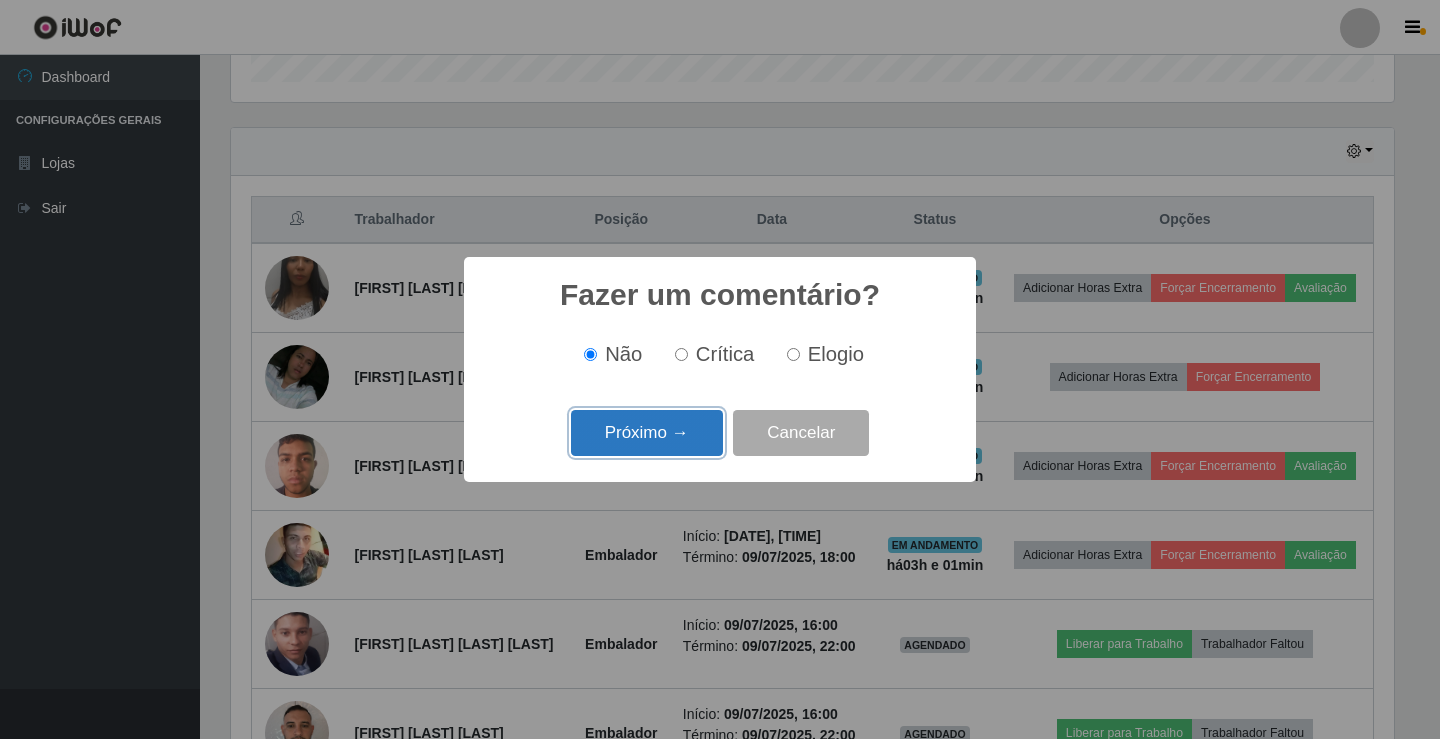 click on "Próximo →" at bounding box center [647, 433] 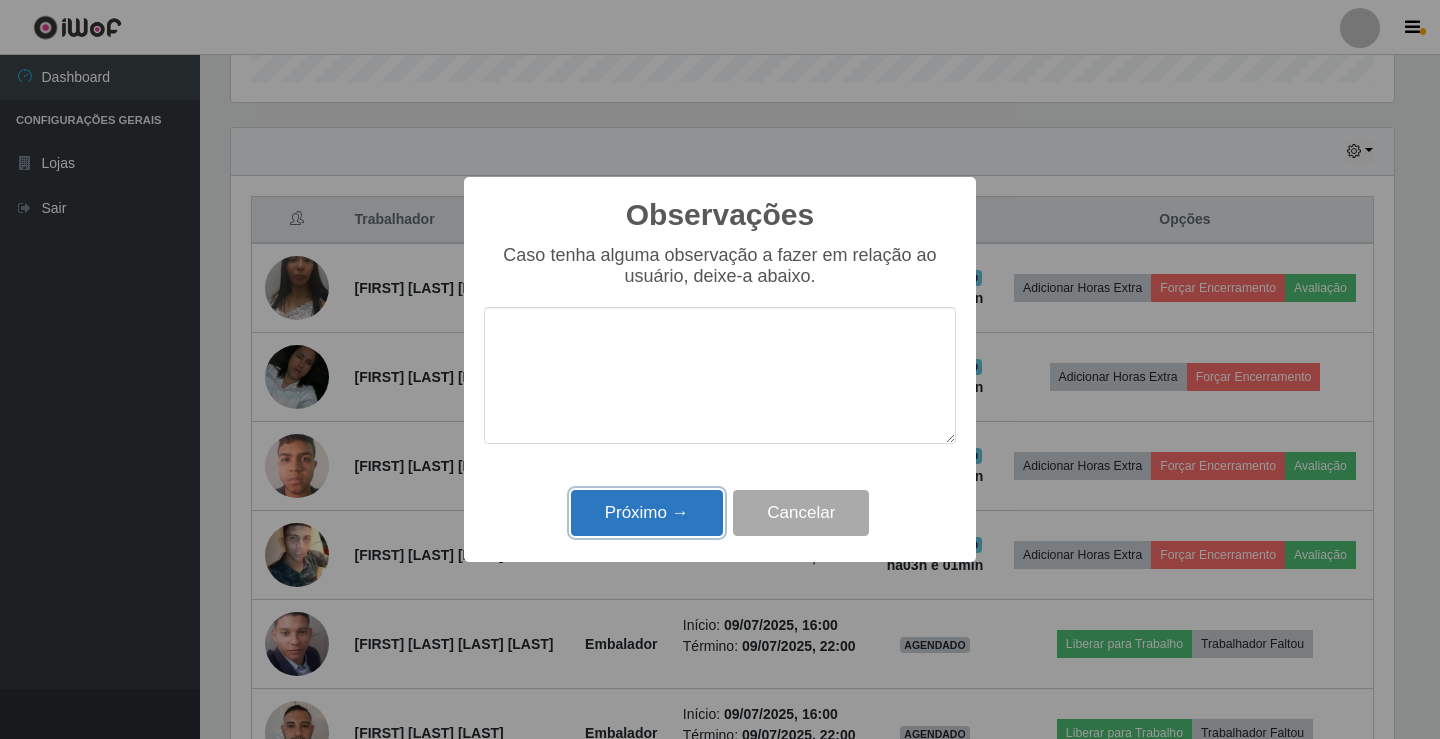 click on "Próximo →" at bounding box center [647, 513] 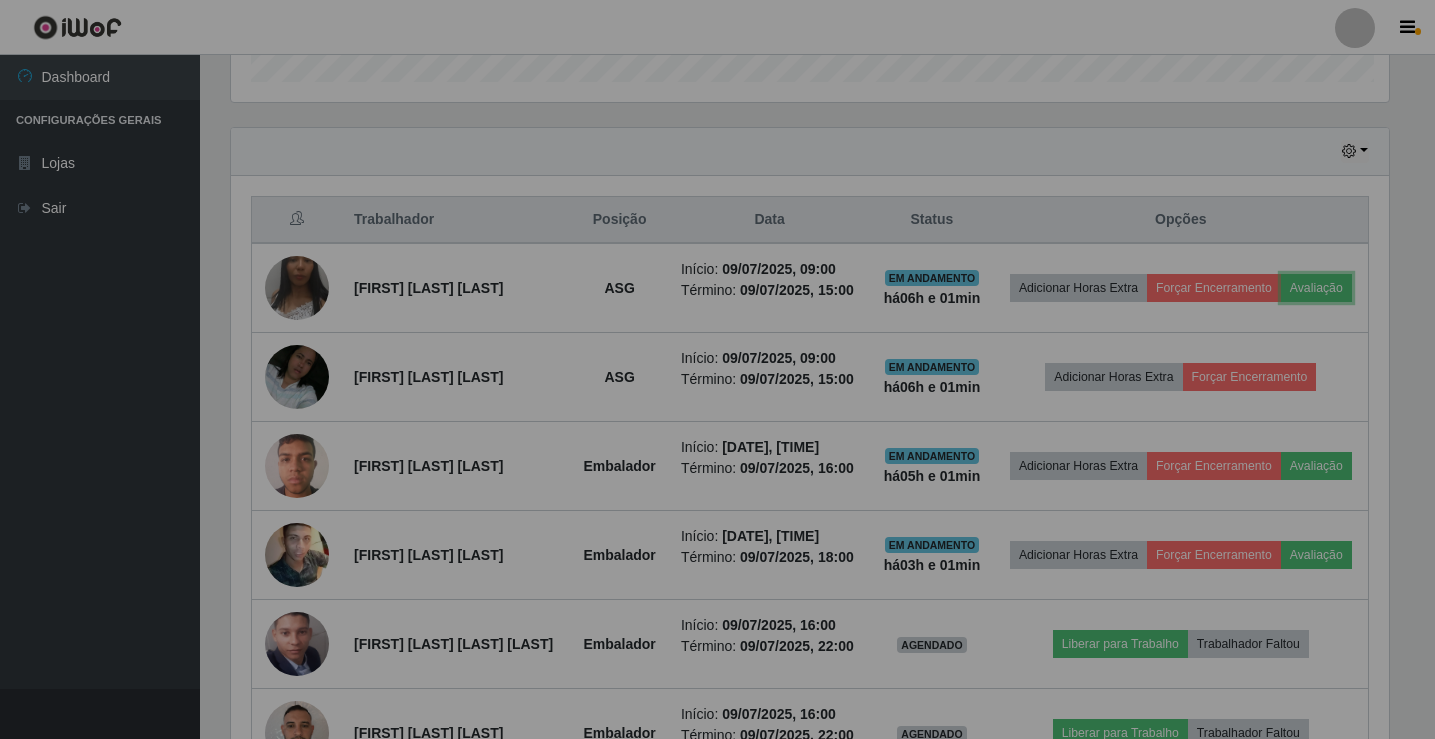 scroll, scrollTop: 999585, scrollLeft: 998827, axis: both 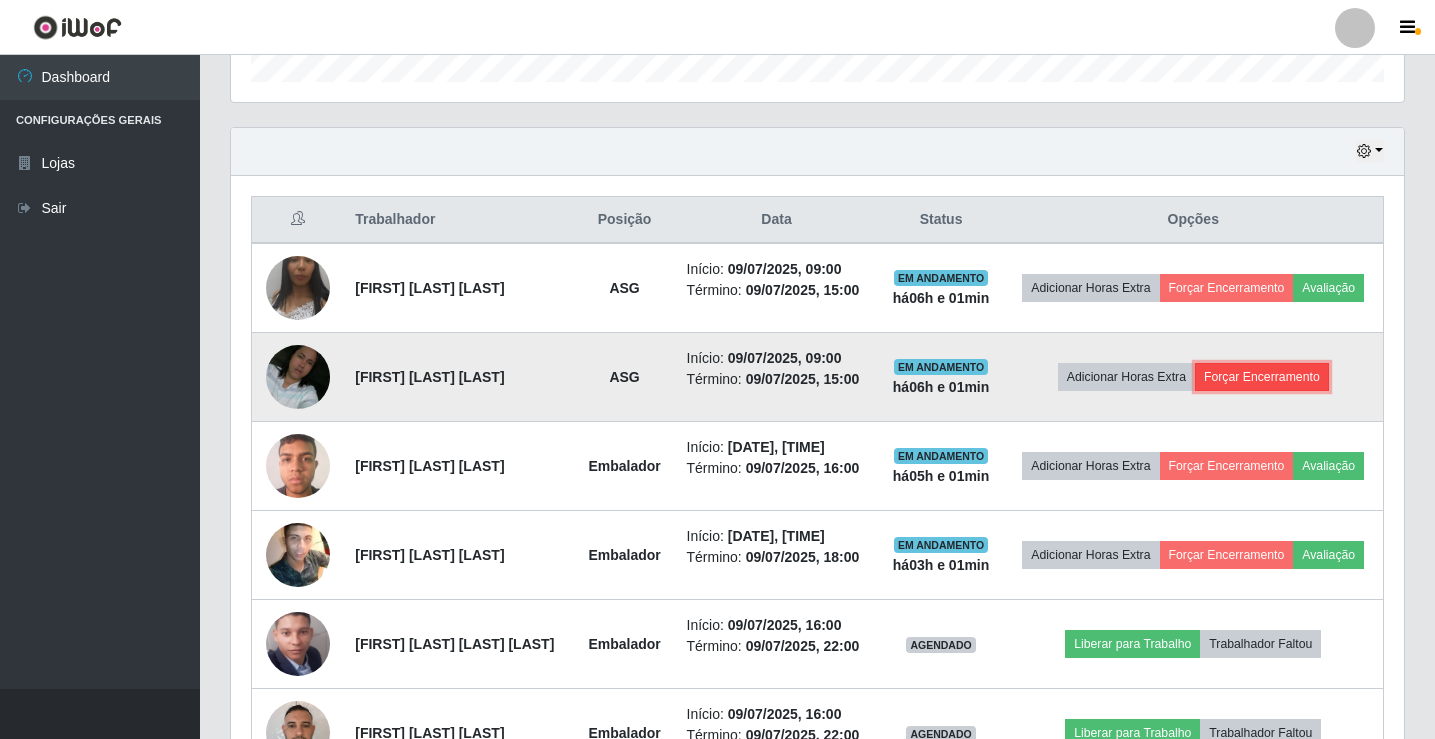 click on "Forçar Encerramento" at bounding box center [1227, 288] 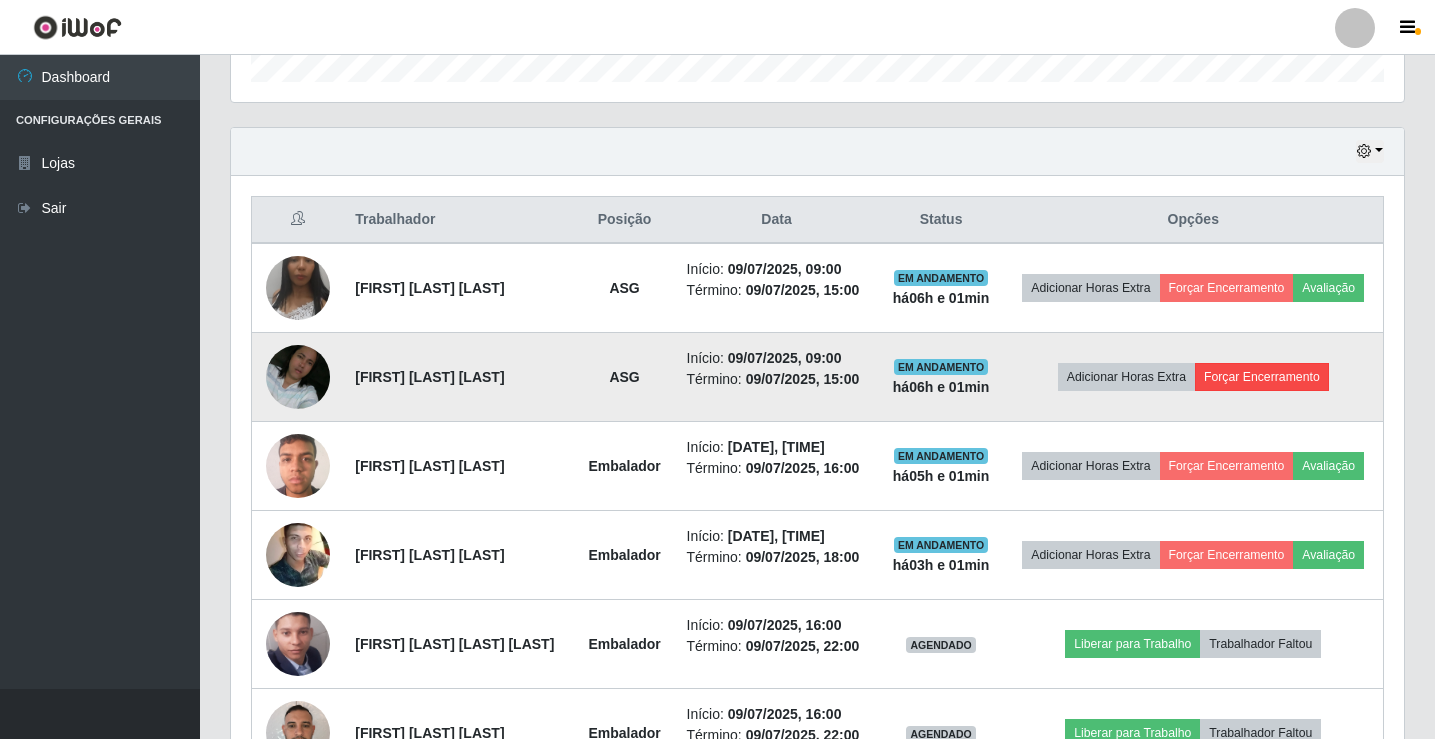 scroll, scrollTop: 999585, scrollLeft: 998837, axis: both 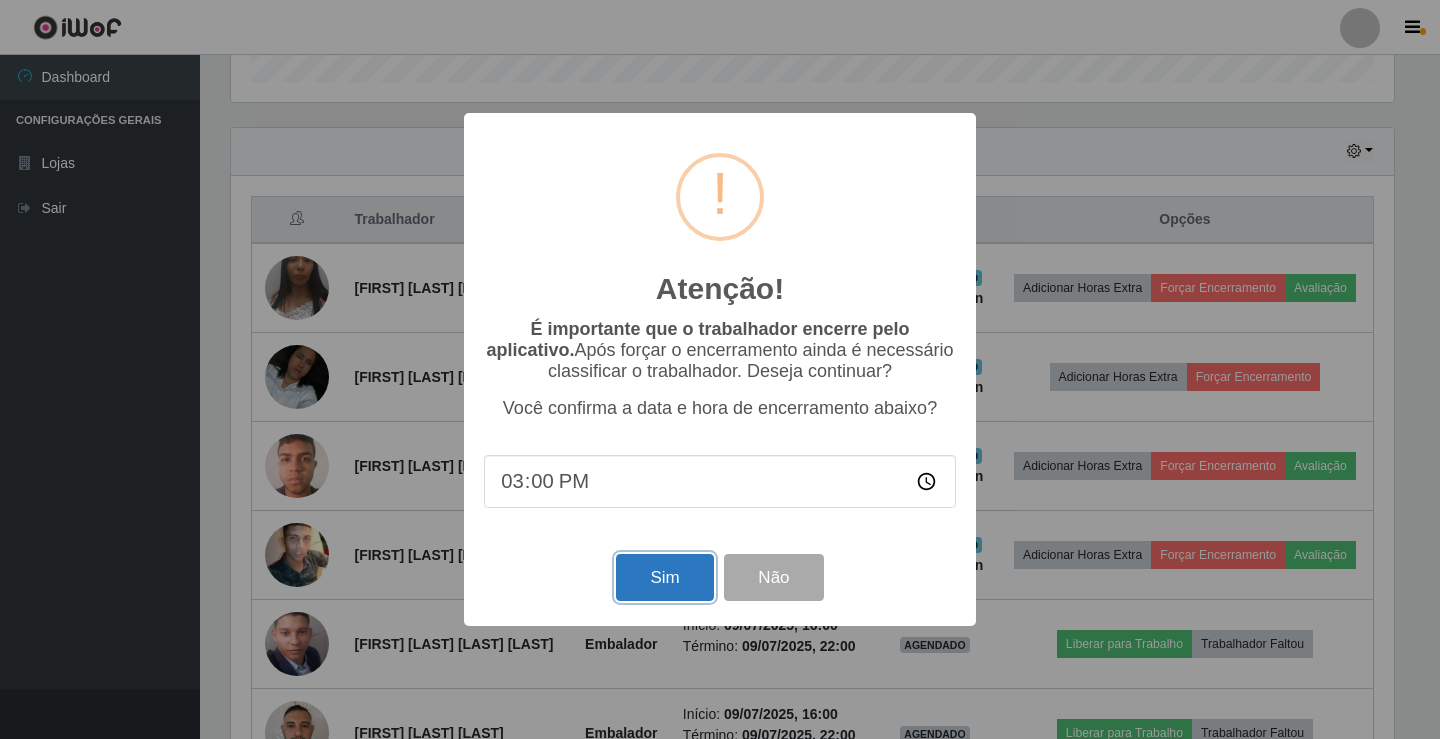 click on "Sim" at bounding box center (664, 577) 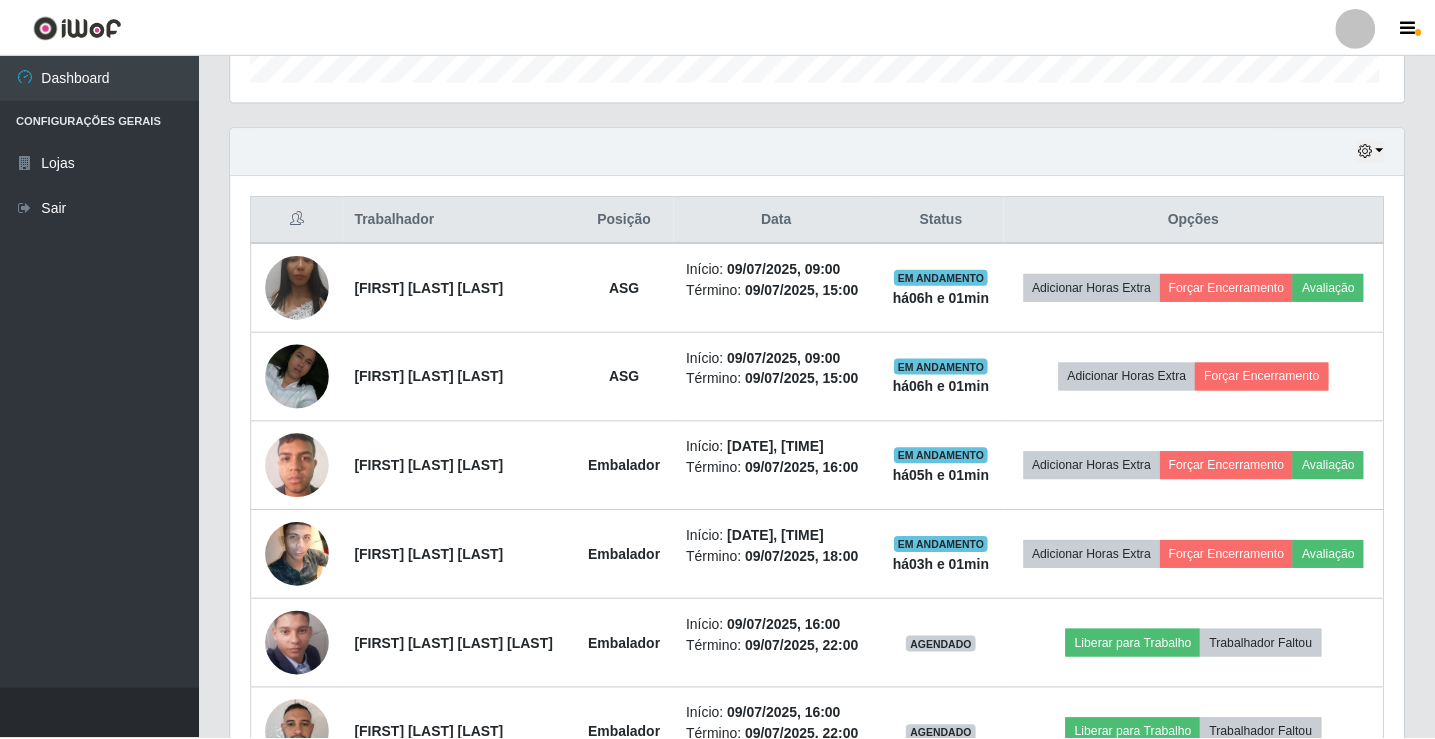 scroll, scrollTop: 999585, scrollLeft: 998827, axis: both 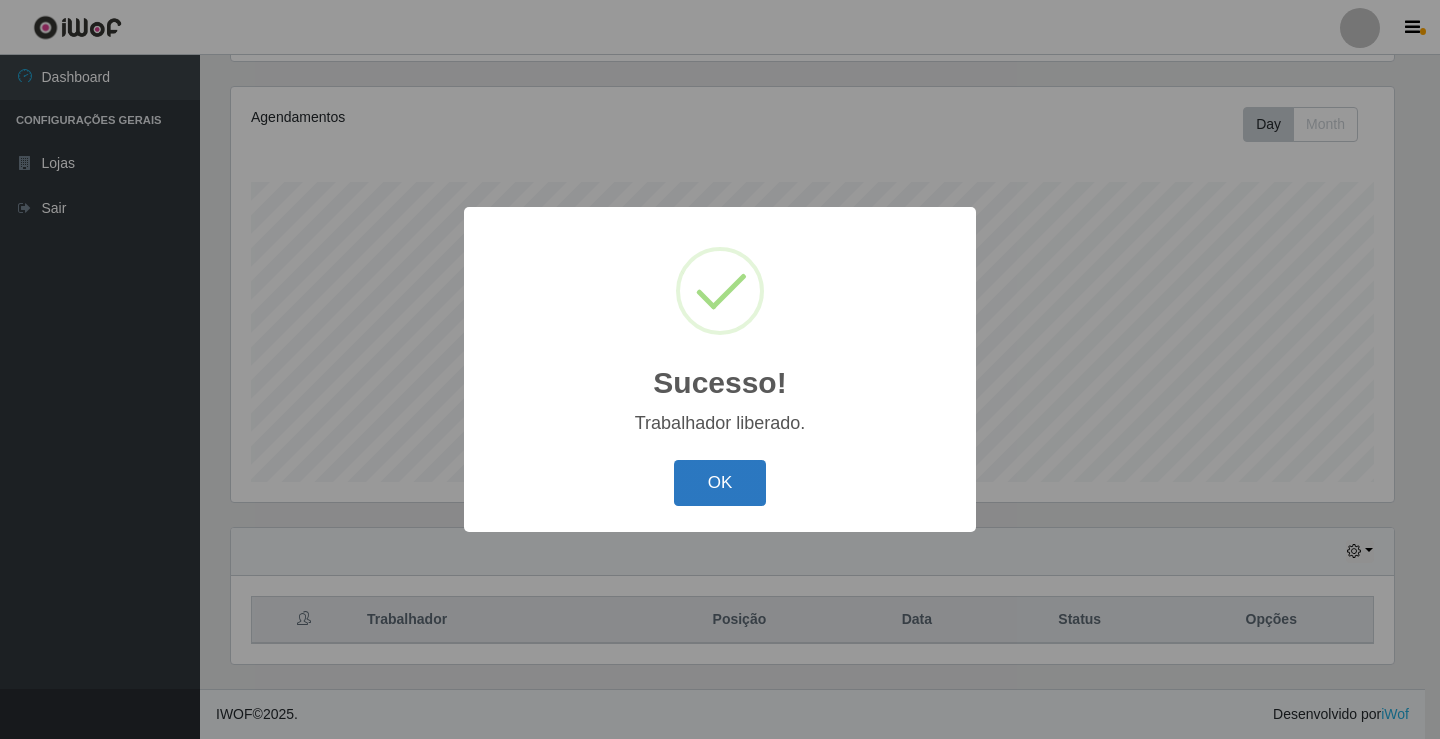 click on "OK" at bounding box center [720, 483] 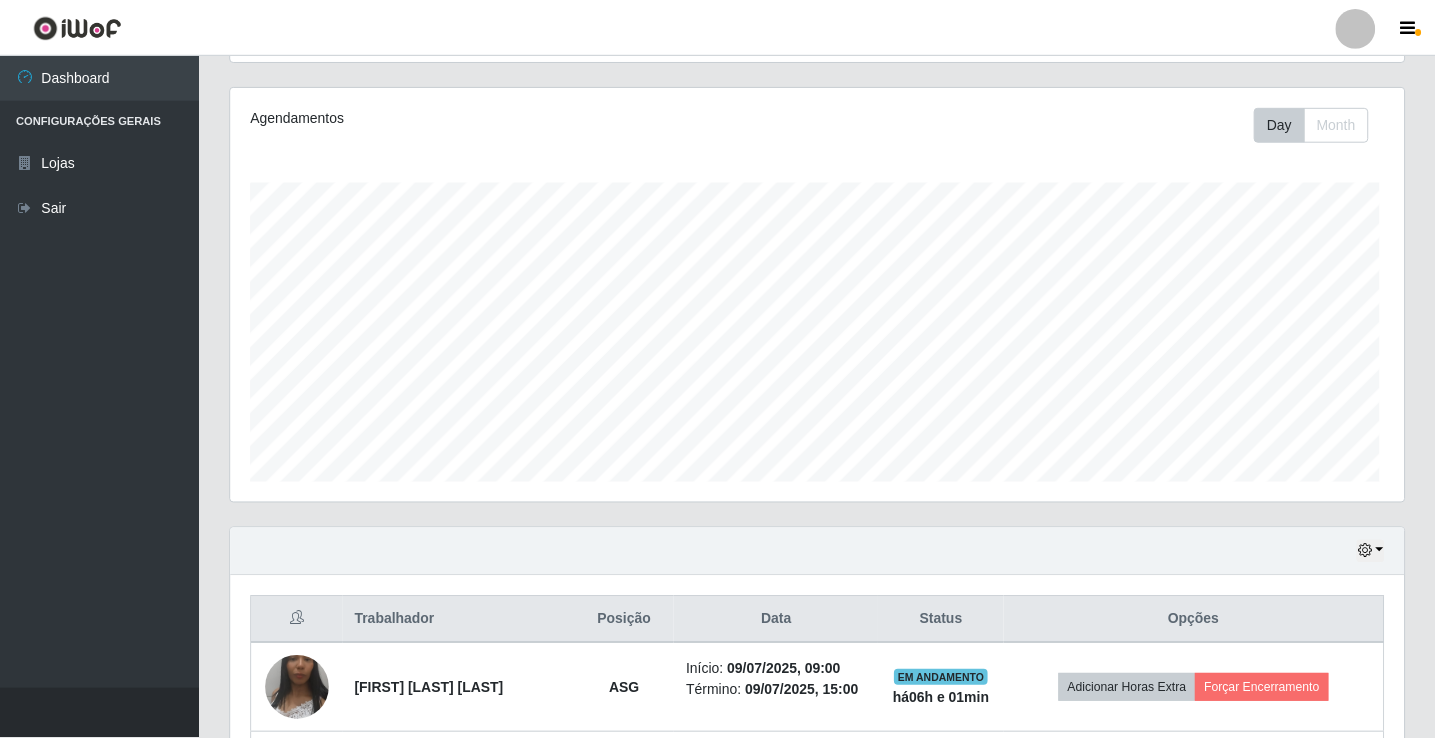 scroll, scrollTop: 999585, scrollLeft: 998827, axis: both 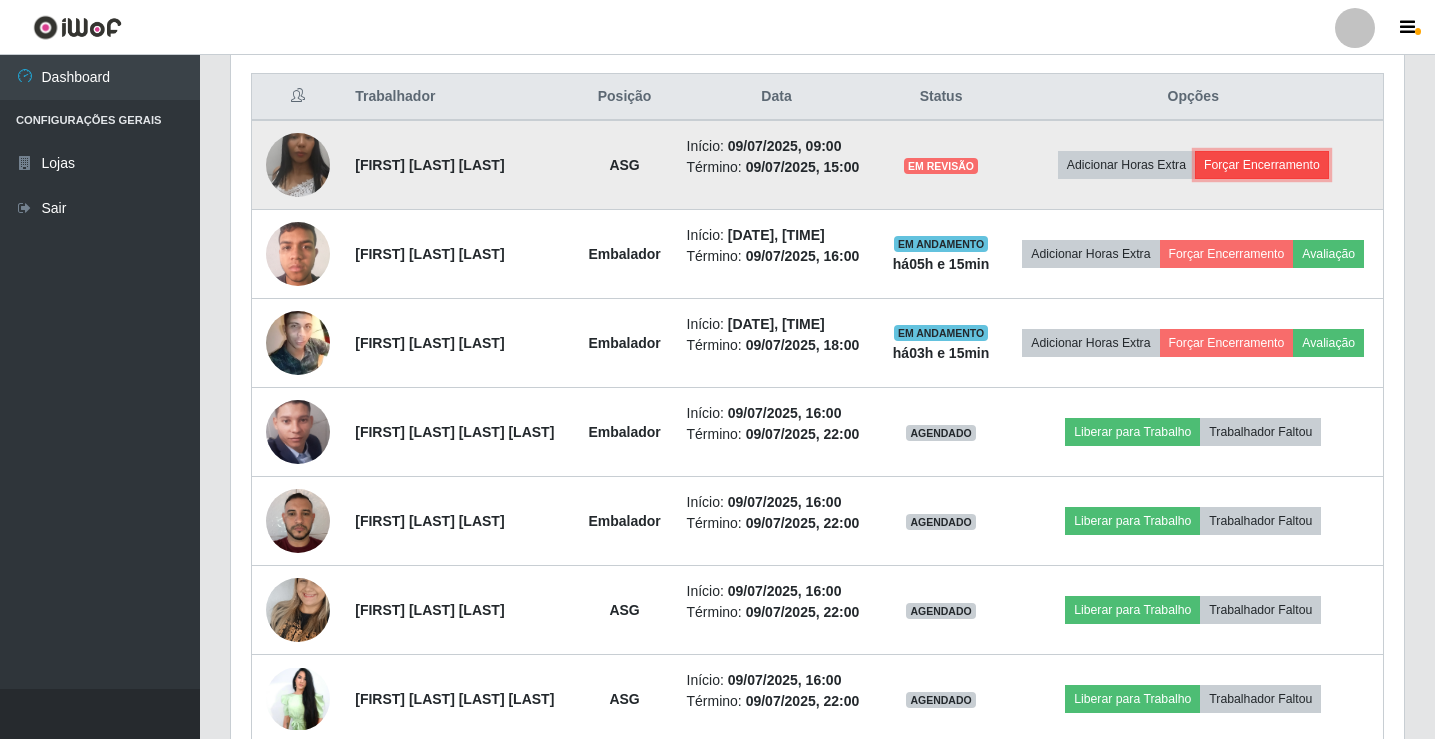 click on "Forçar Encerramento" at bounding box center [1262, 165] 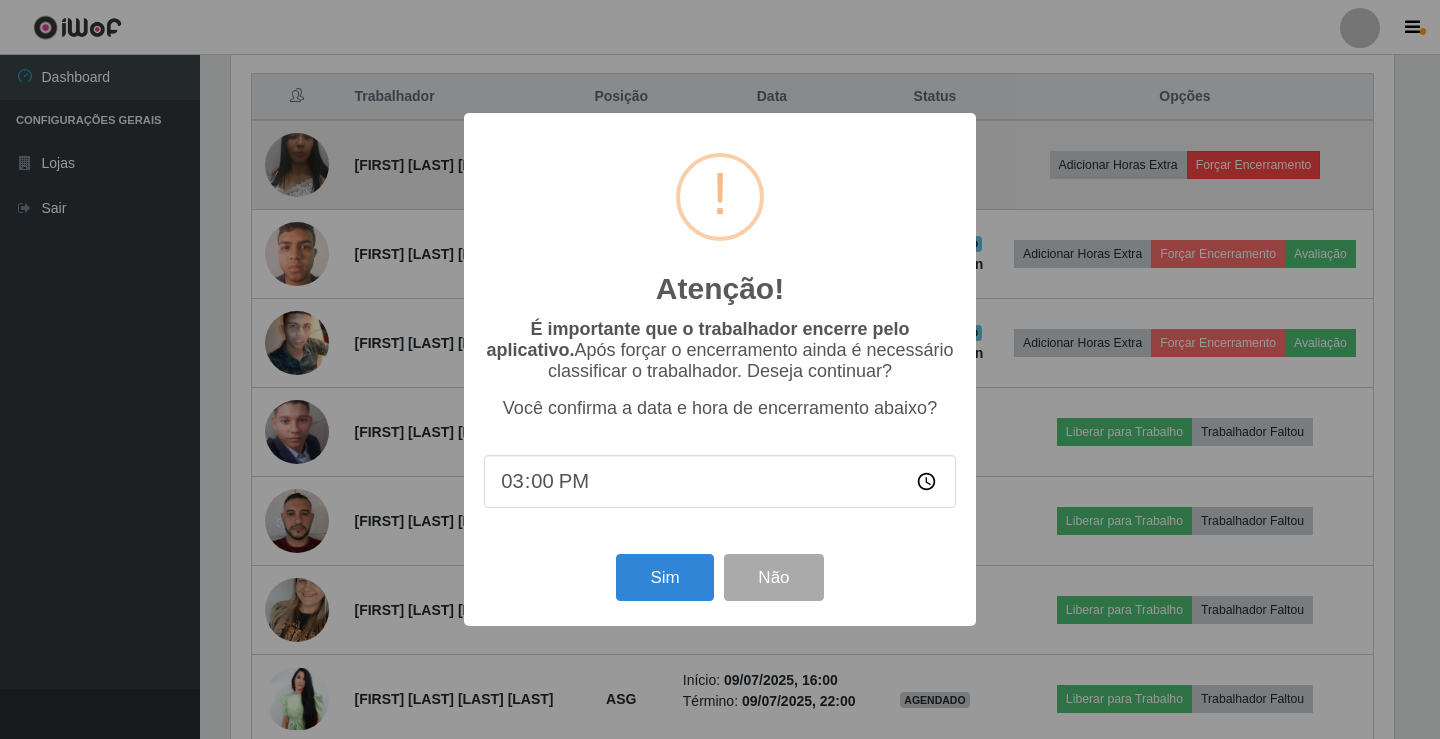scroll, scrollTop: 999585, scrollLeft: 998837, axis: both 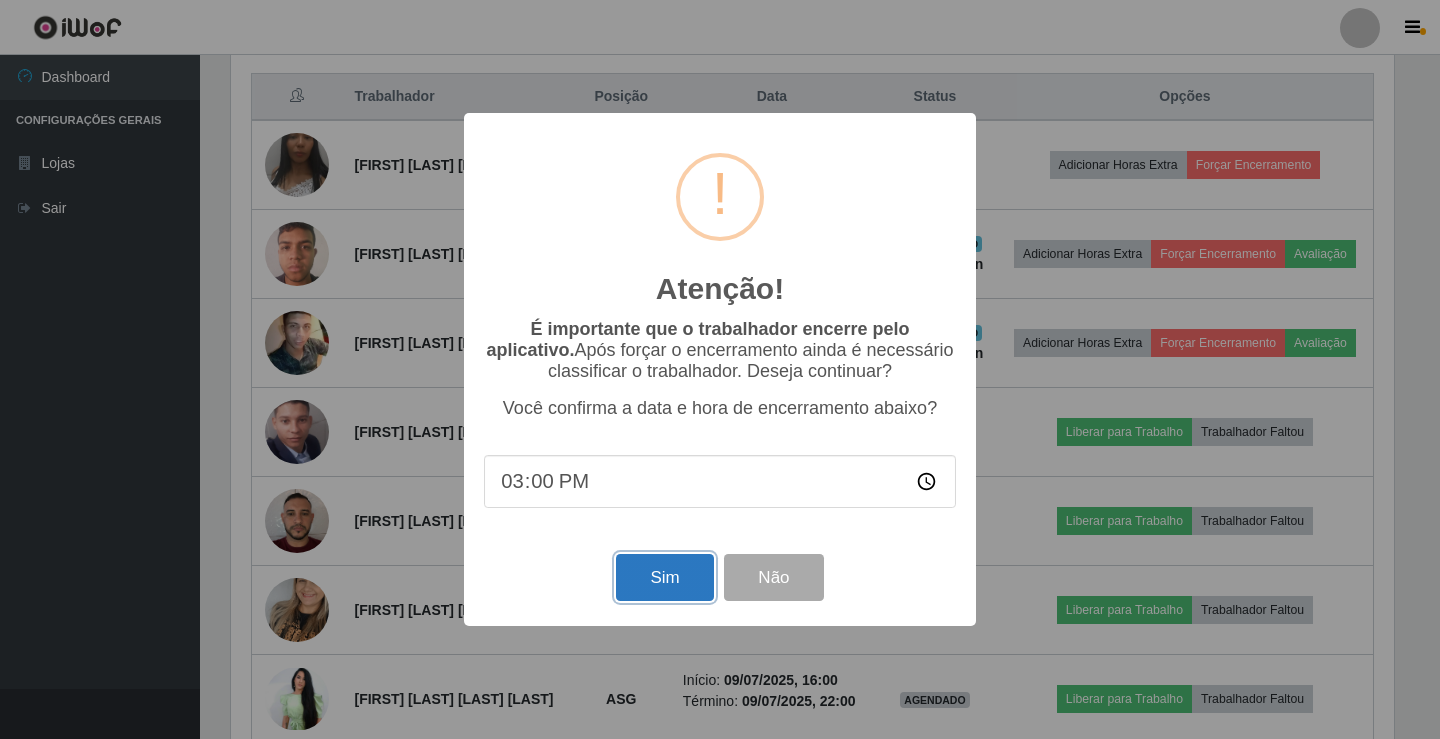 click on "Sim" at bounding box center (664, 577) 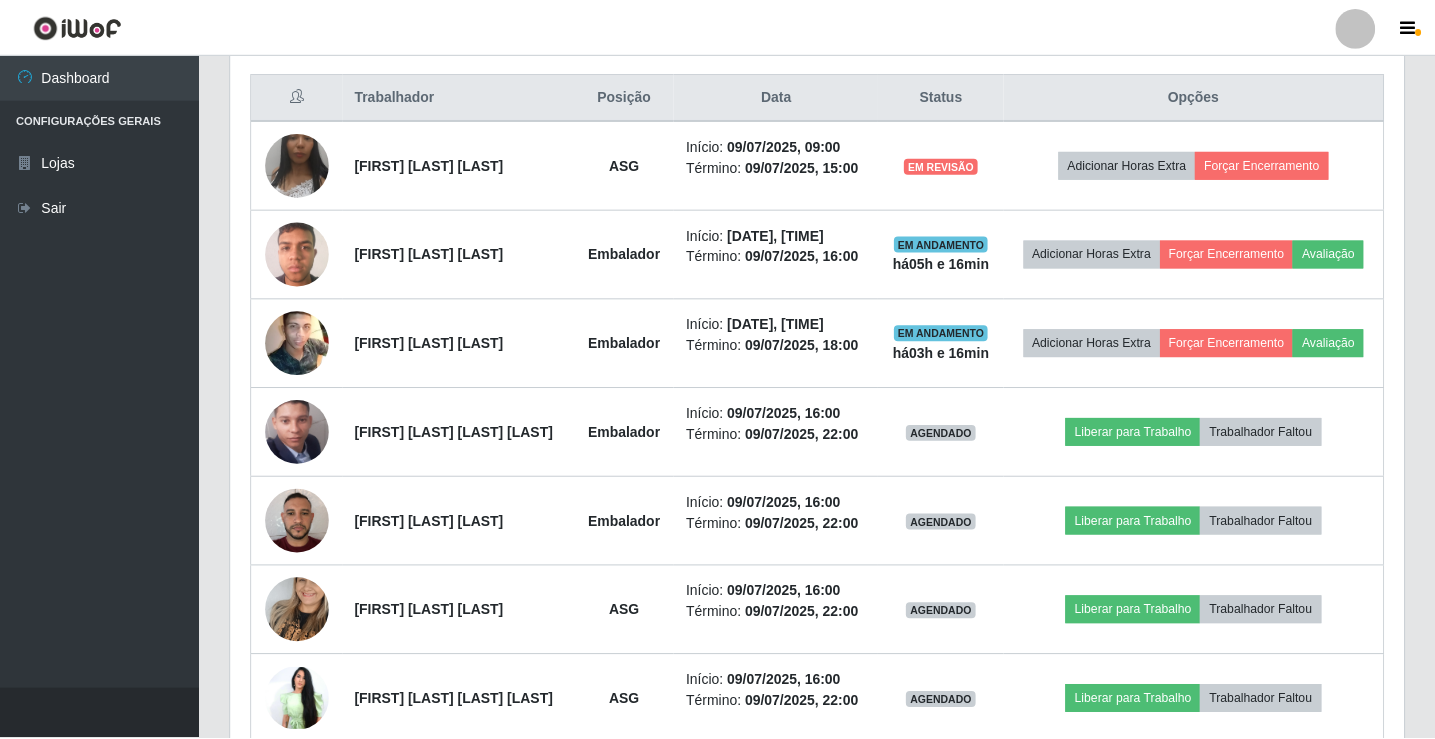 scroll, scrollTop: 999585, scrollLeft: 998827, axis: both 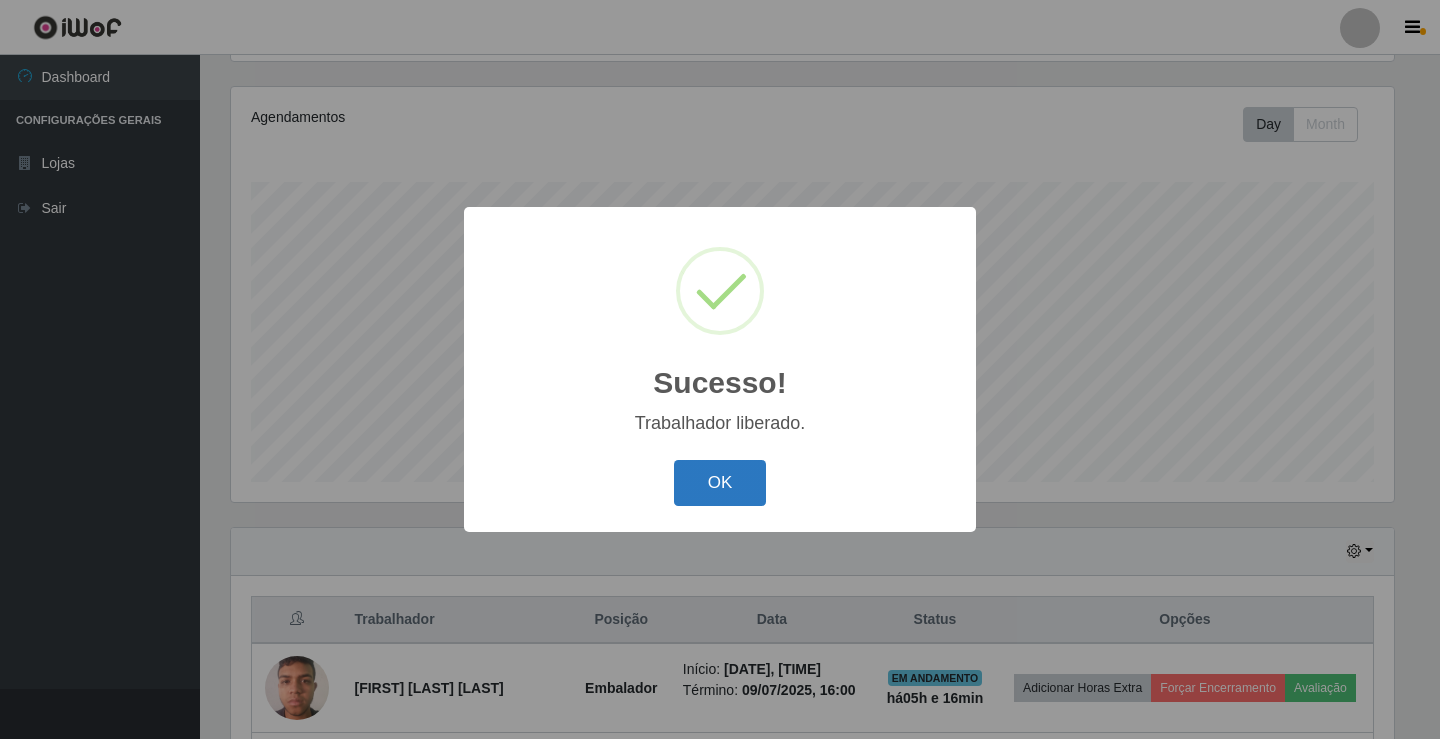 click on "OK" at bounding box center (720, 483) 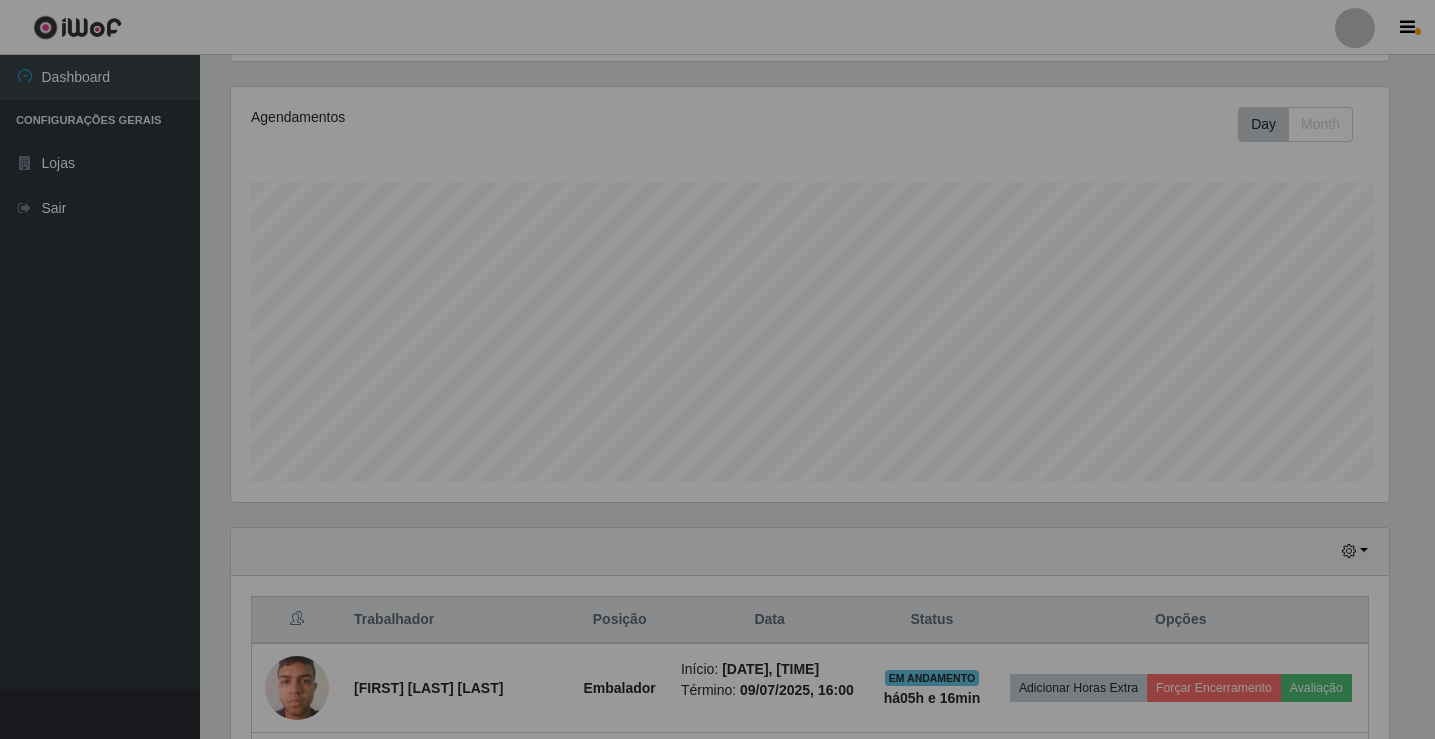 scroll, scrollTop: 999585, scrollLeft: 998827, axis: both 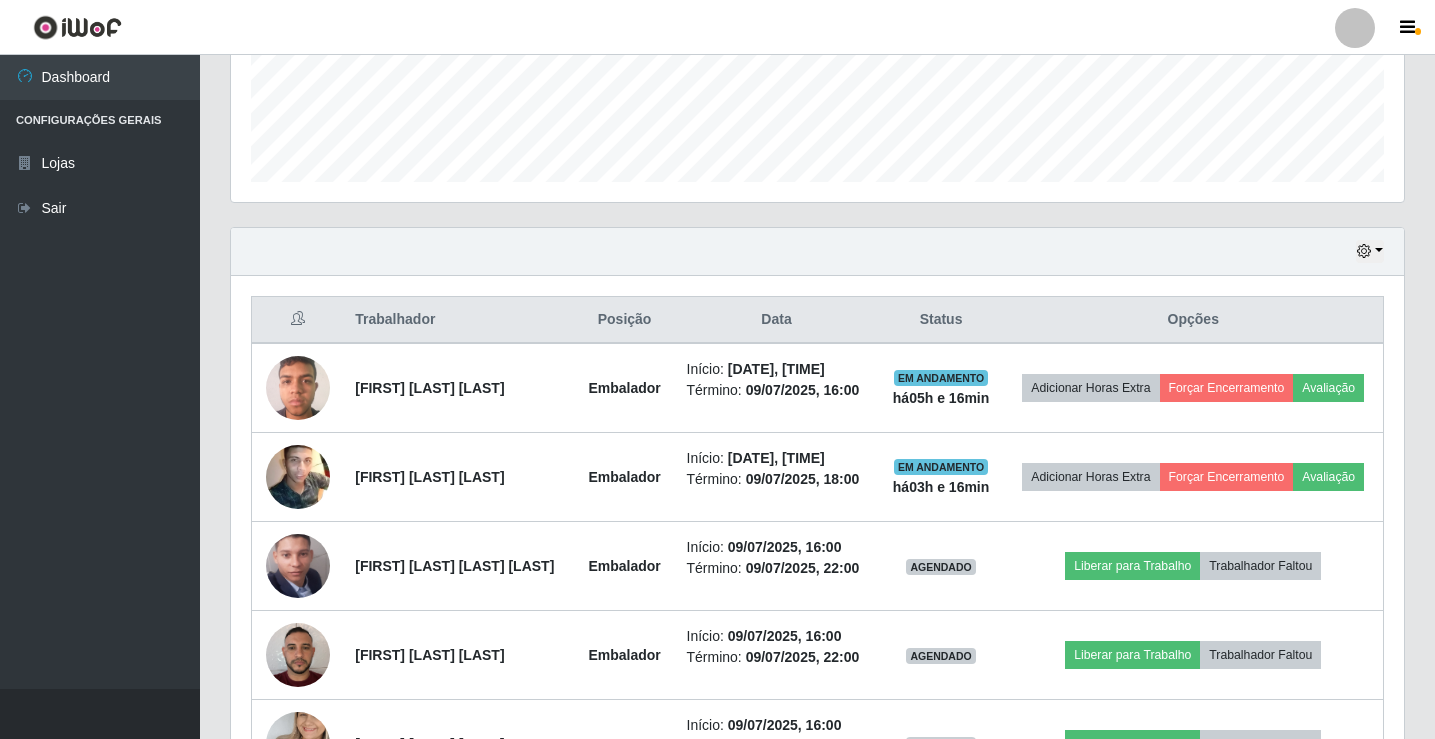 click at bounding box center [1355, 28] 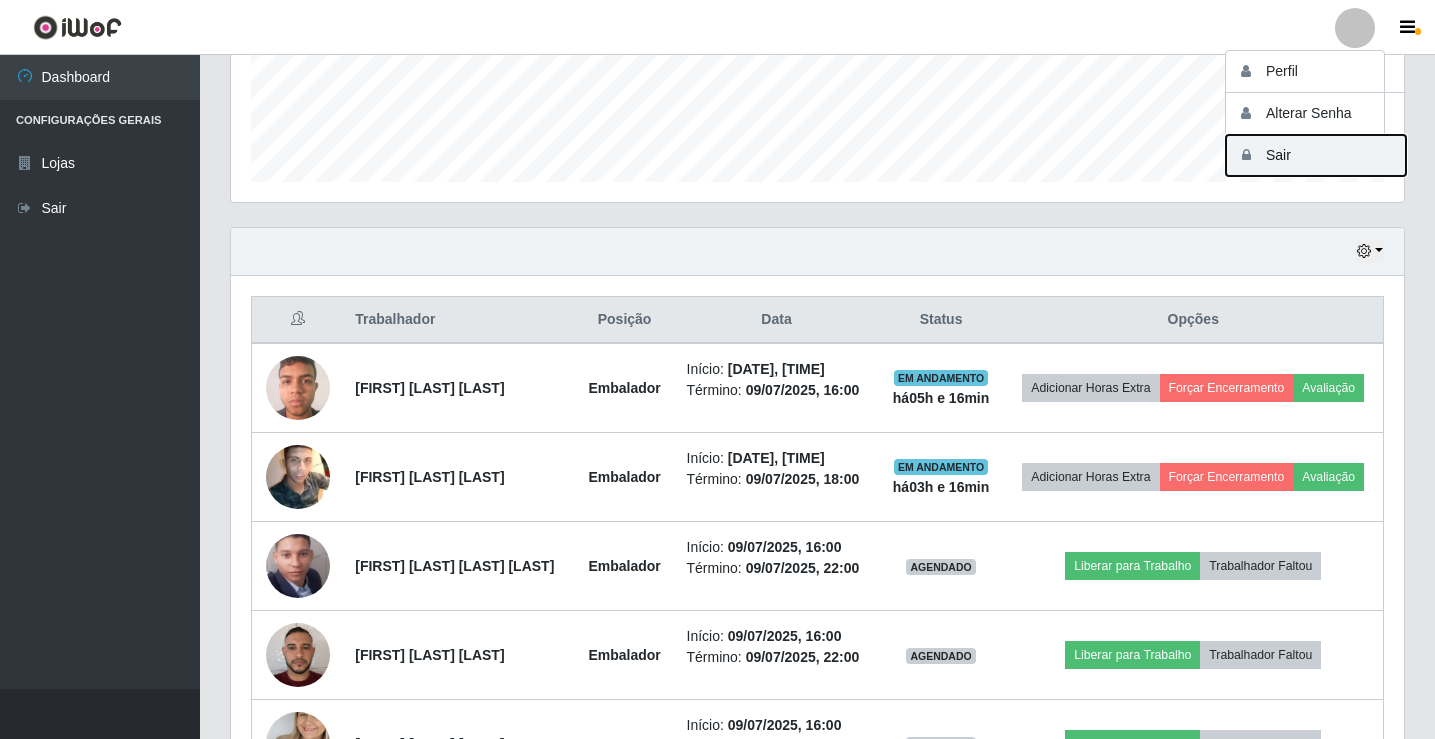 click on "Sair" at bounding box center [1316, 155] 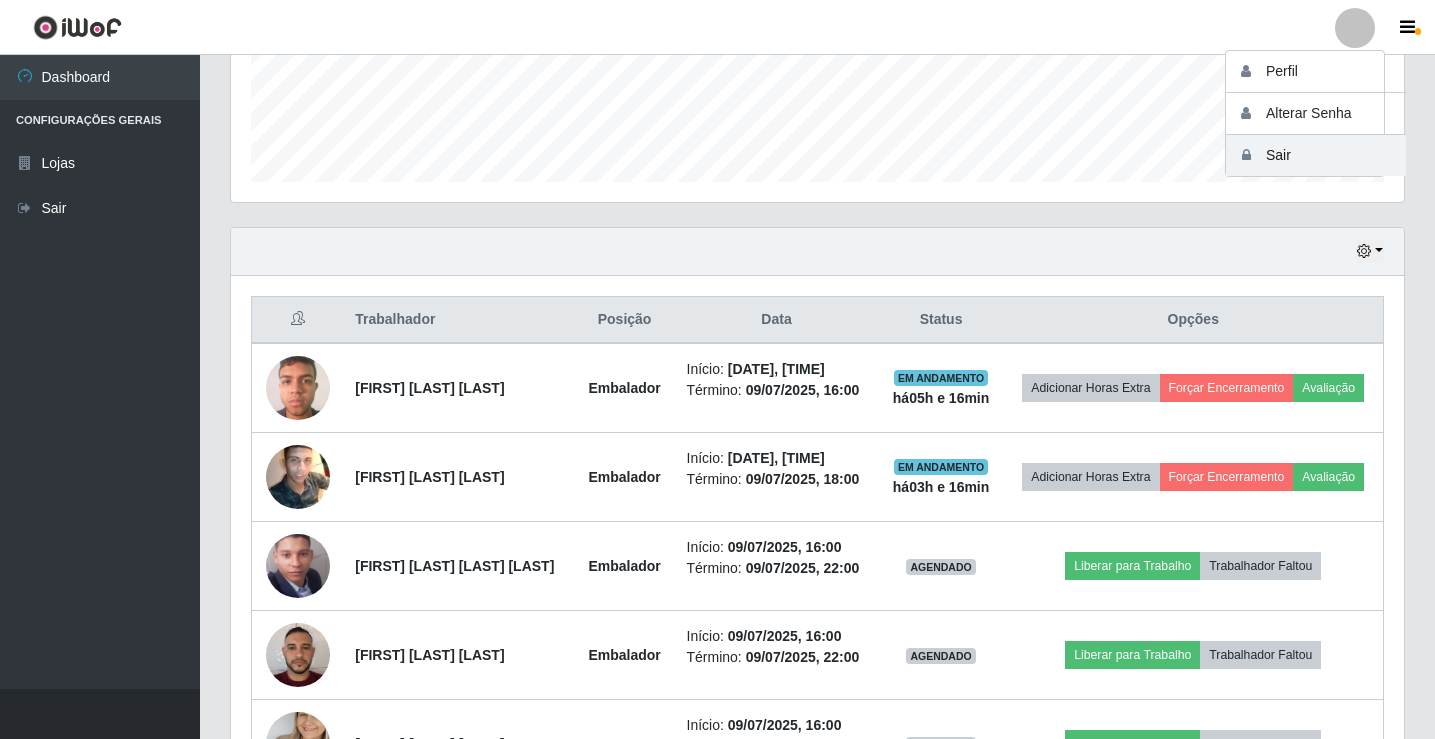 scroll, scrollTop: 0, scrollLeft: 0, axis: both 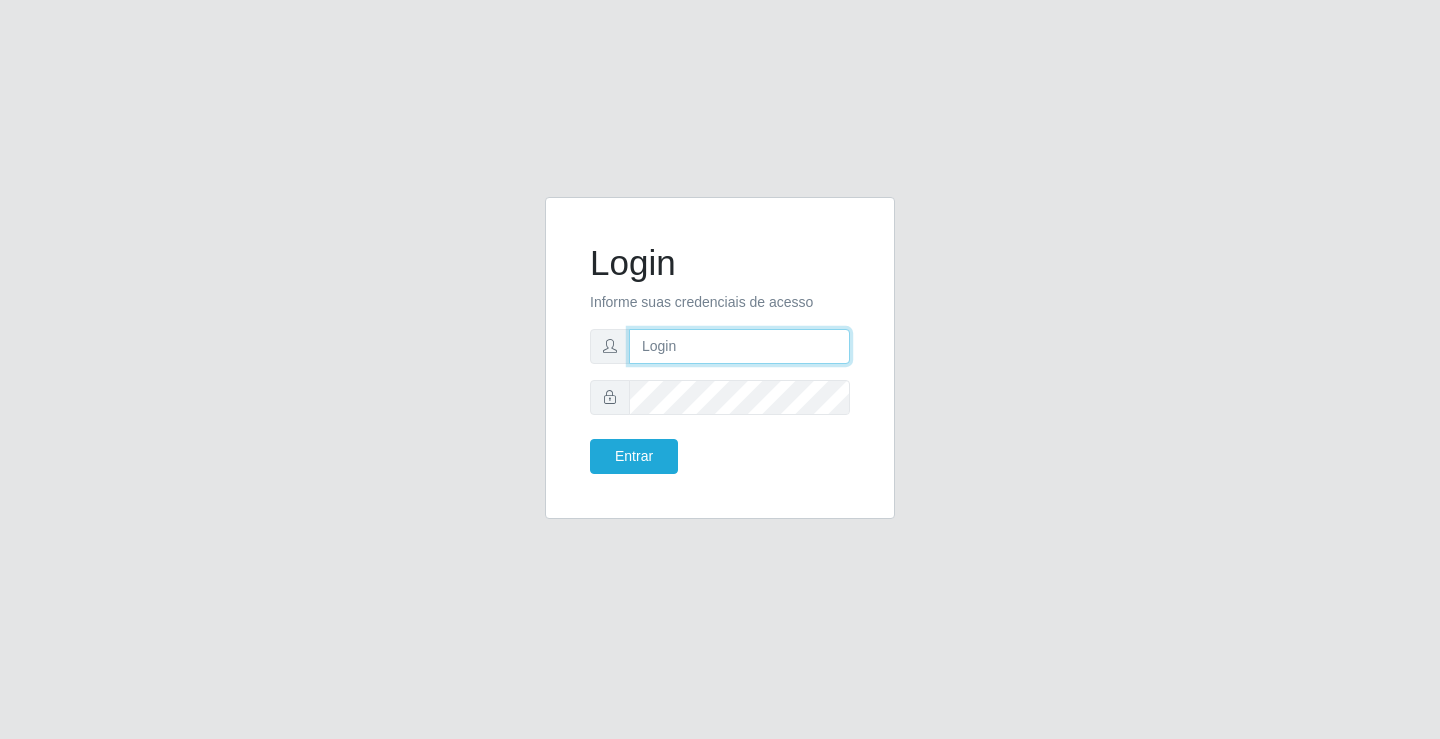 click at bounding box center [739, 346] 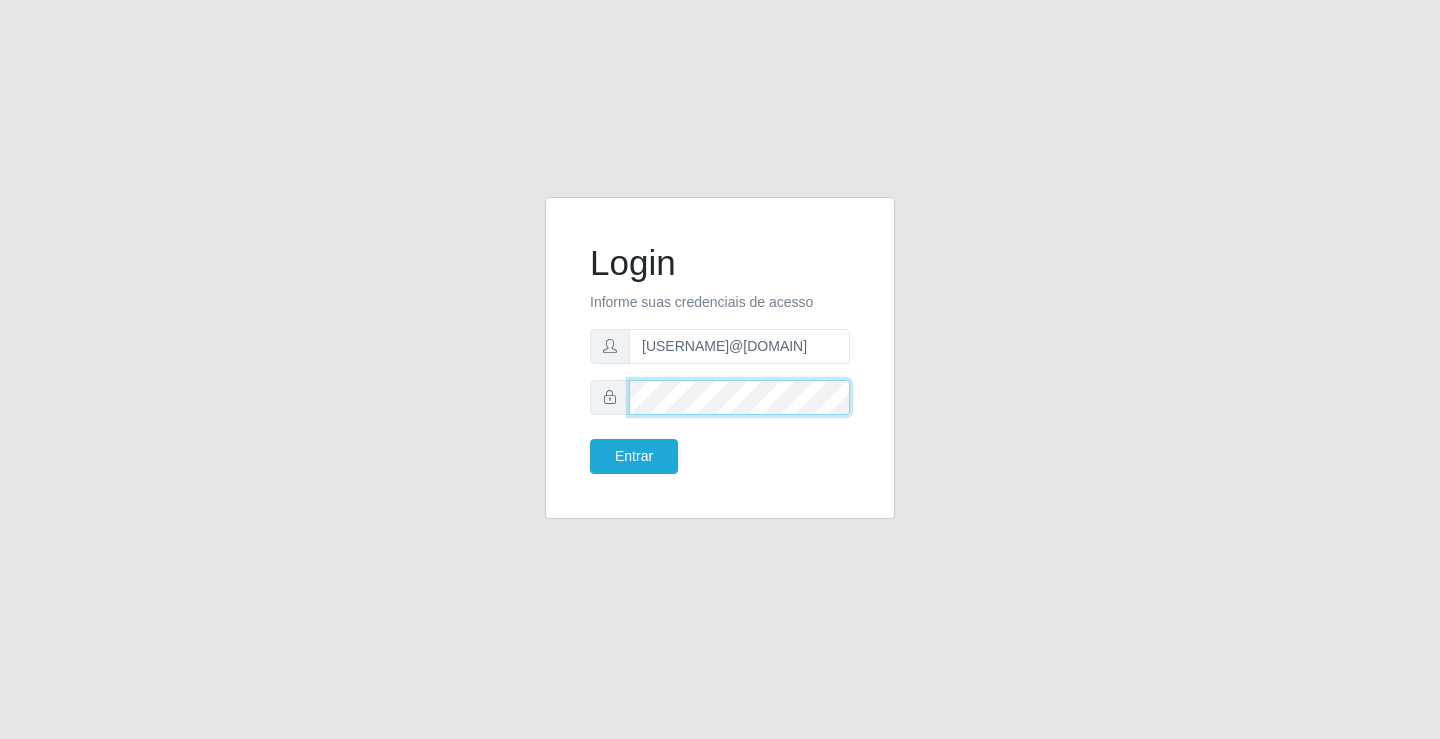 click on "Entrar" at bounding box center (634, 456) 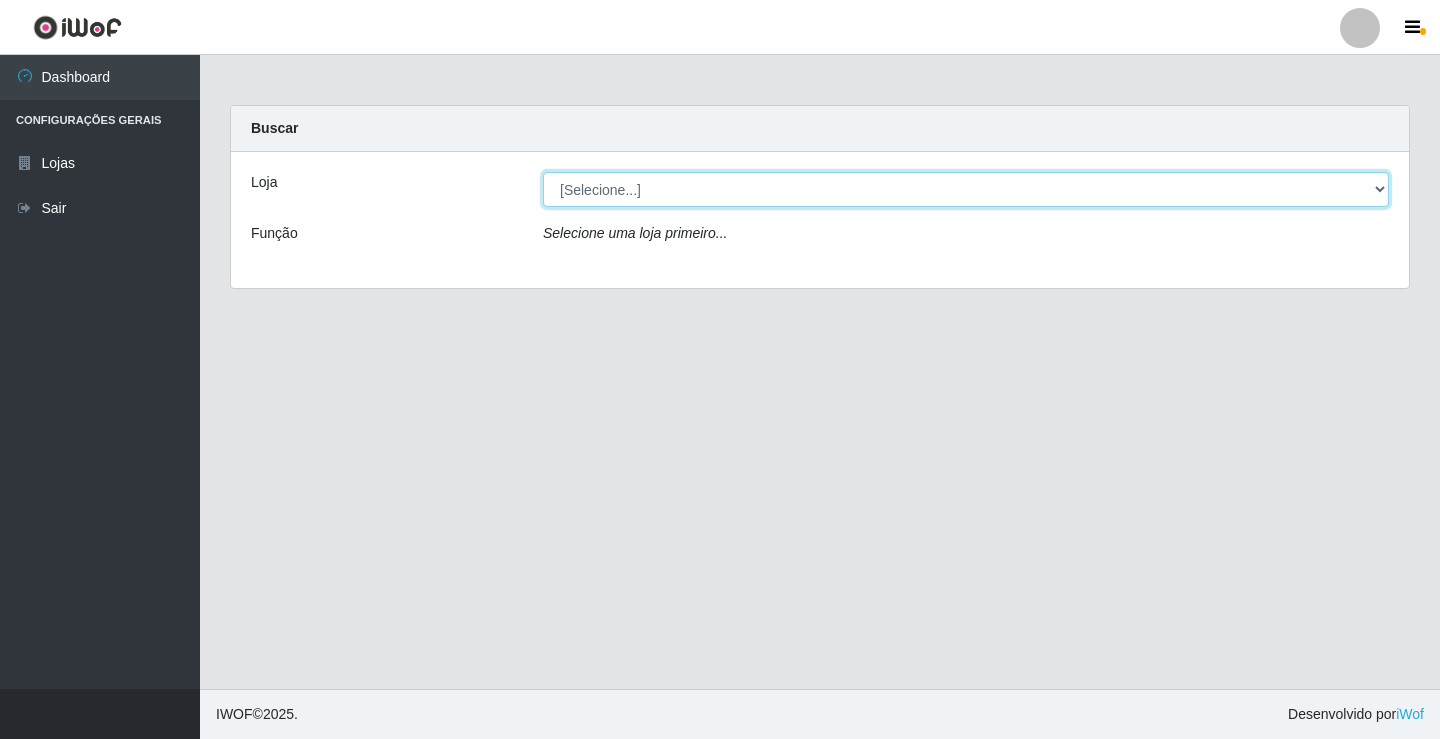 click on "[Selecione...] Ideal - [CITY]" at bounding box center (966, 189) 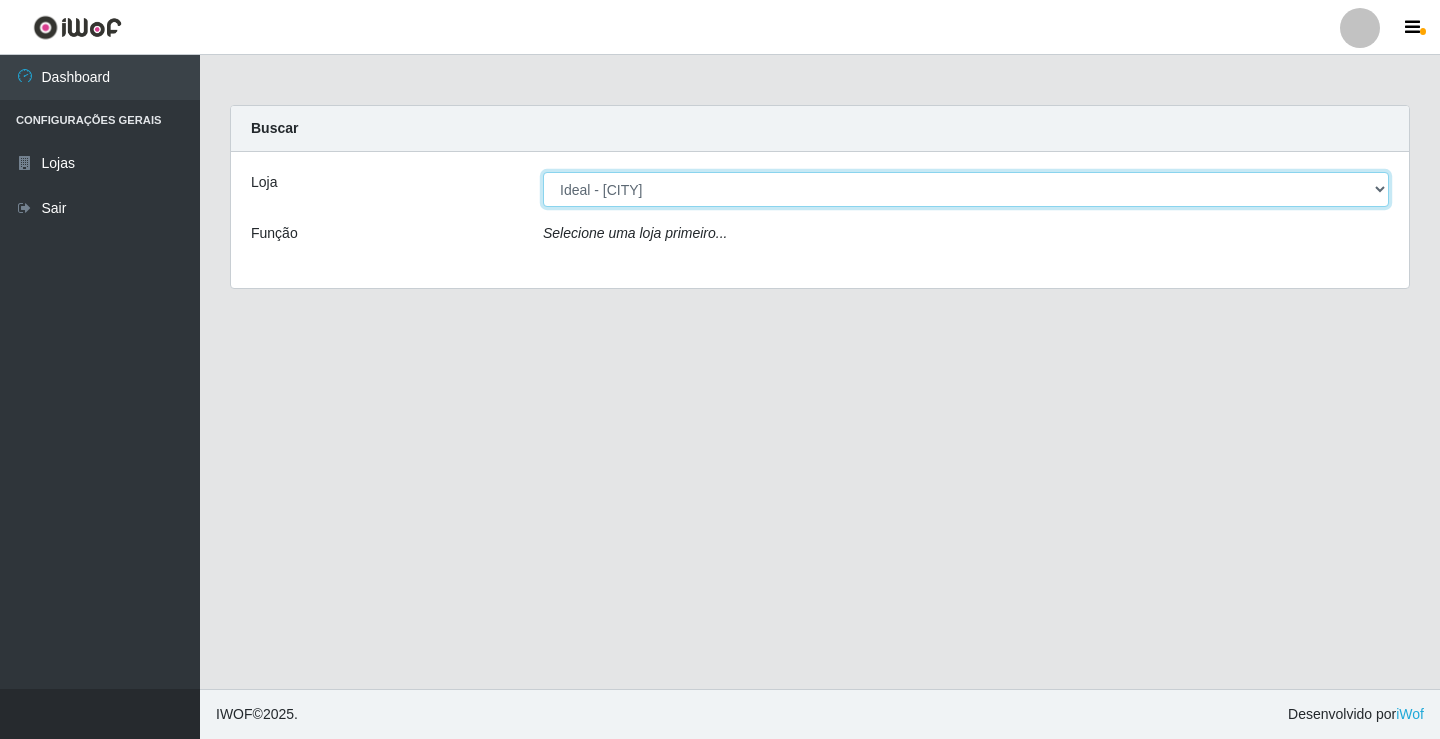 click on "[Selecione...] Ideal - [CITY]" at bounding box center (966, 189) 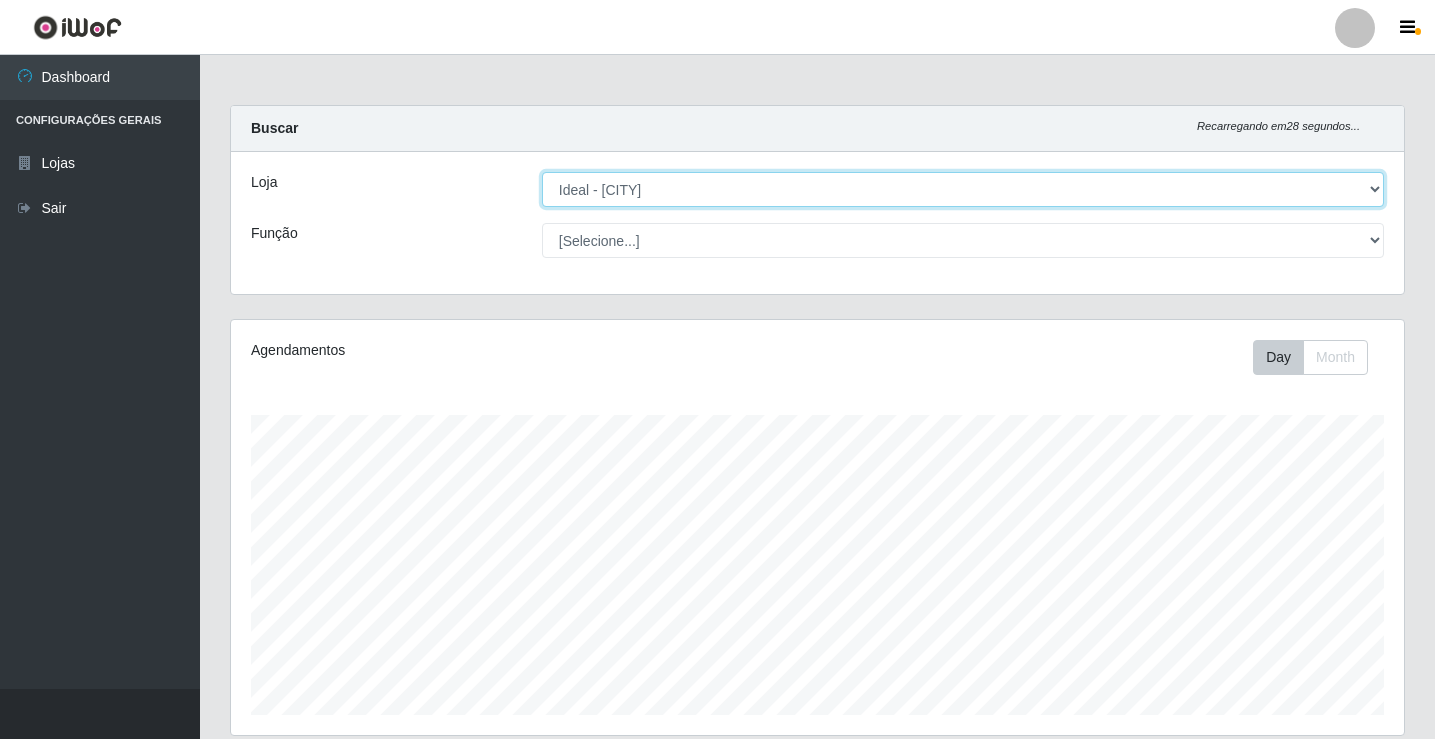 scroll, scrollTop: 999585, scrollLeft: 998827, axis: both 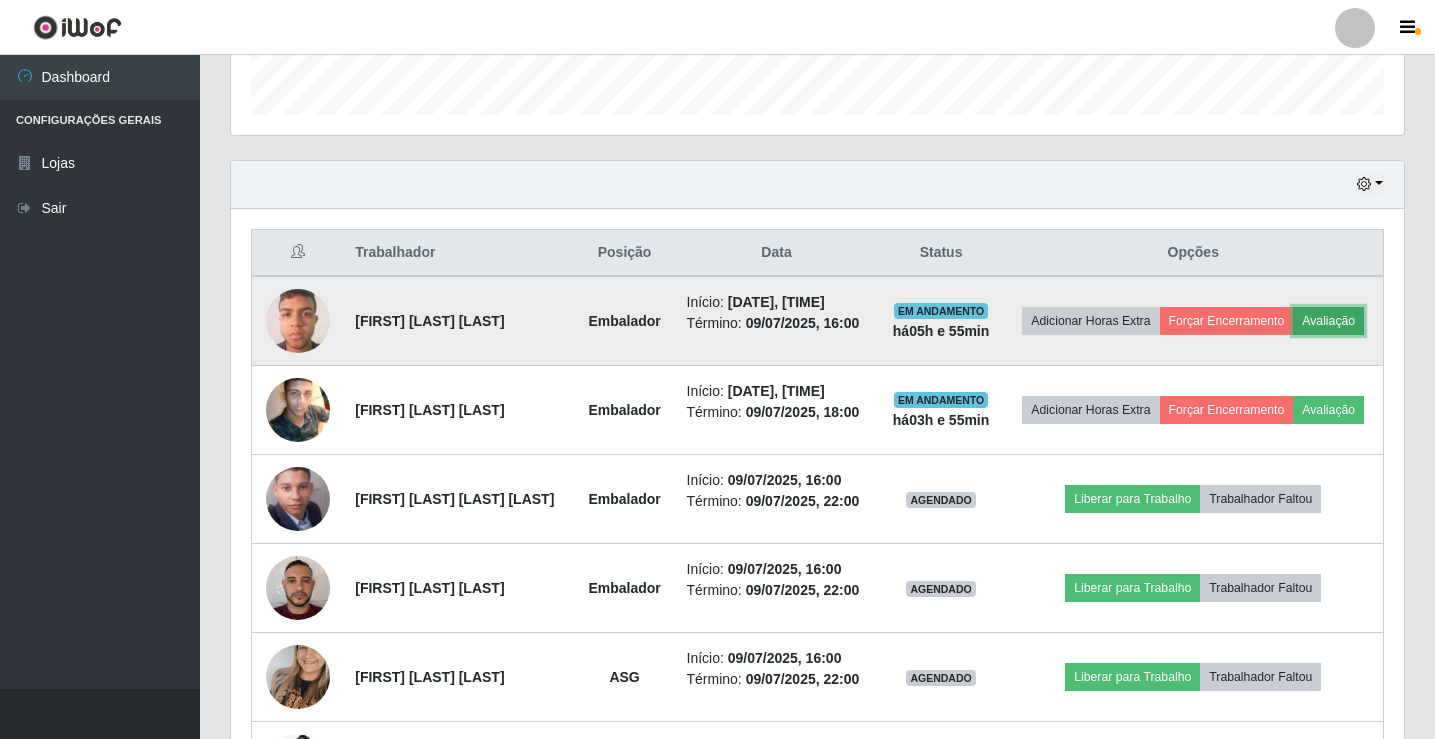 click on "Avaliação" at bounding box center (1328, 321) 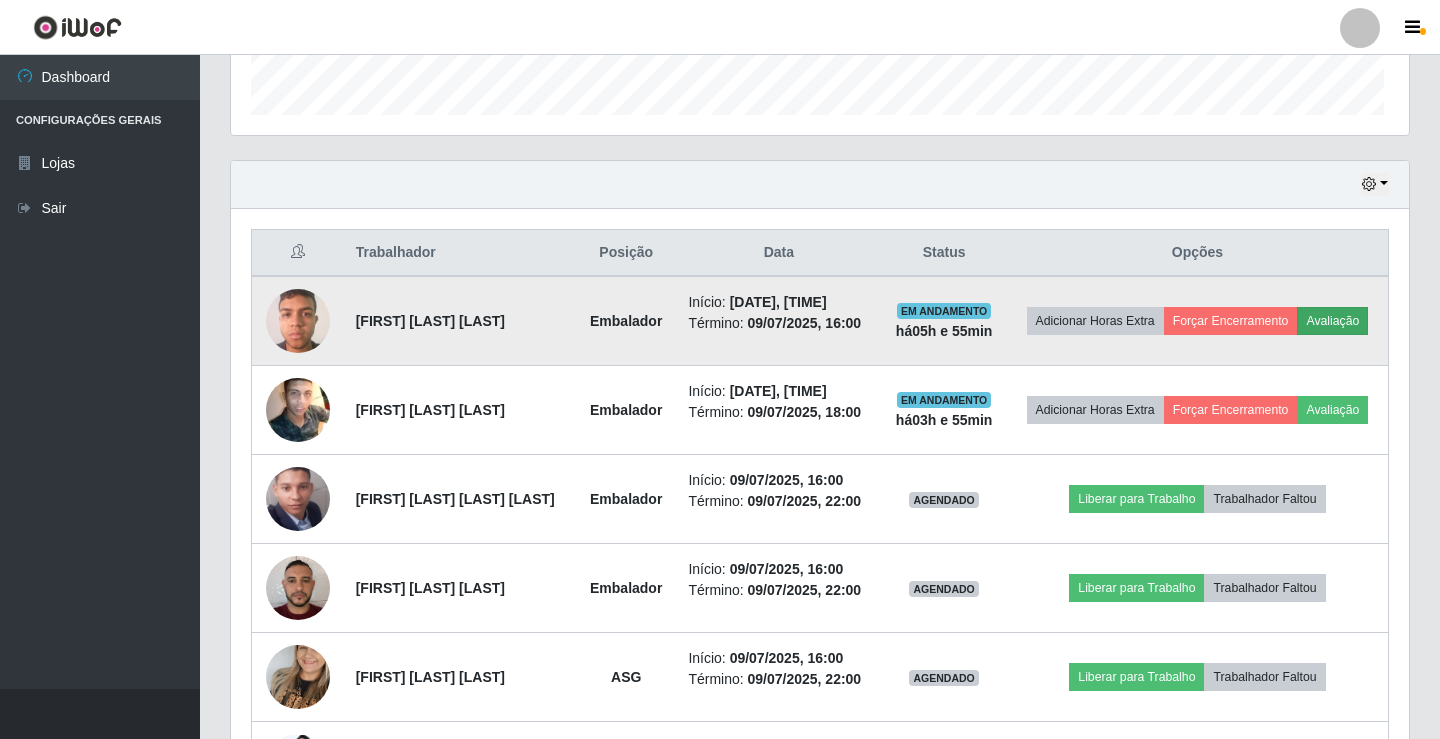scroll, scrollTop: 999585, scrollLeft: 998837, axis: both 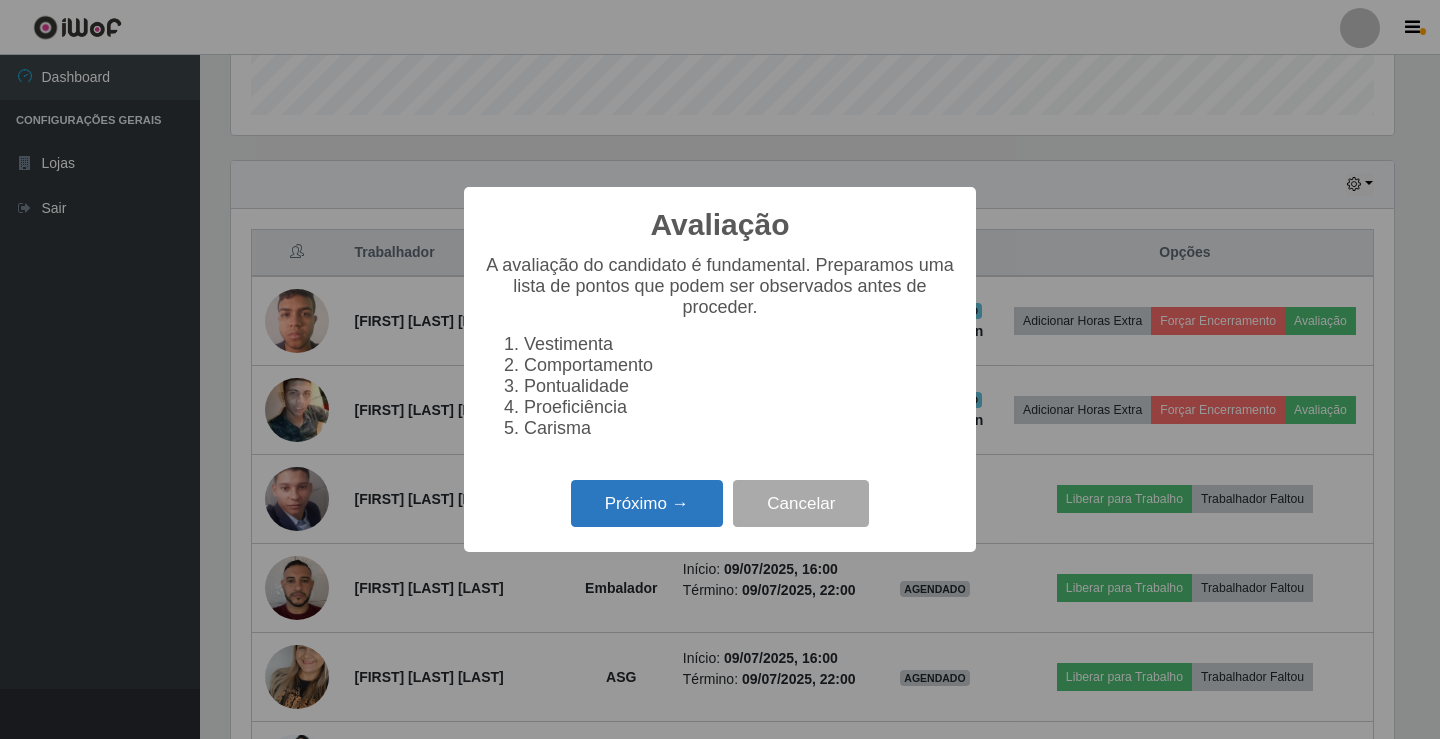 click on "Próximo →" at bounding box center [647, 503] 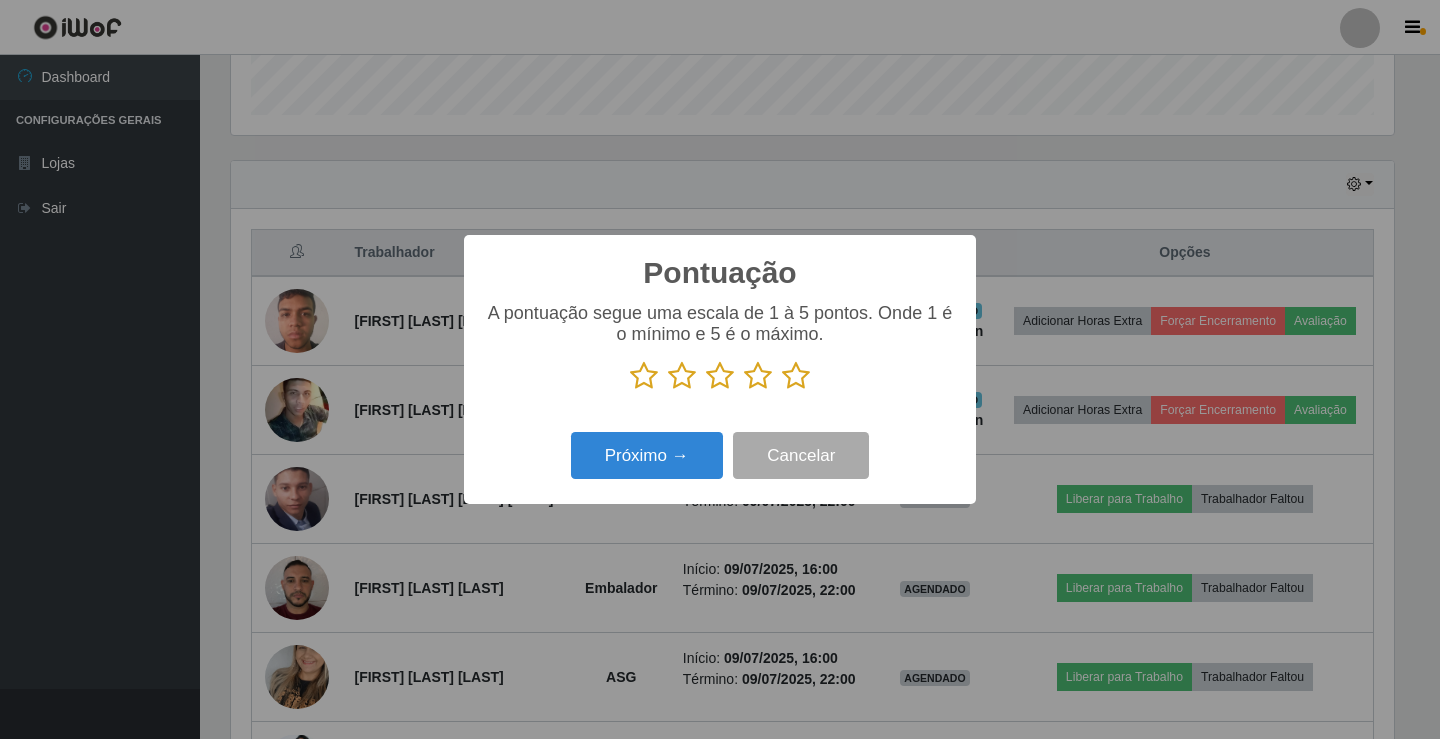 scroll, scrollTop: 999585, scrollLeft: 998837, axis: both 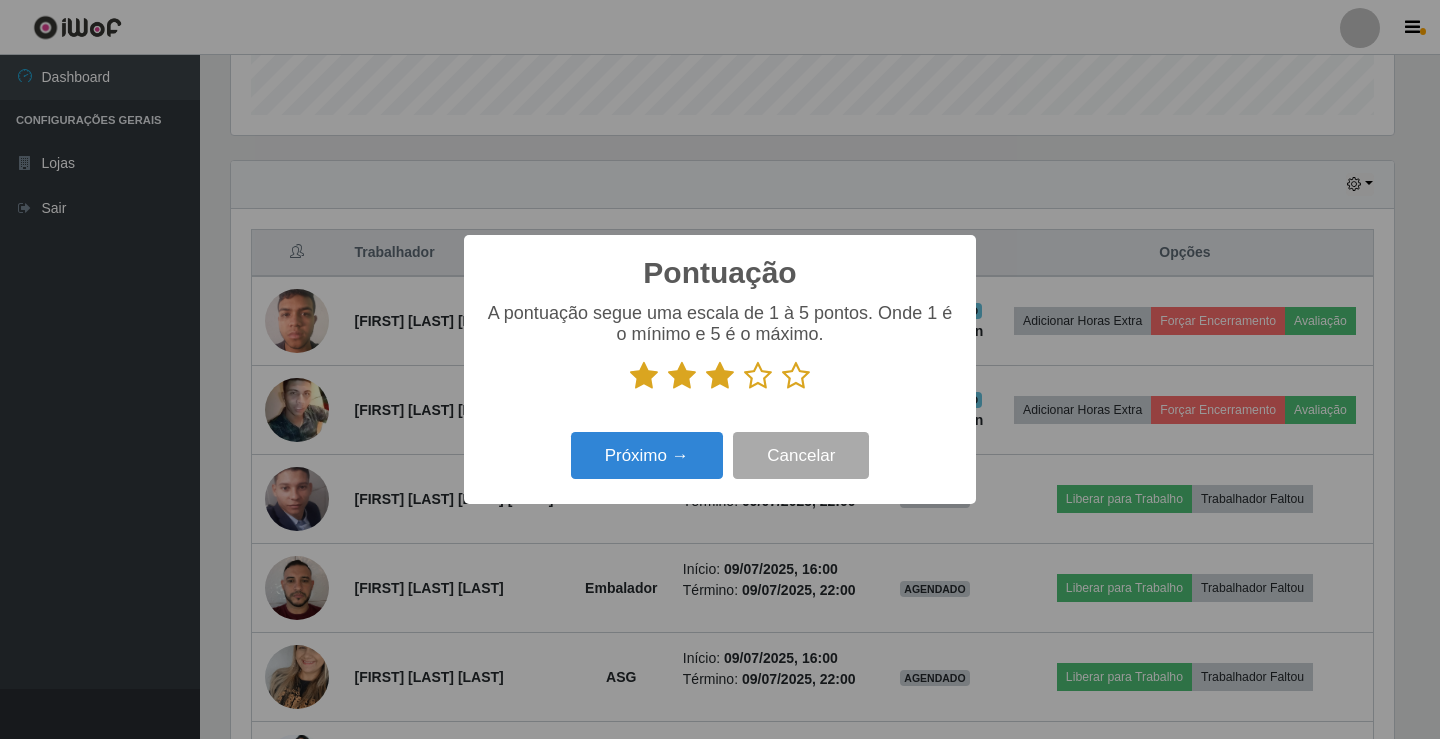 click at bounding box center [758, 376] 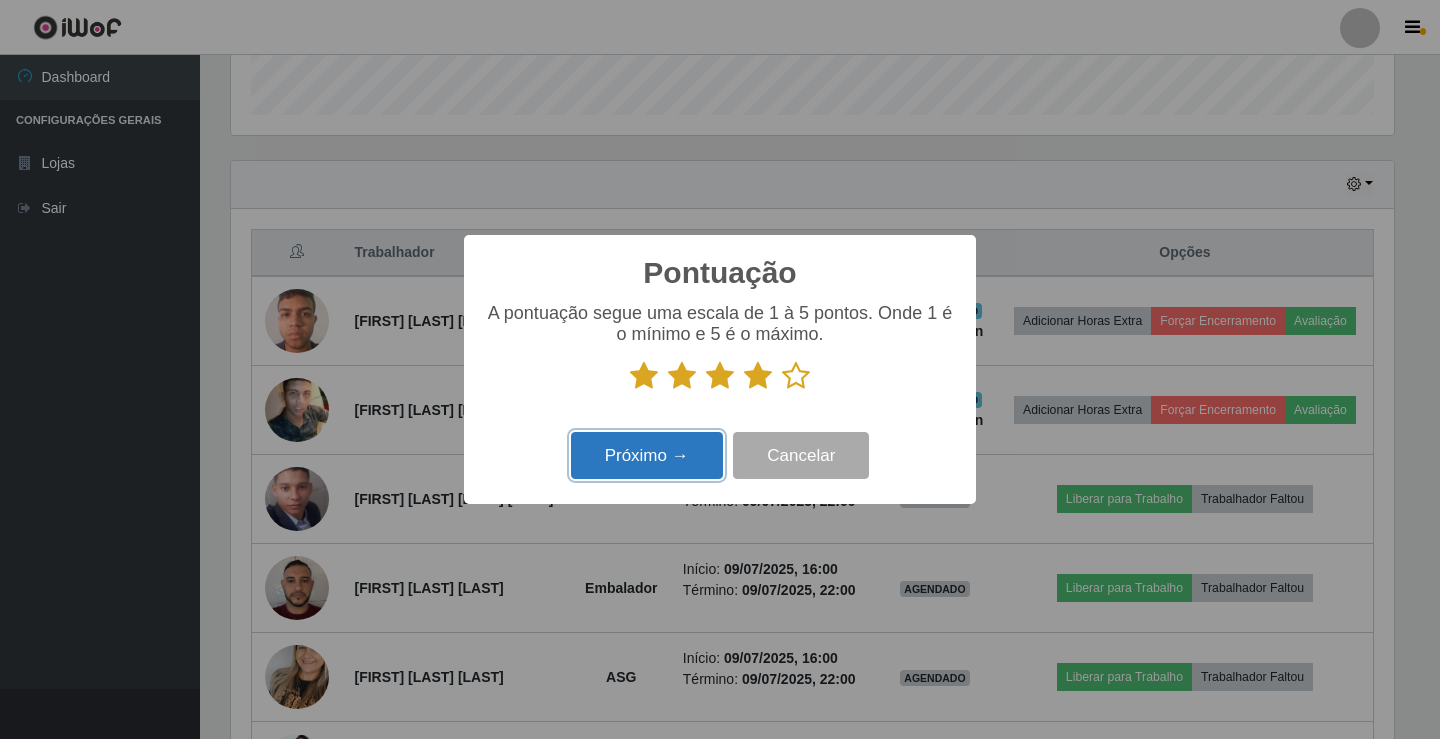 click on "Próximo →" at bounding box center (647, 455) 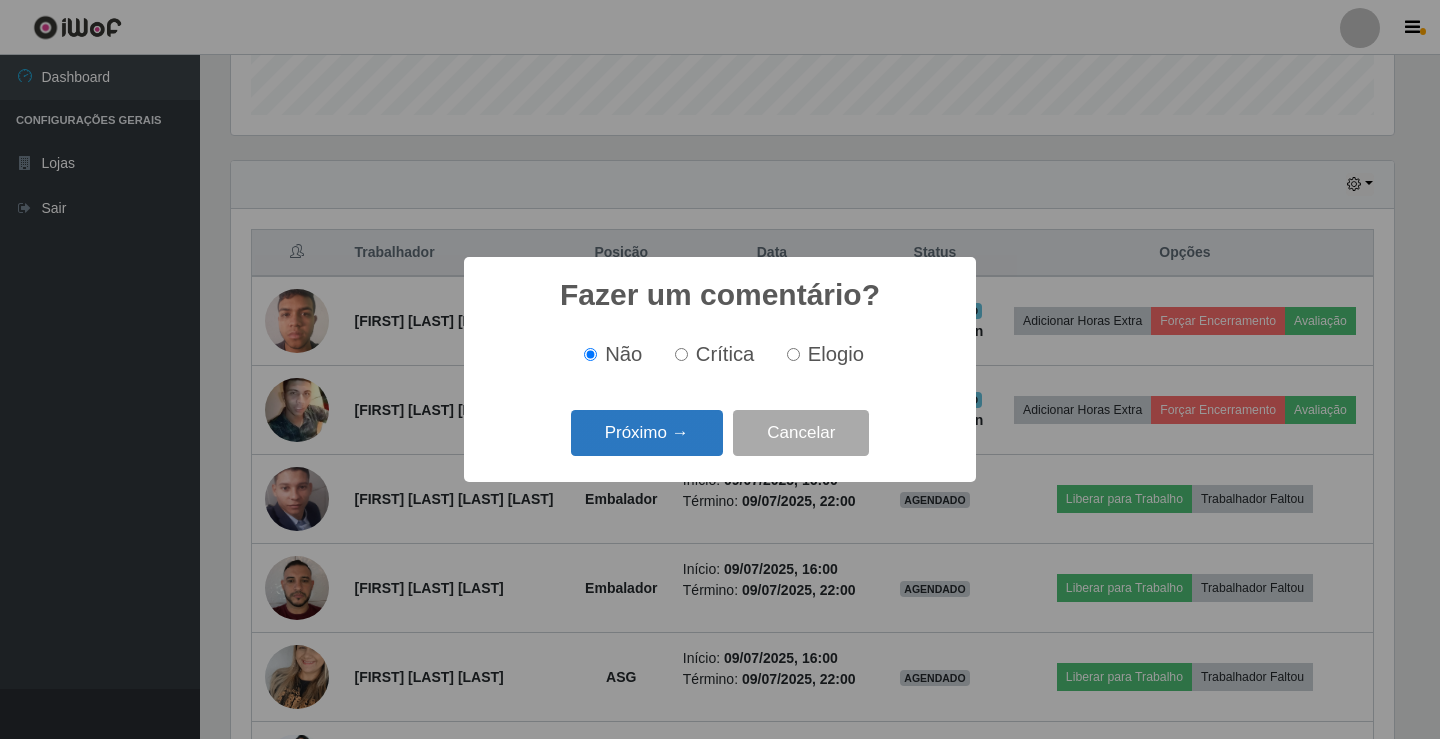 click on "Próximo →" at bounding box center (647, 433) 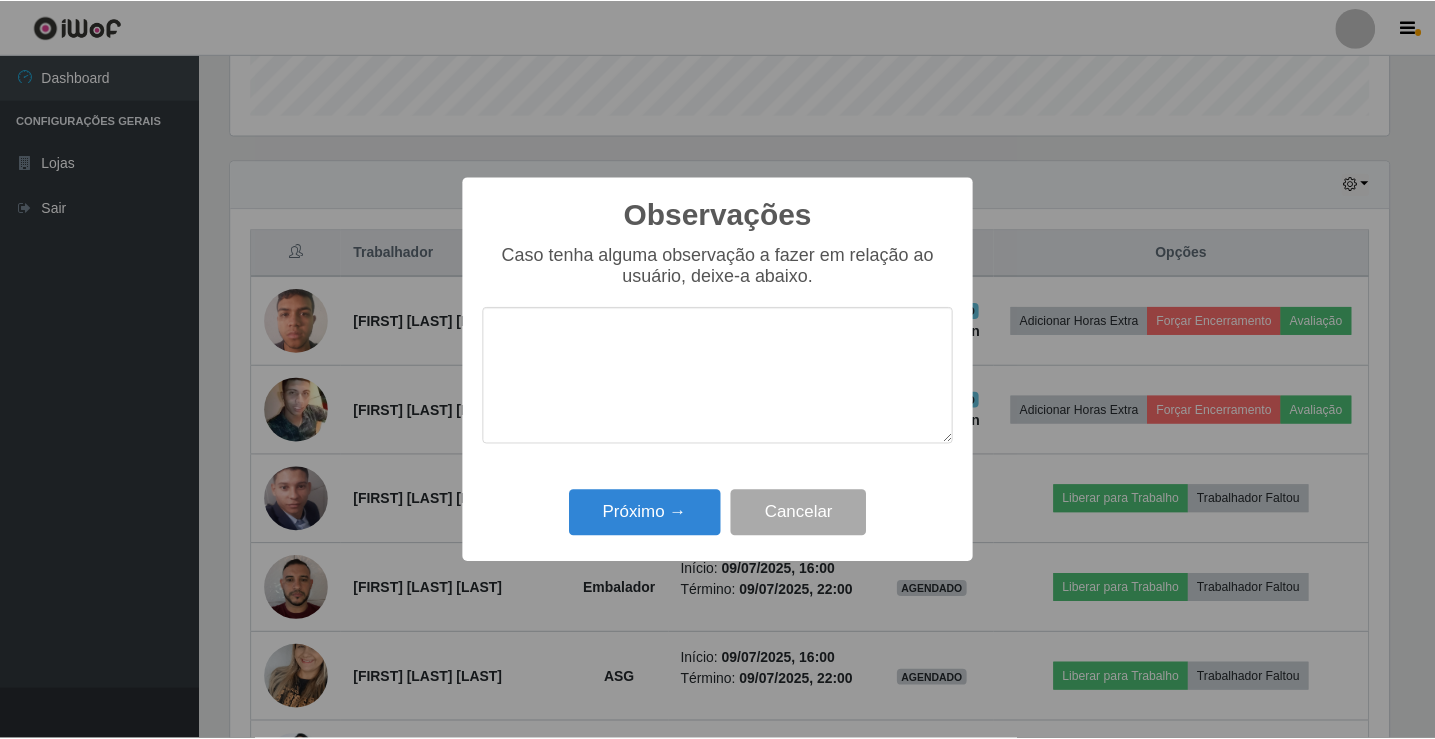 scroll, scrollTop: 999585, scrollLeft: 998837, axis: both 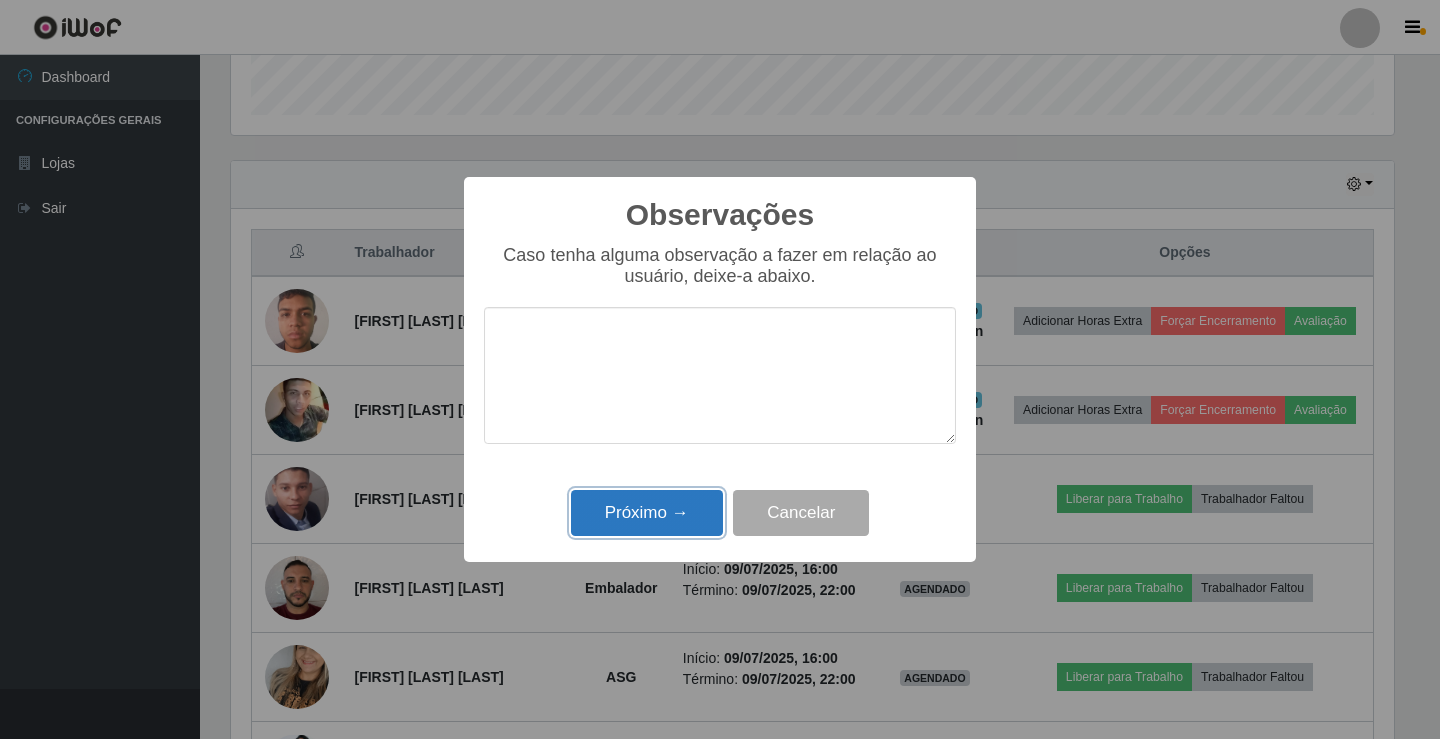 click on "Próximo →" at bounding box center (647, 513) 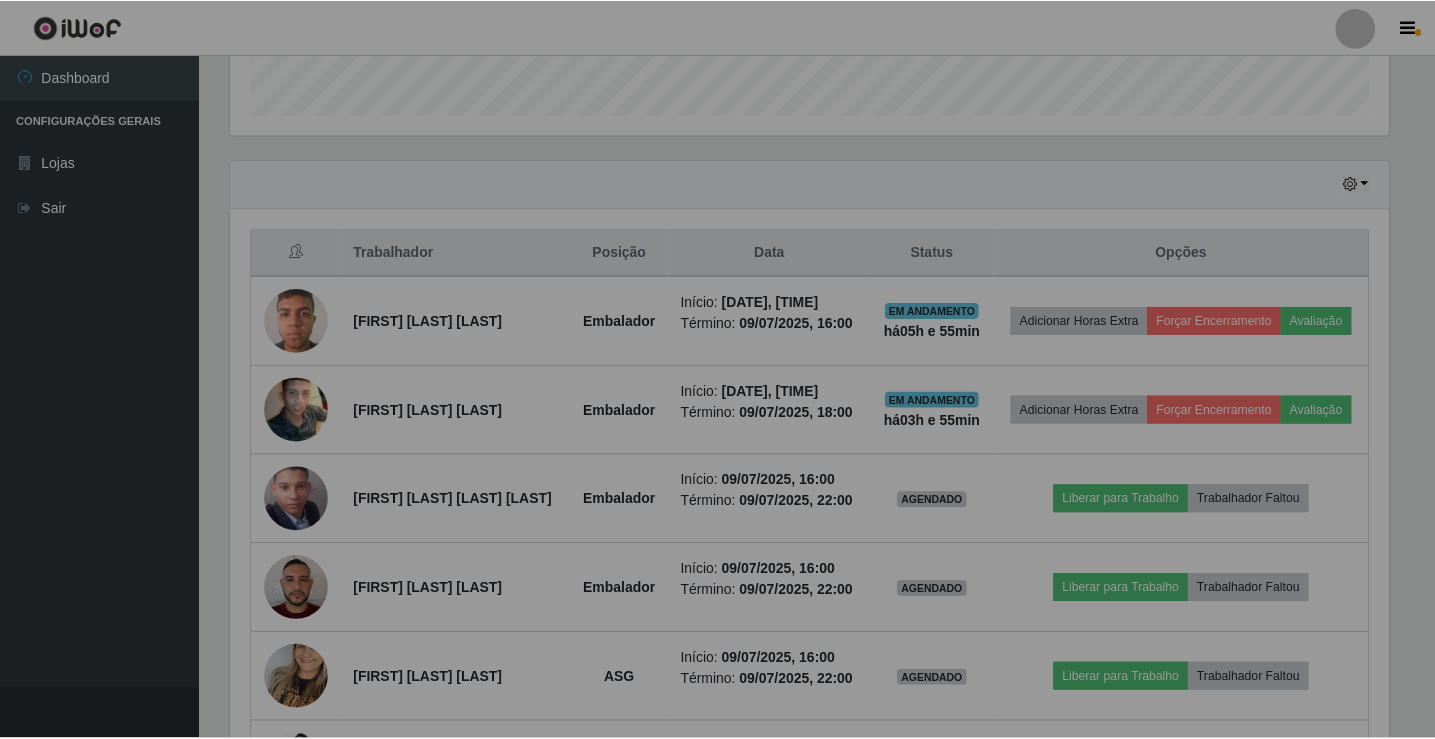 scroll, scrollTop: 999585, scrollLeft: 998827, axis: both 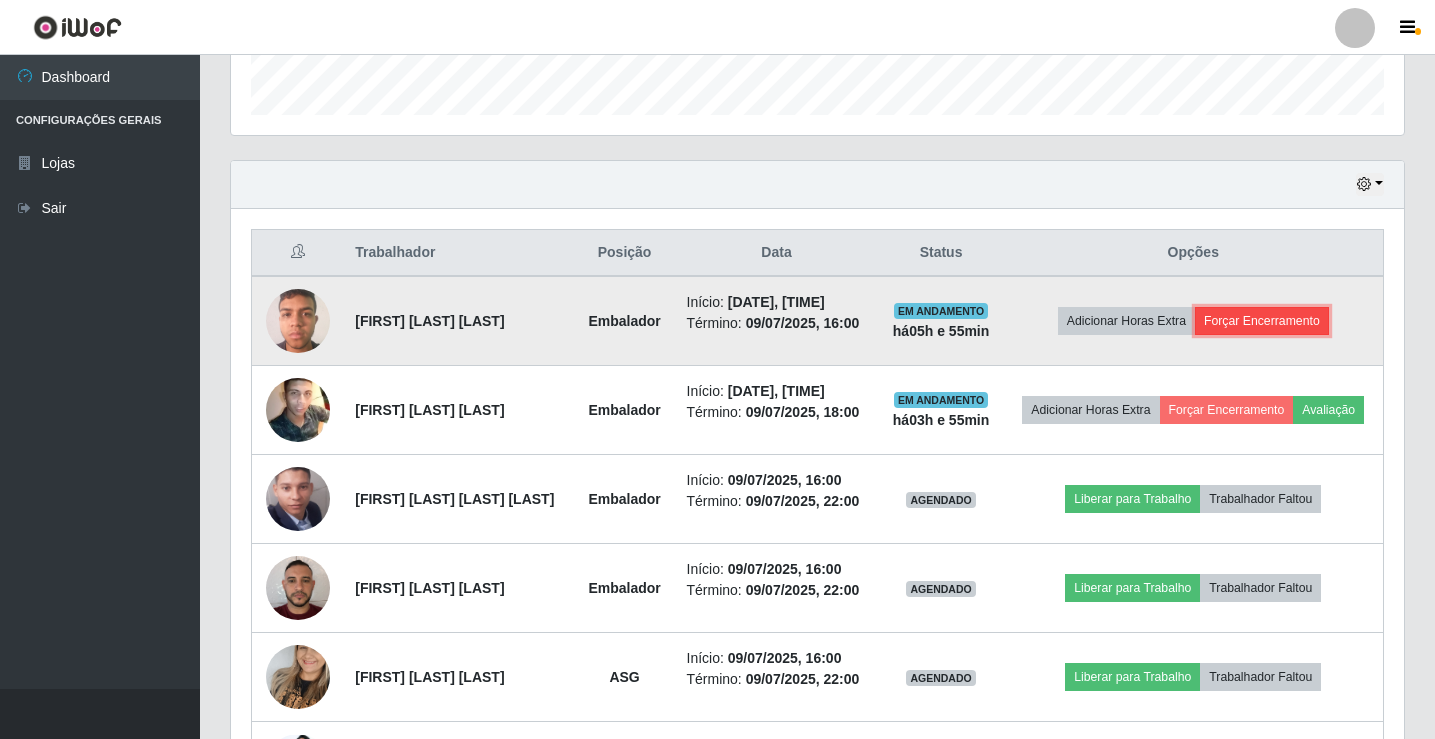 click on "Forçar Encerramento" at bounding box center (1262, 321) 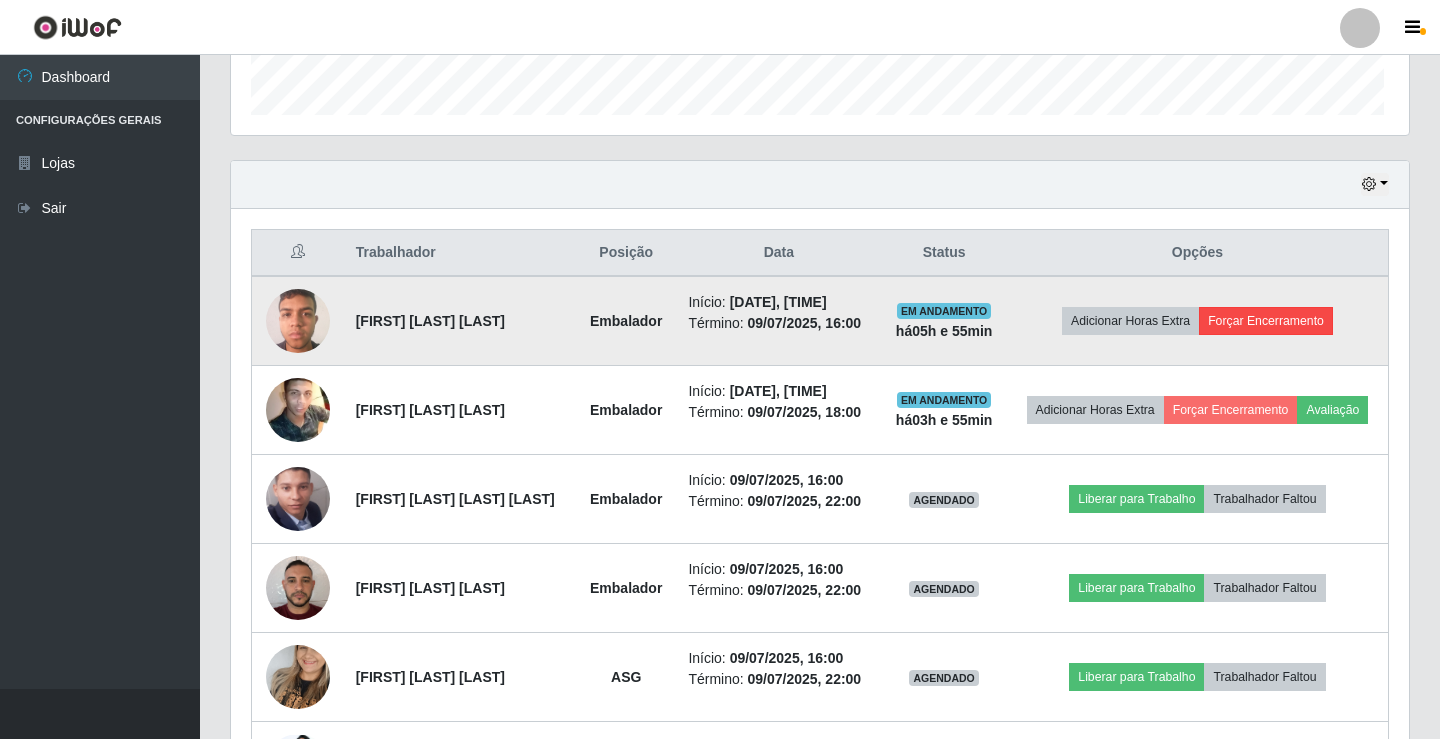 scroll, scrollTop: 999585, scrollLeft: 998837, axis: both 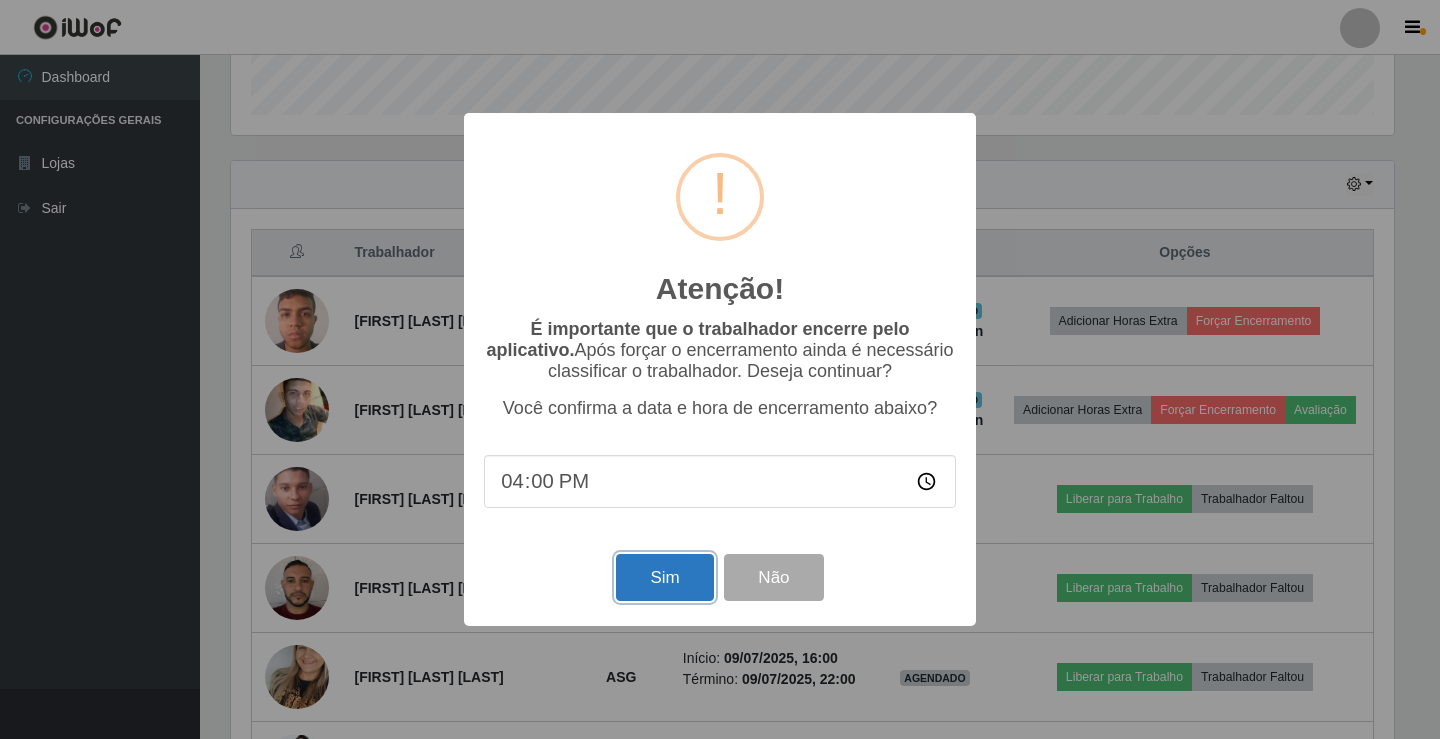 click on "Sim" at bounding box center (664, 577) 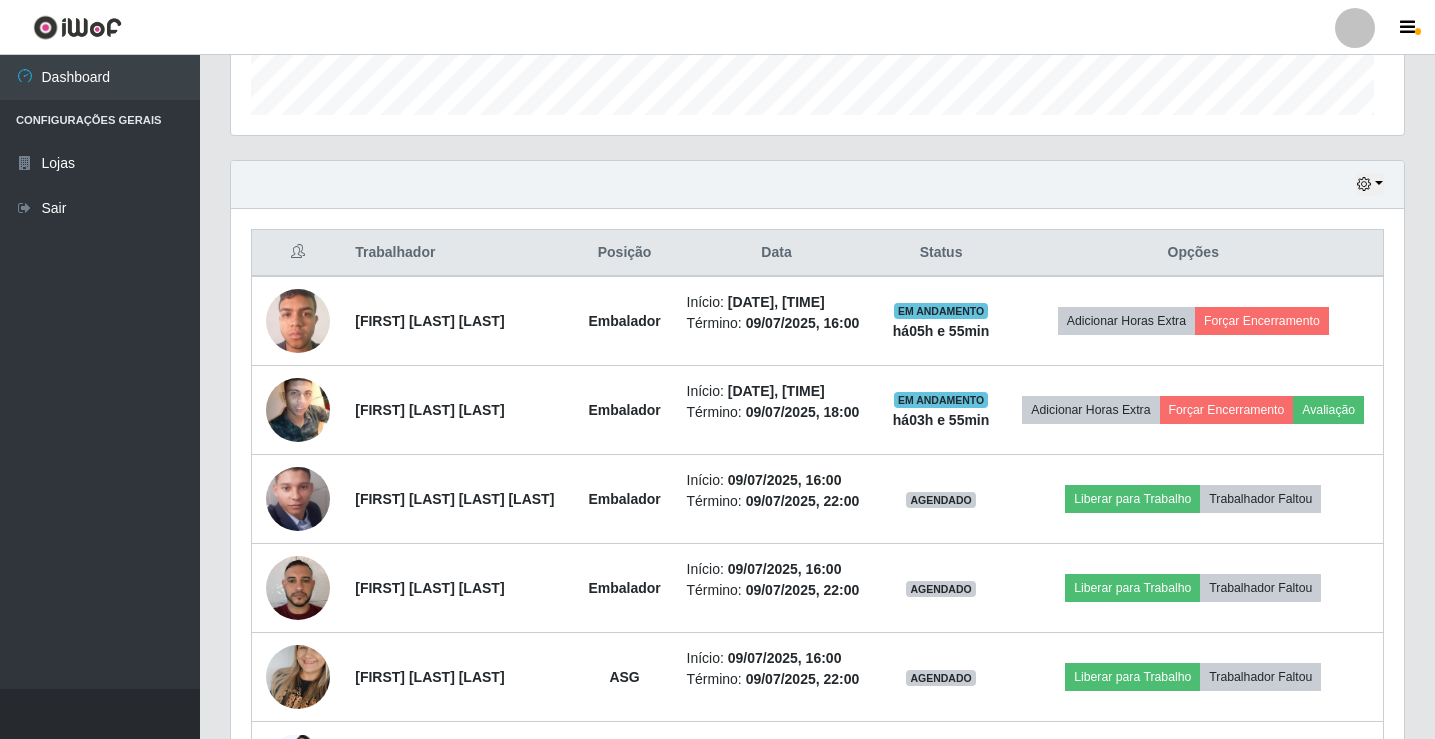 scroll, scrollTop: 999585, scrollLeft: 998827, axis: both 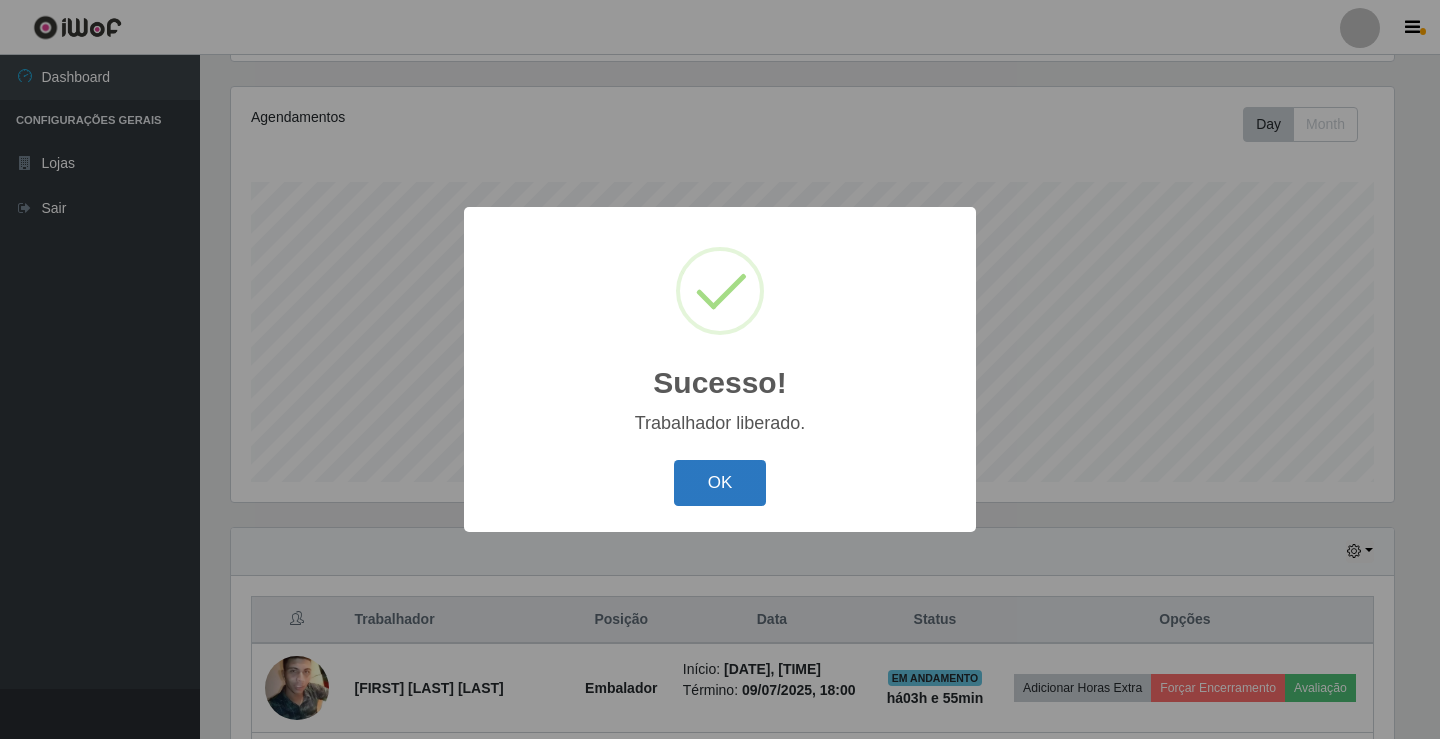 click on "OK" at bounding box center (720, 483) 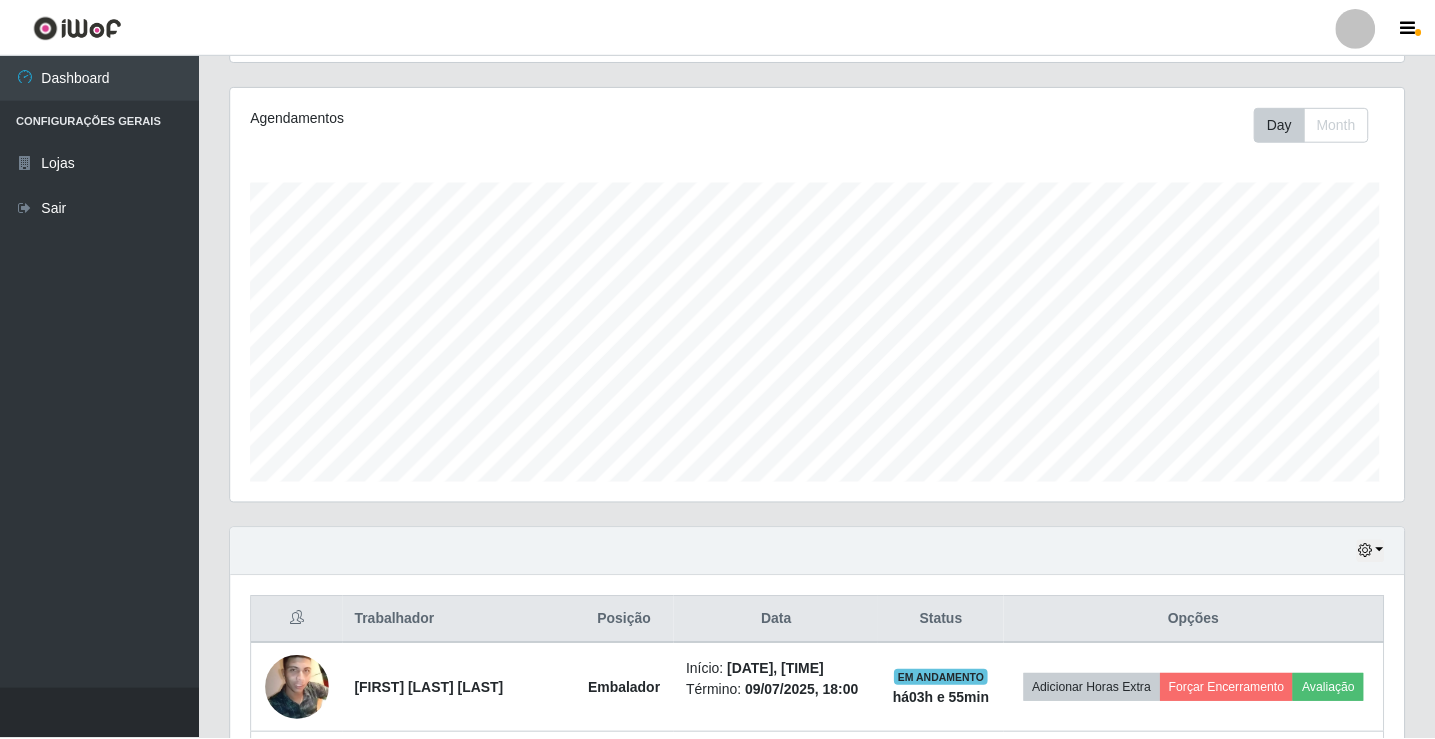 scroll, scrollTop: 999585, scrollLeft: 998827, axis: both 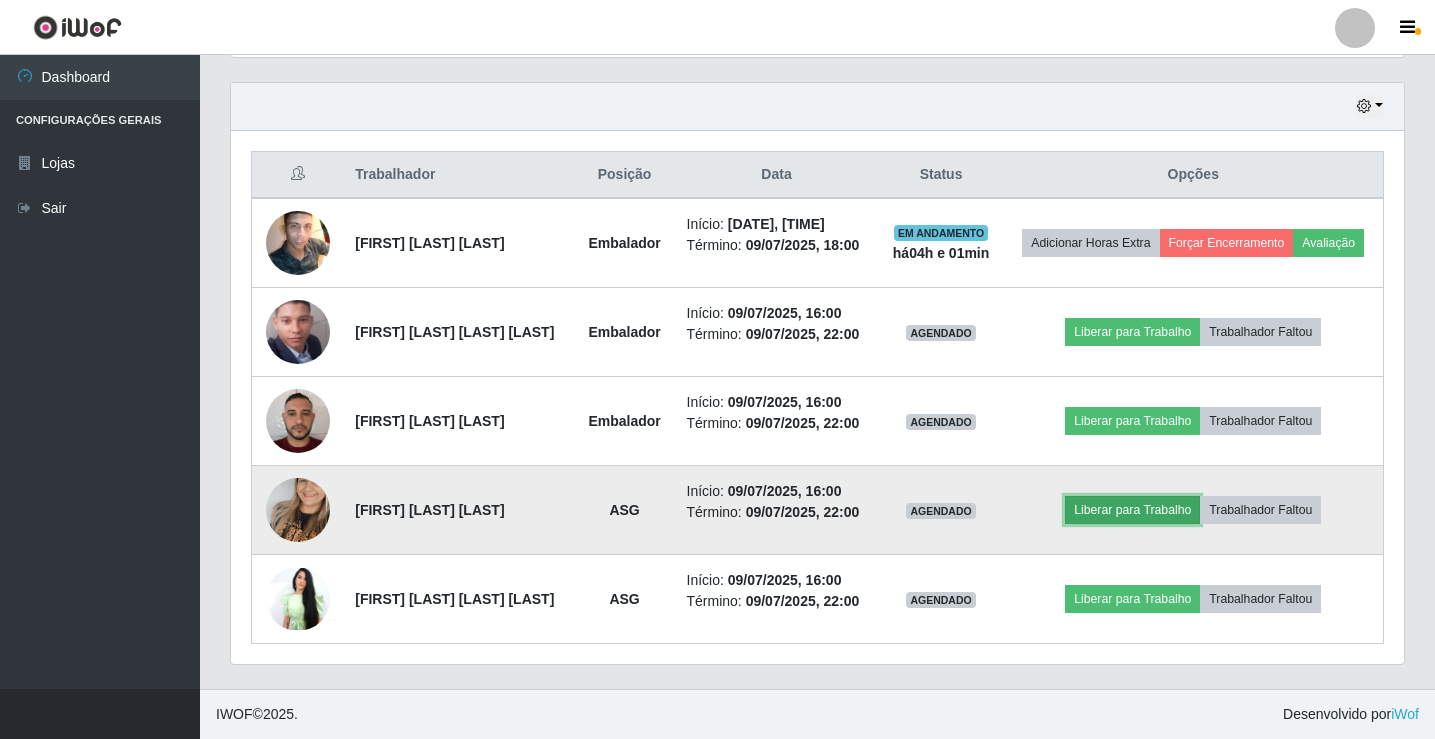 click on "Liberar para Trabalho" at bounding box center [1132, 332] 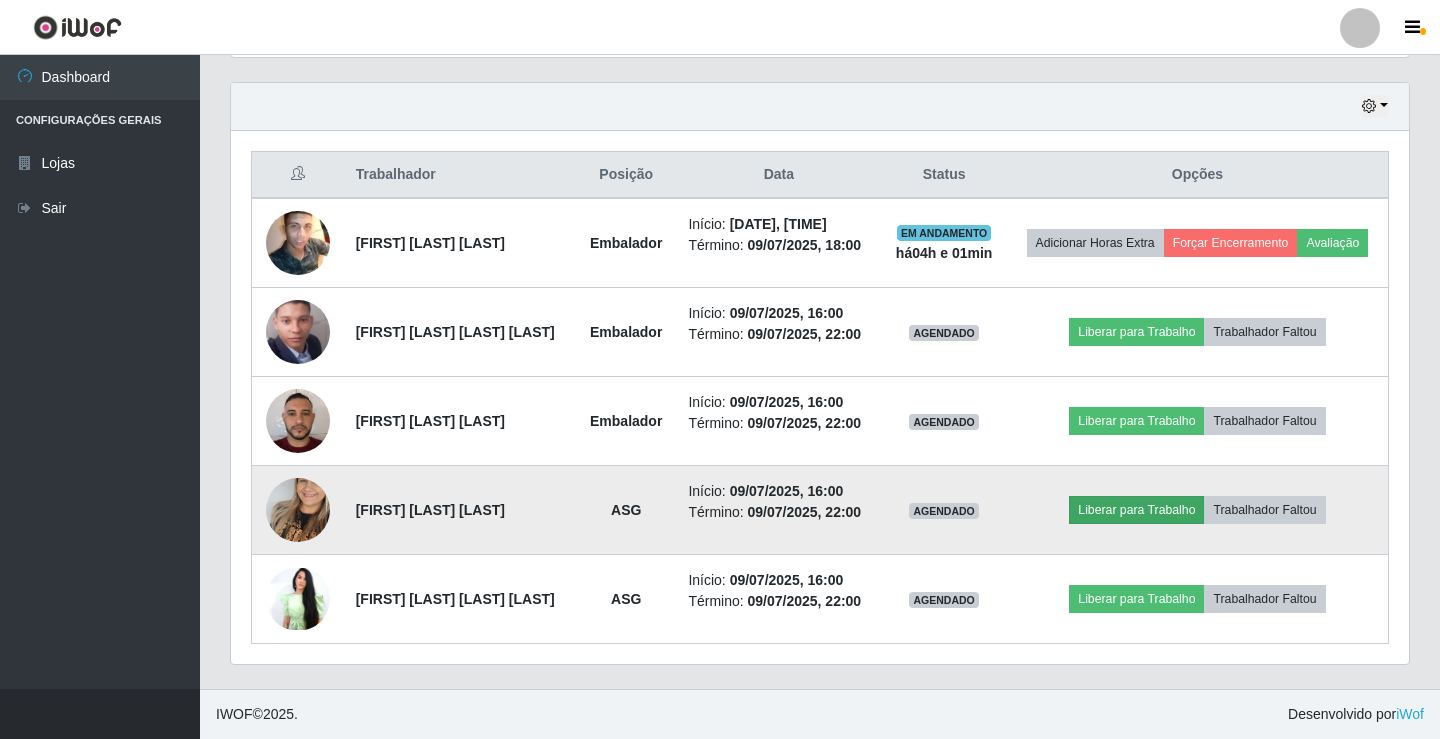 scroll, scrollTop: 999585, scrollLeft: 998837, axis: both 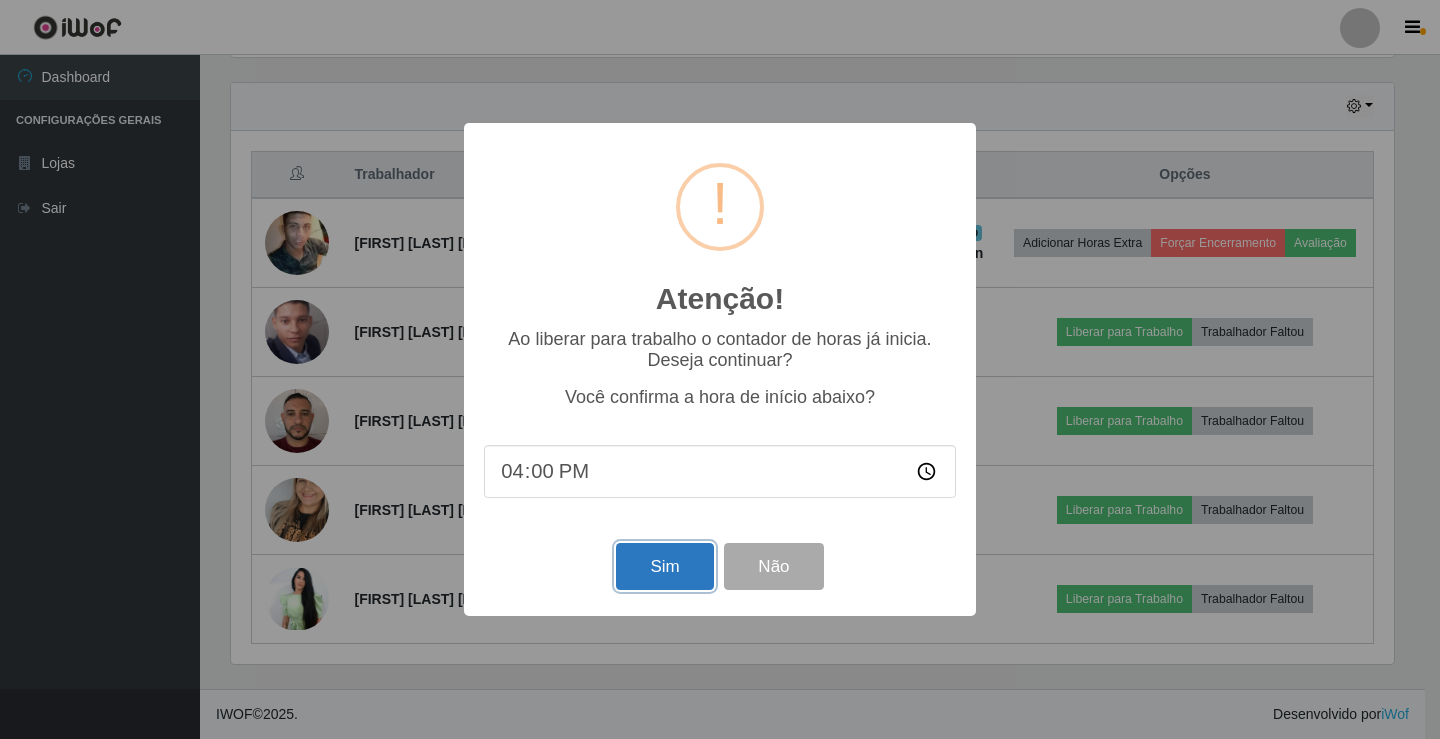 click on "Sim" at bounding box center (664, 566) 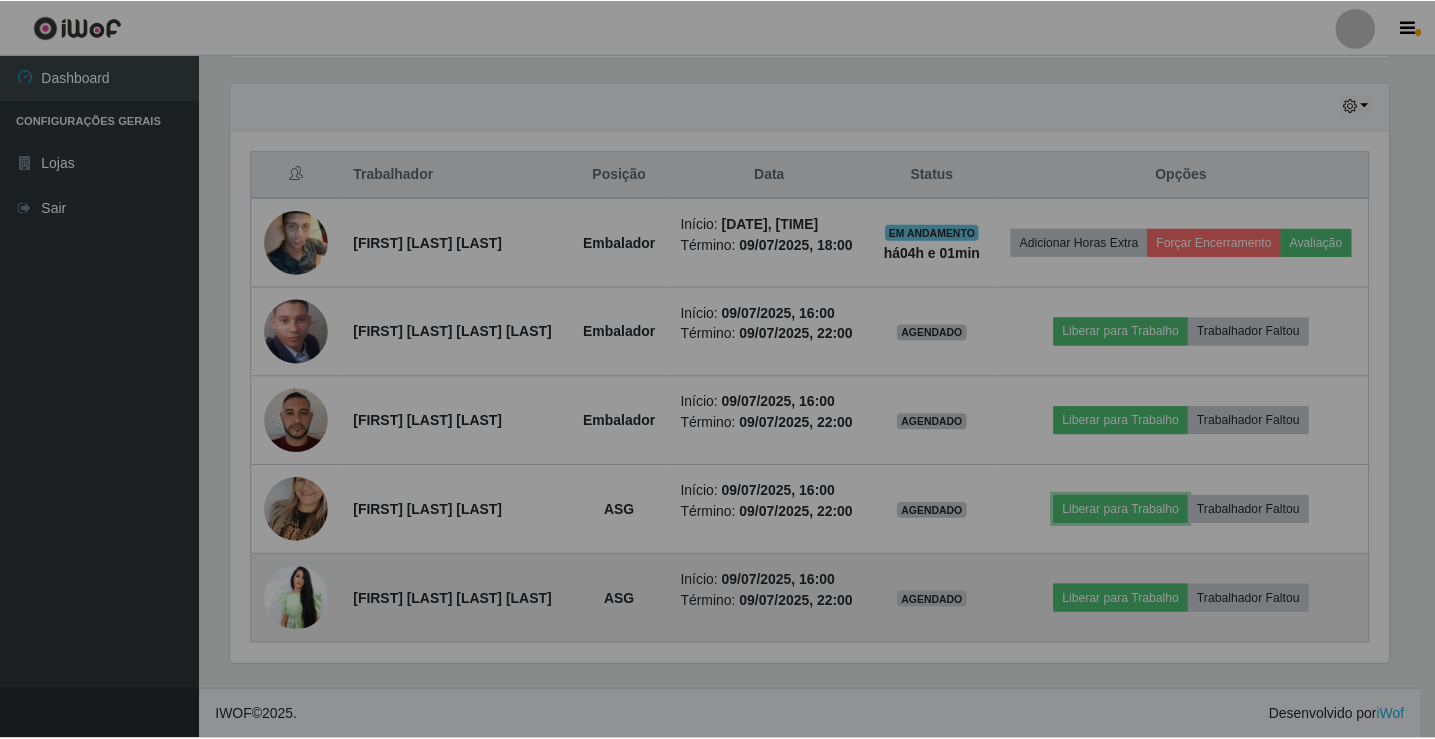scroll, scrollTop: 999585, scrollLeft: 998827, axis: both 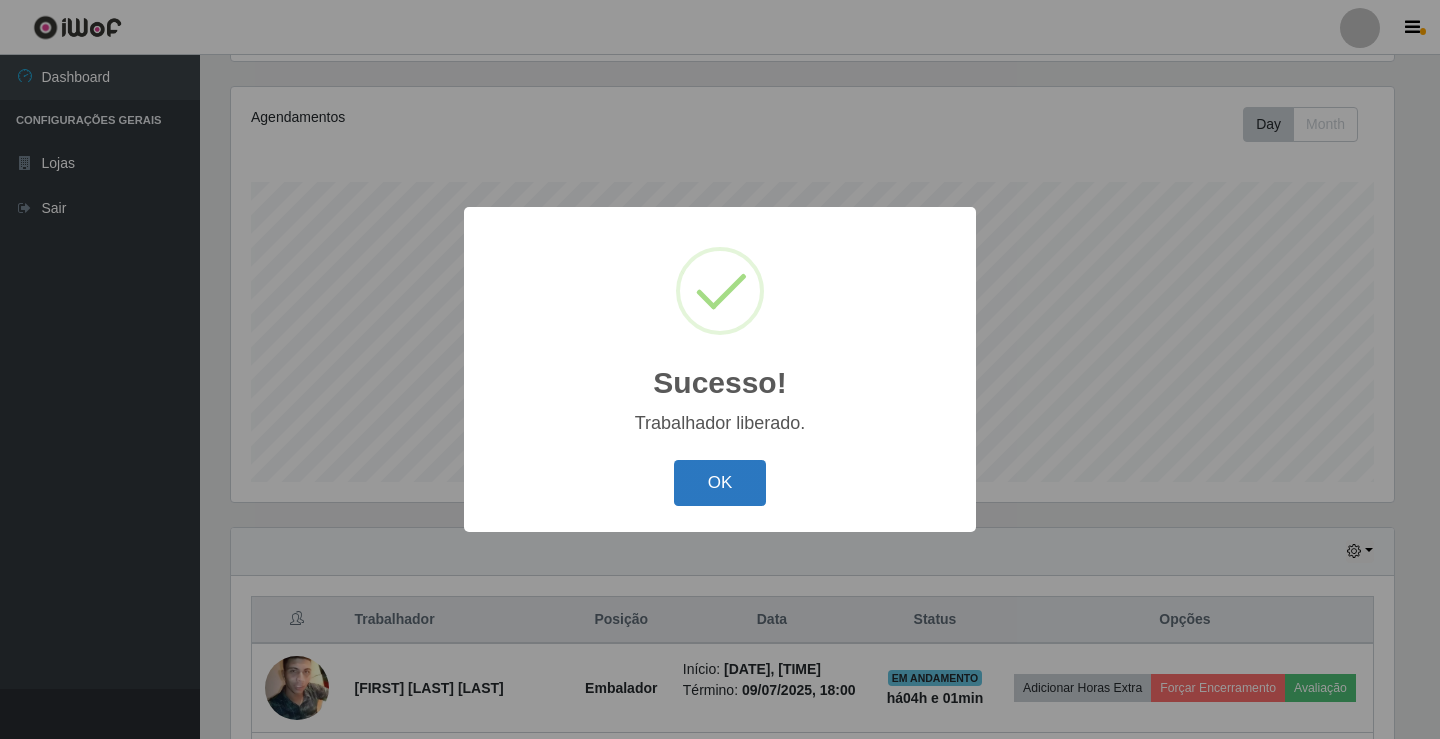 click on "OK" at bounding box center [720, 483] 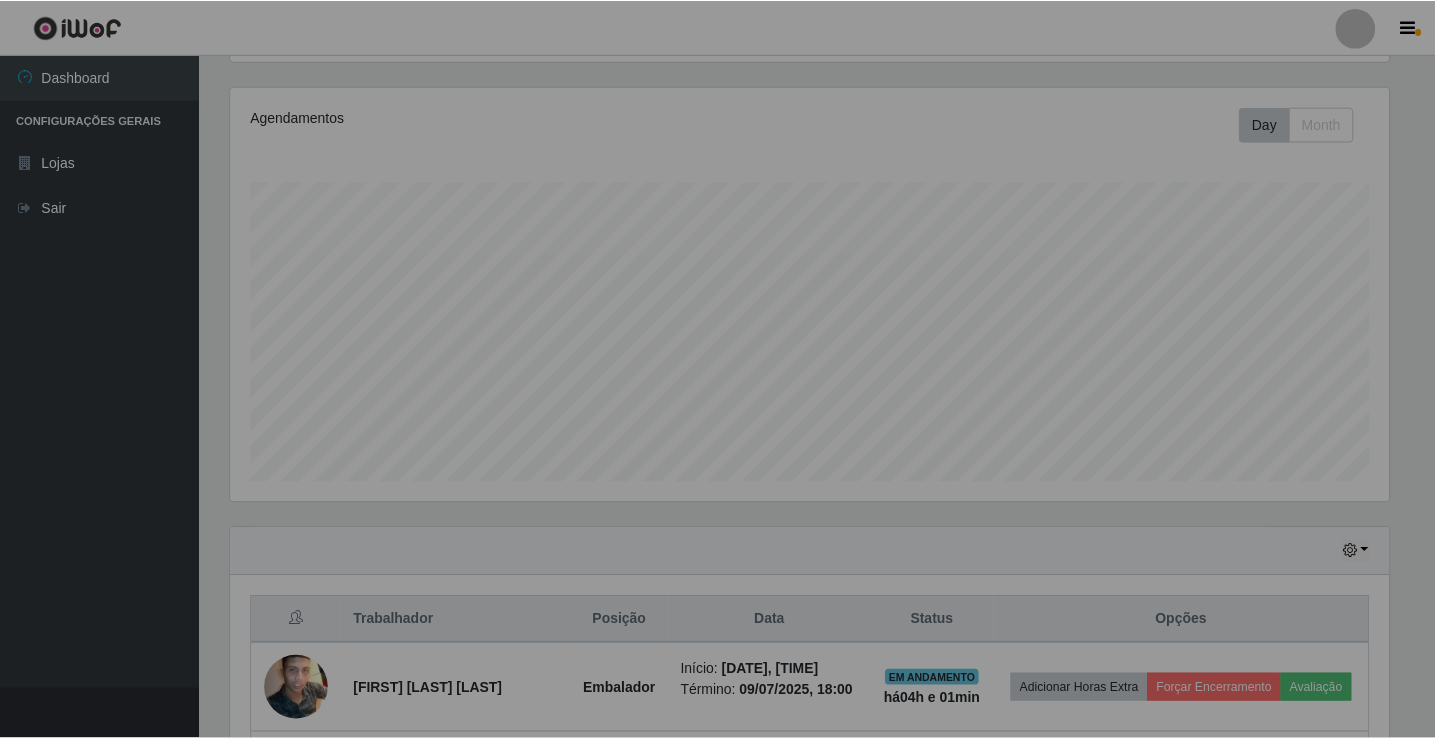 scroll, scrollTop: 275, scrollLeft: 0, axis: vertical 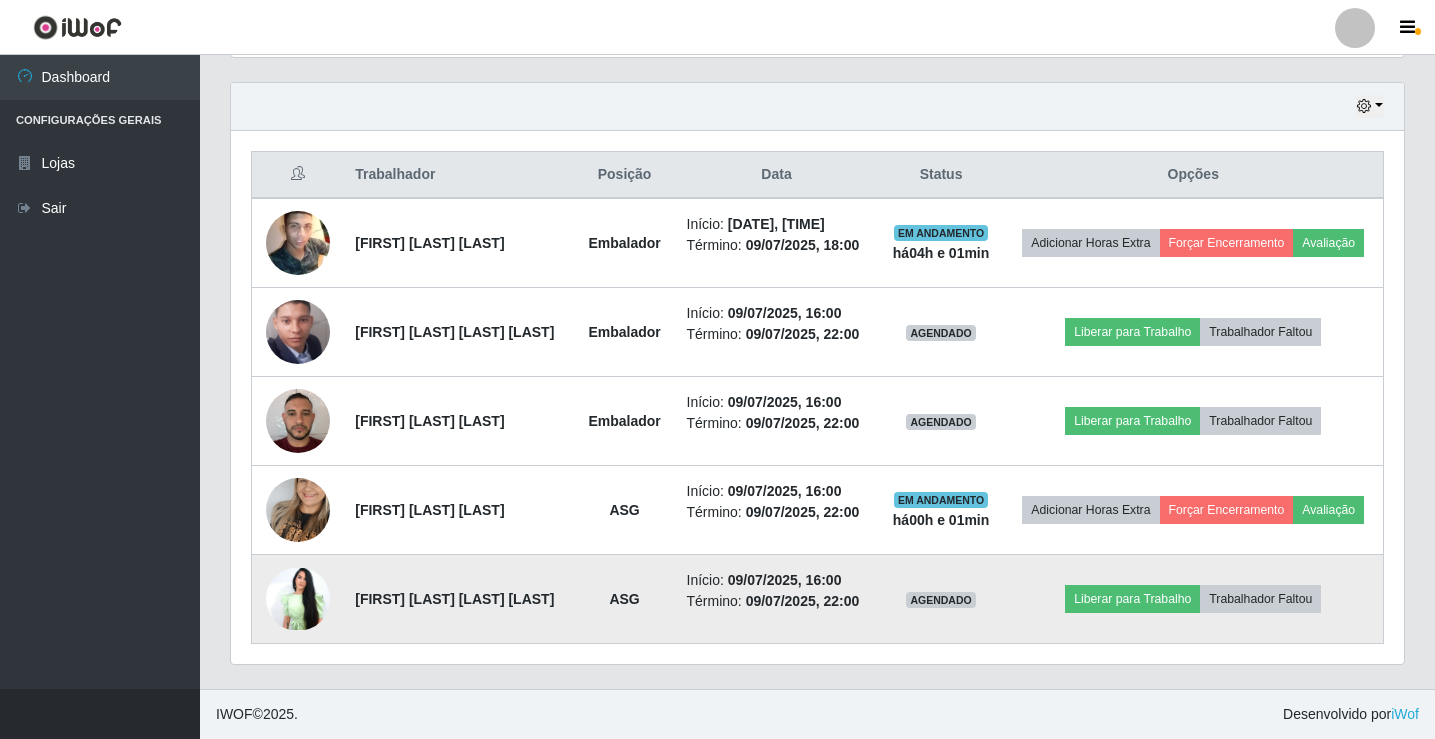 click at bounding box center (298, 243) 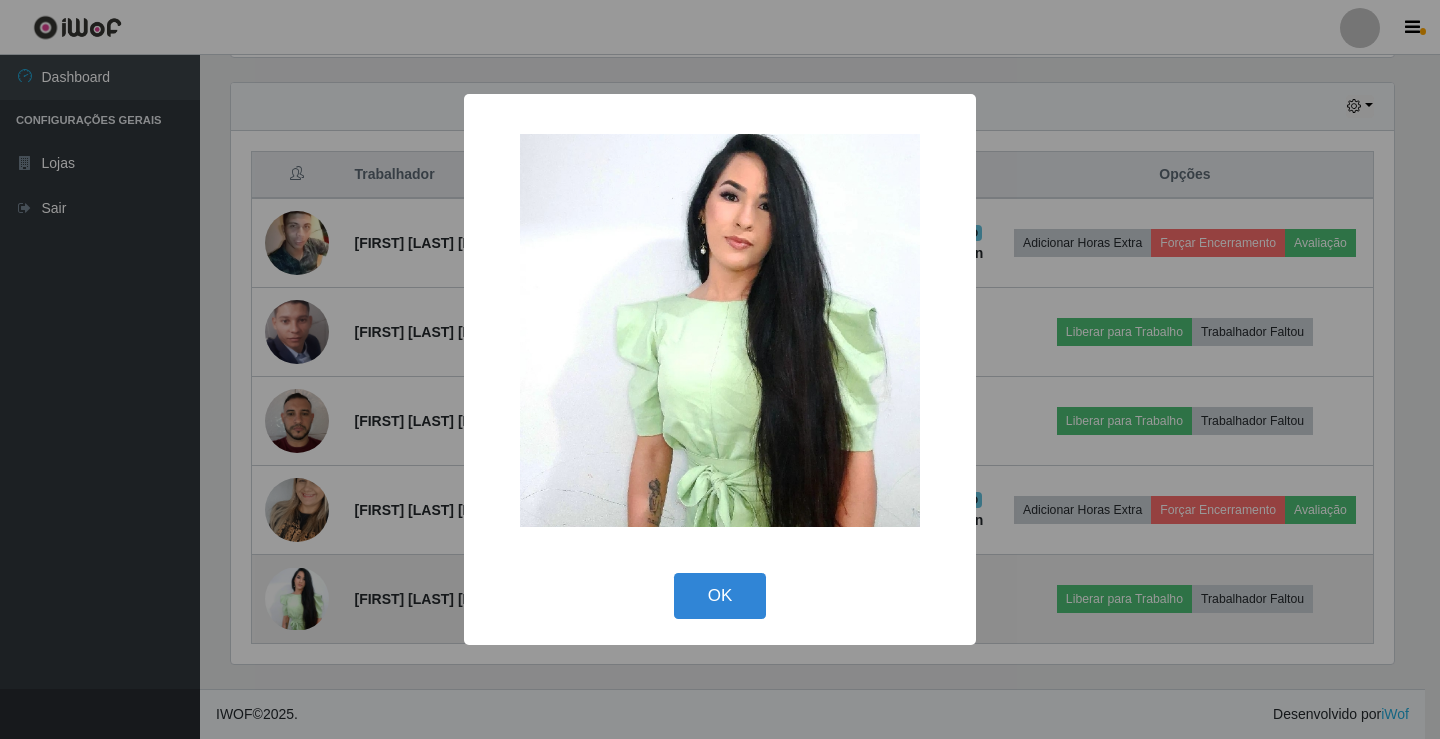 click on "× OK Cancel" at bounding box center [720, 369] 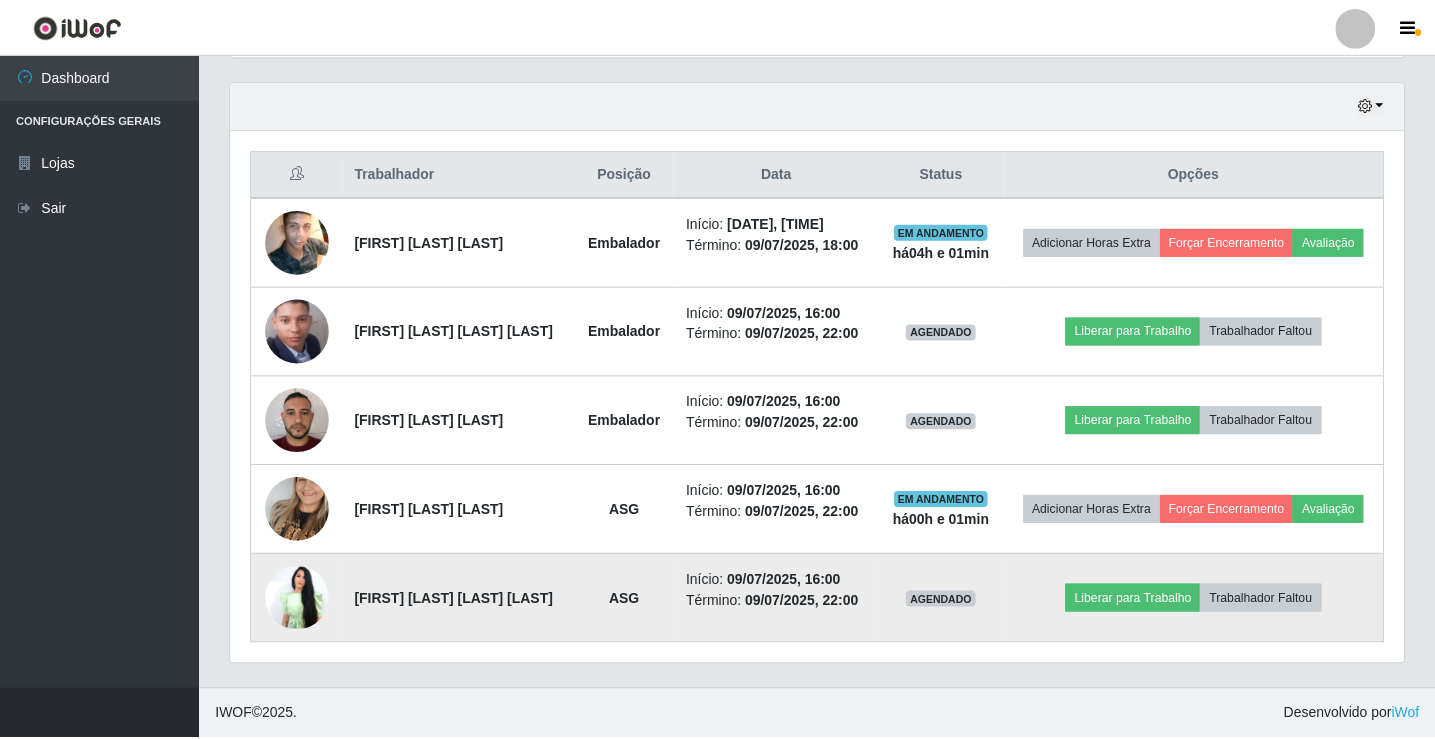 scroll, scrollTop: 999585, scrollLeft: 998827, axis: both 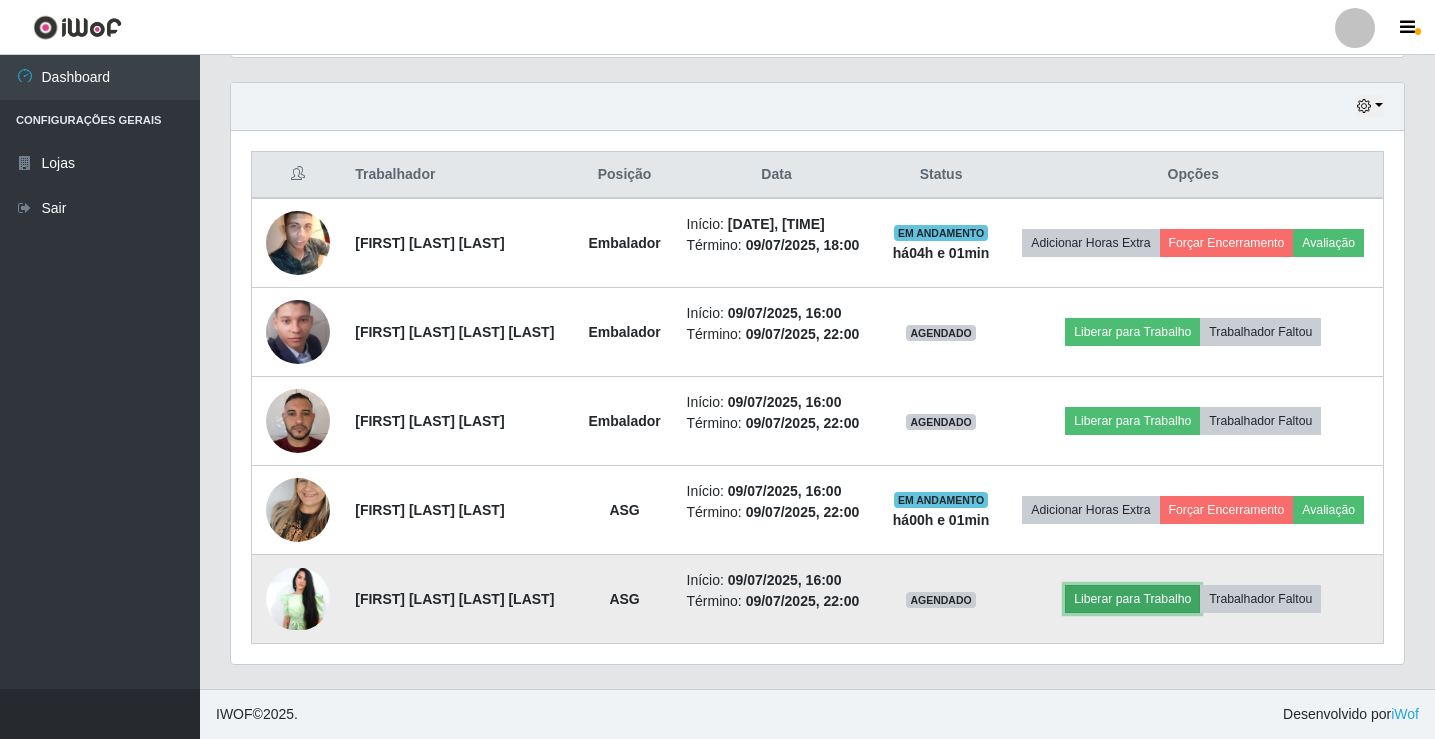 click on "Liberar para Trabalho" at bounding box center (1132, 332) 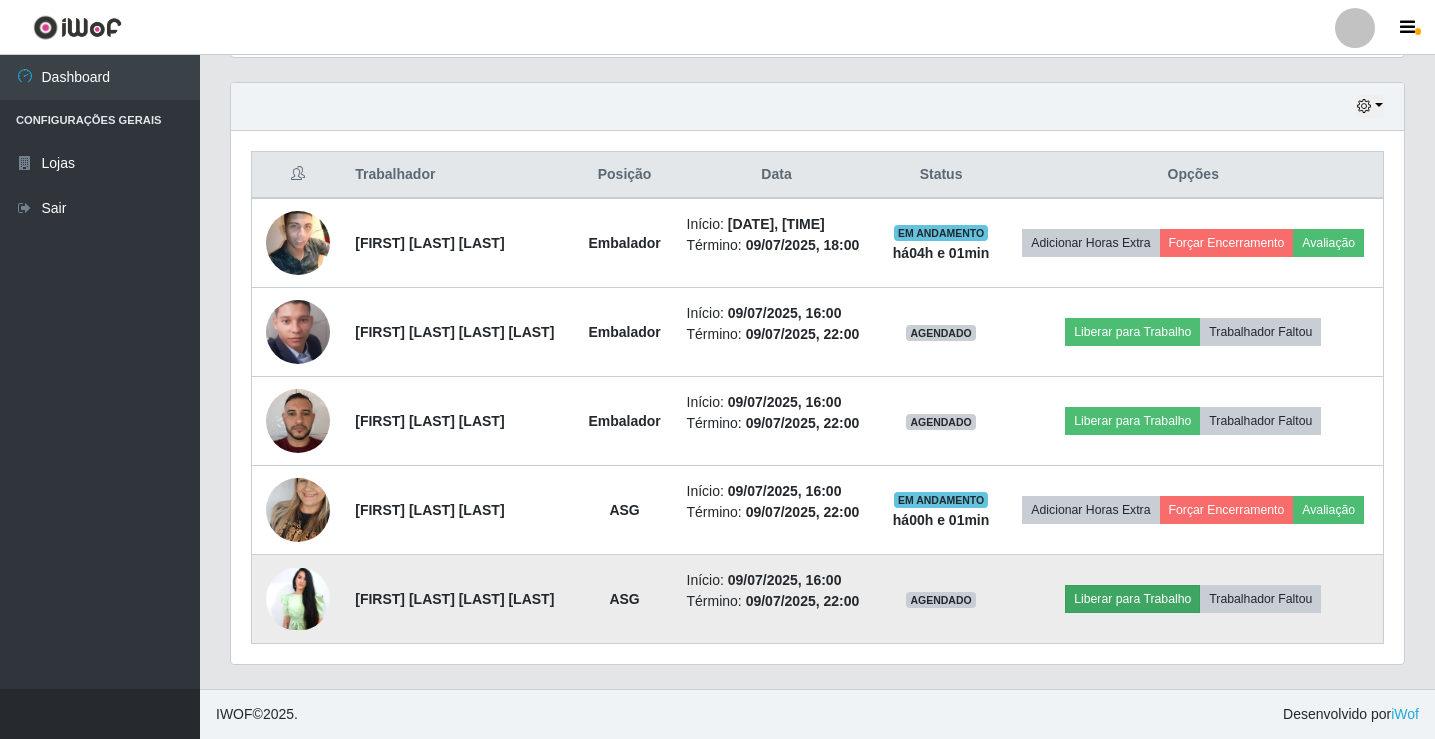 scroll, scrollTop: 999585, scrollLeft: 998837, axis: both 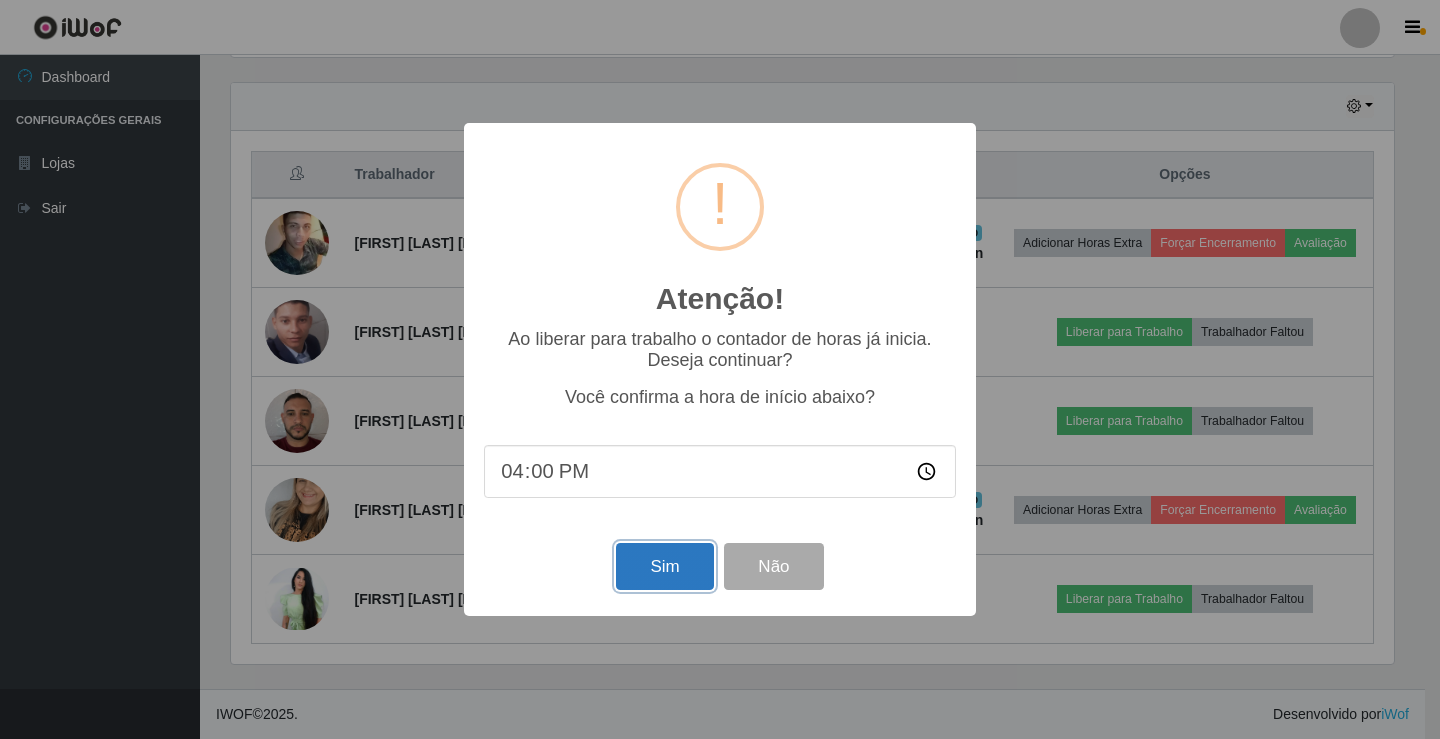 click on "Sim" at bounding box center (664, 566) 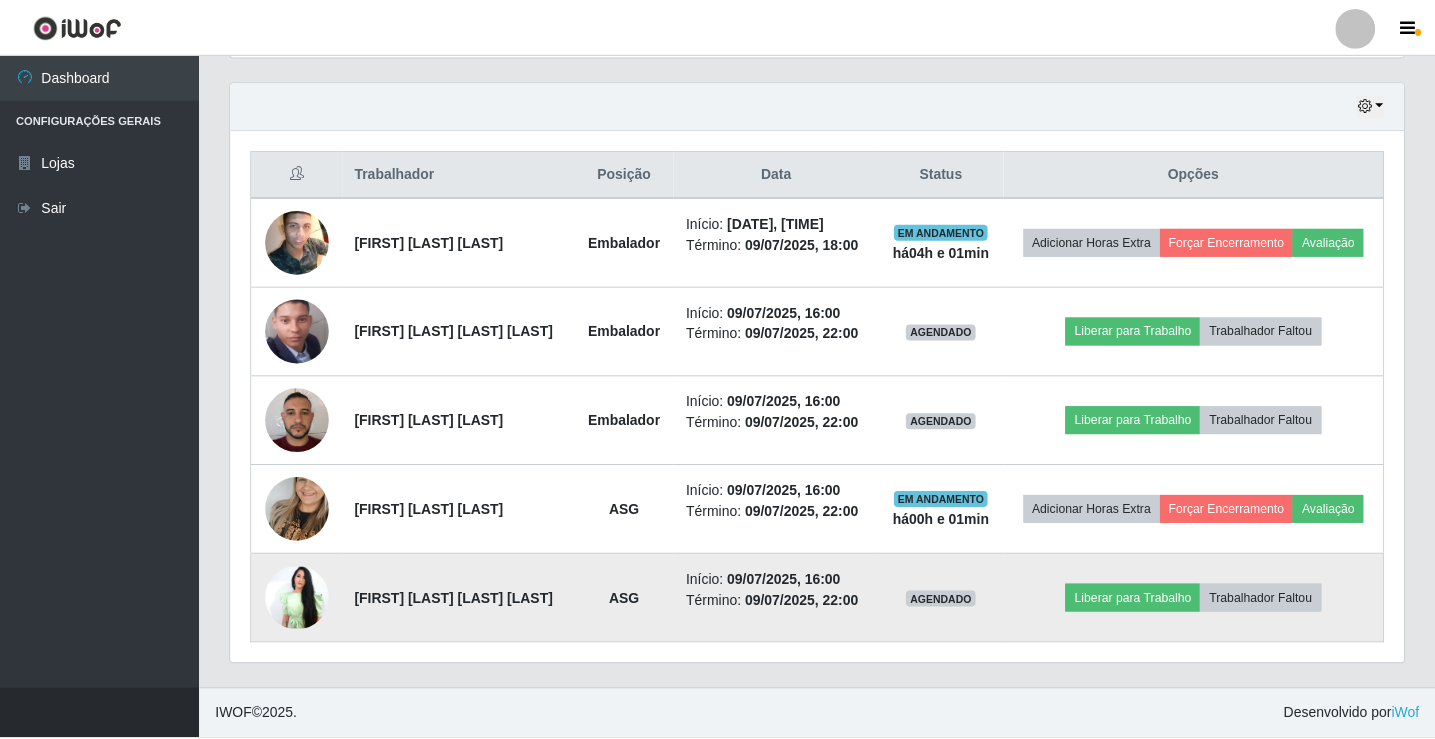 scroll, scrollTop: 999585, scrollLeft: 998827, axis: both 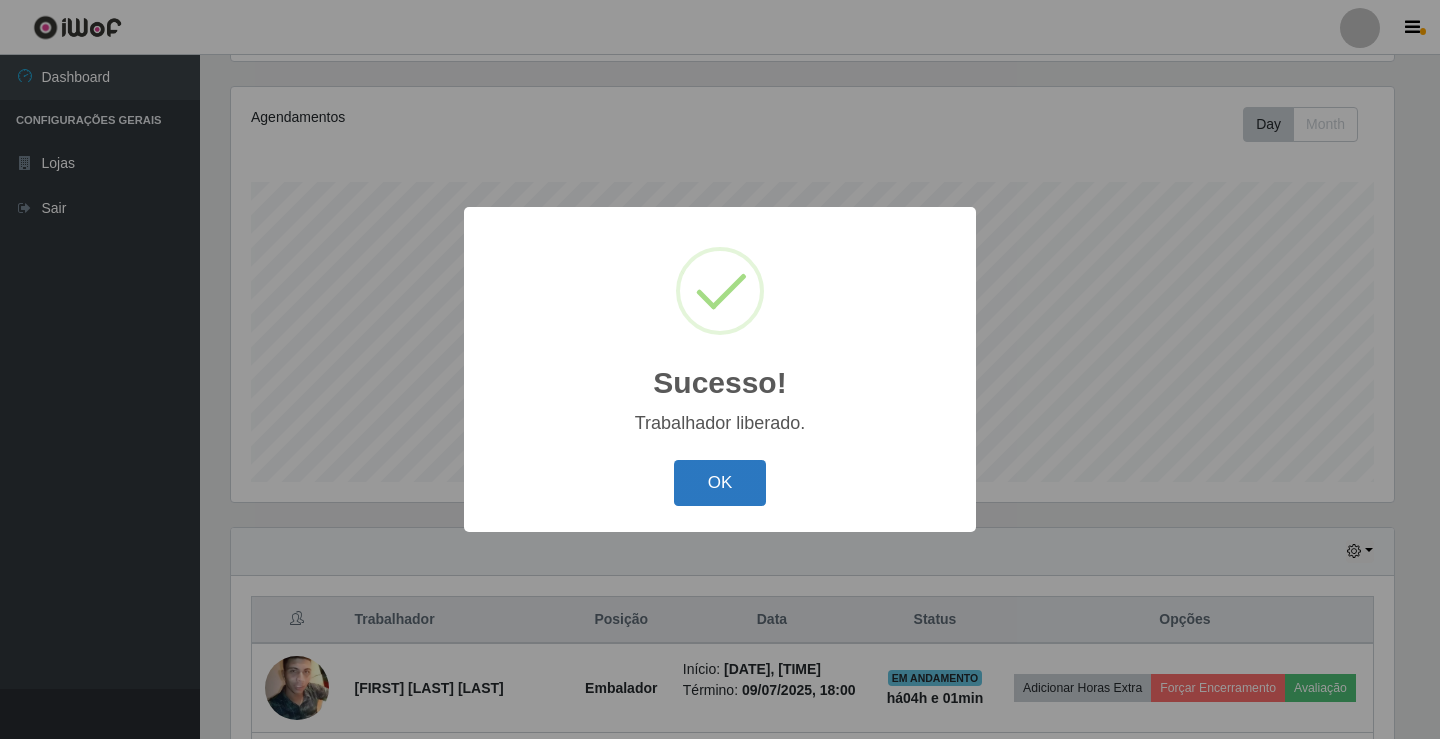 click on "OK" at bounding box center [720, 483] 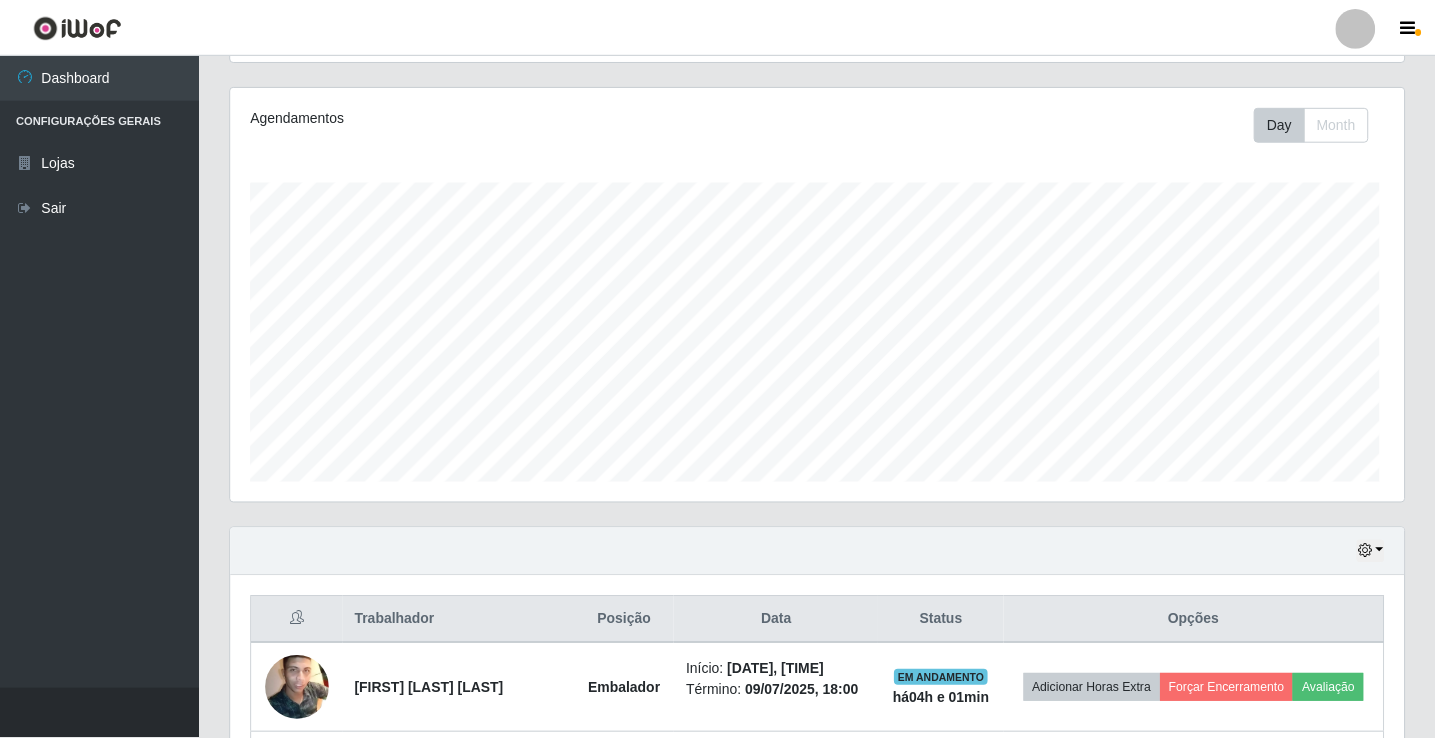 scroll, scrollTop: 999585, scrollLeft: 998827, axis: both 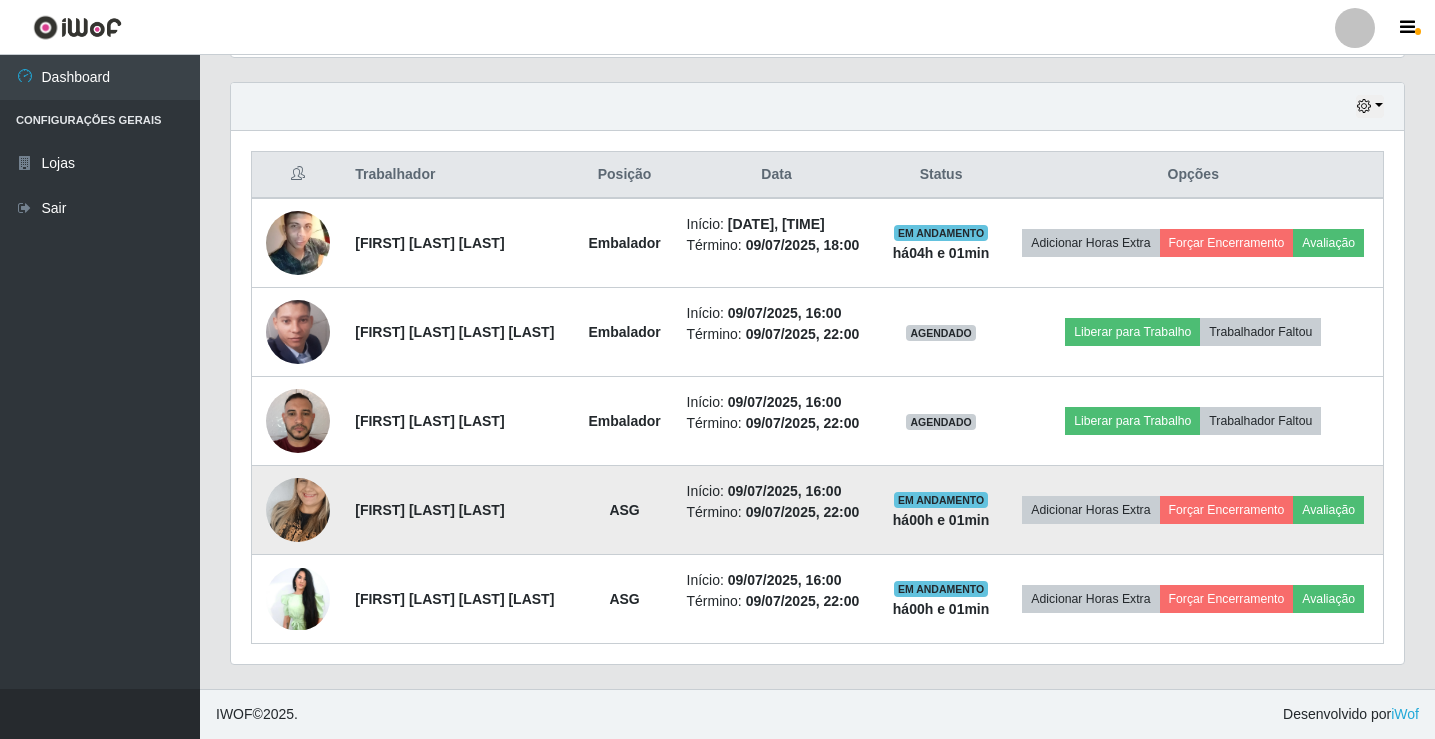 click at bounding box center (298, 243) 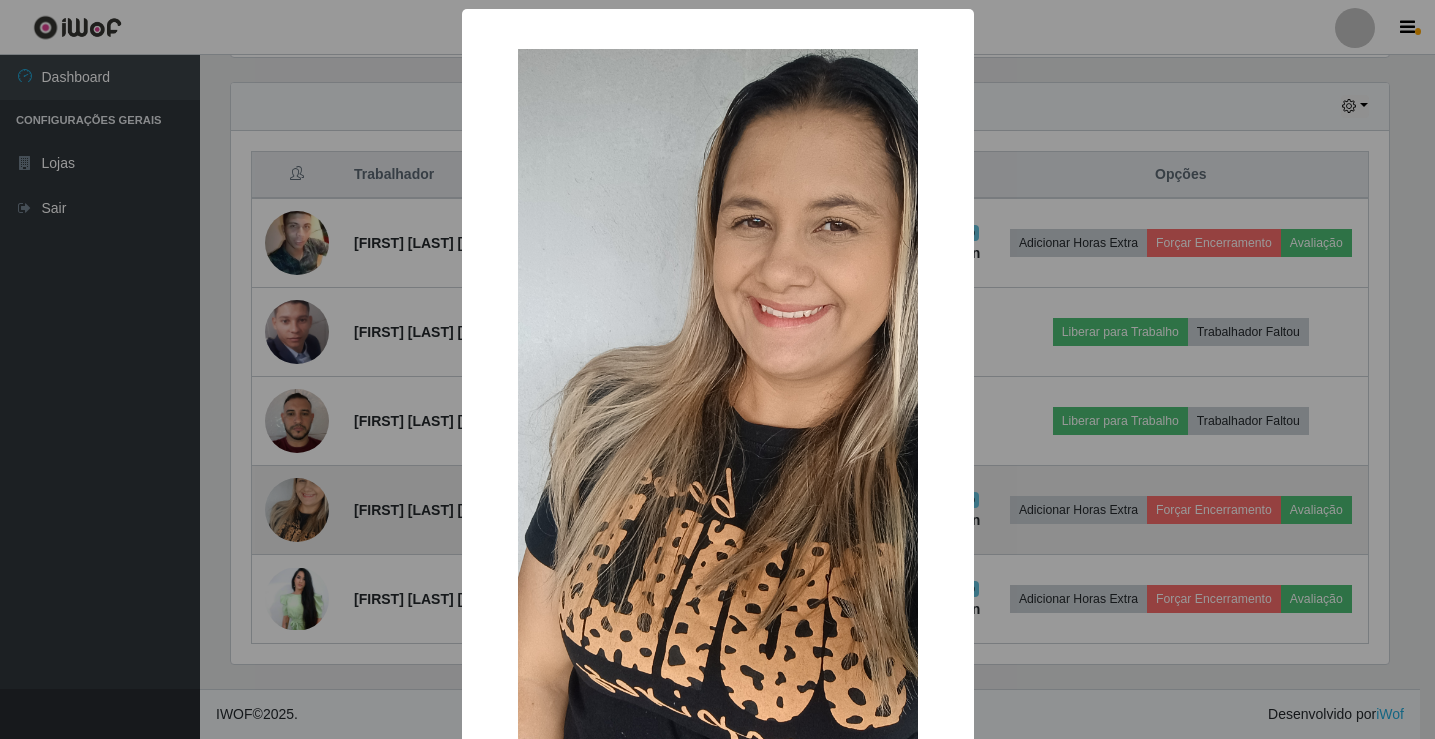 scroll, scrollTop: 999585, scrollLeft: 998837, axis: both 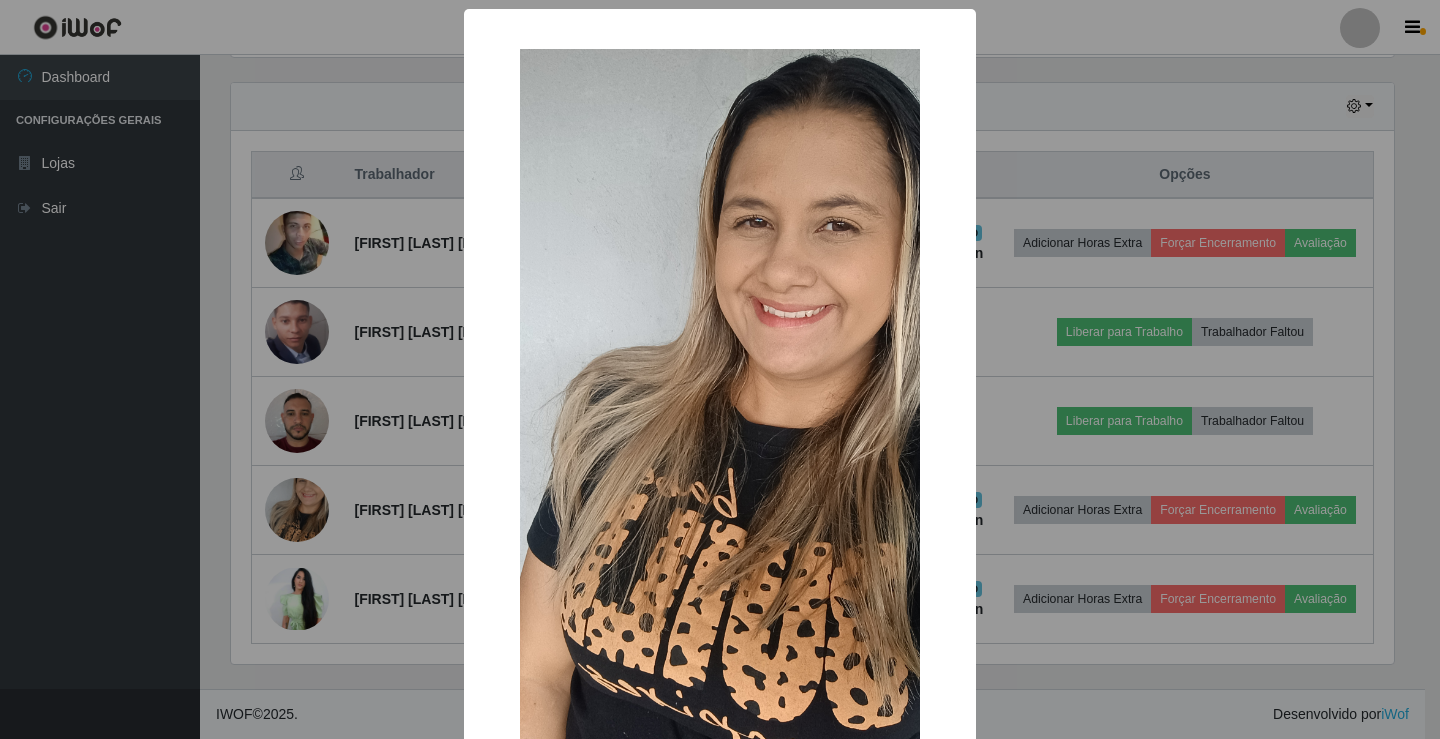 click on "× OK Cancel" at bounding box center [720, 369] 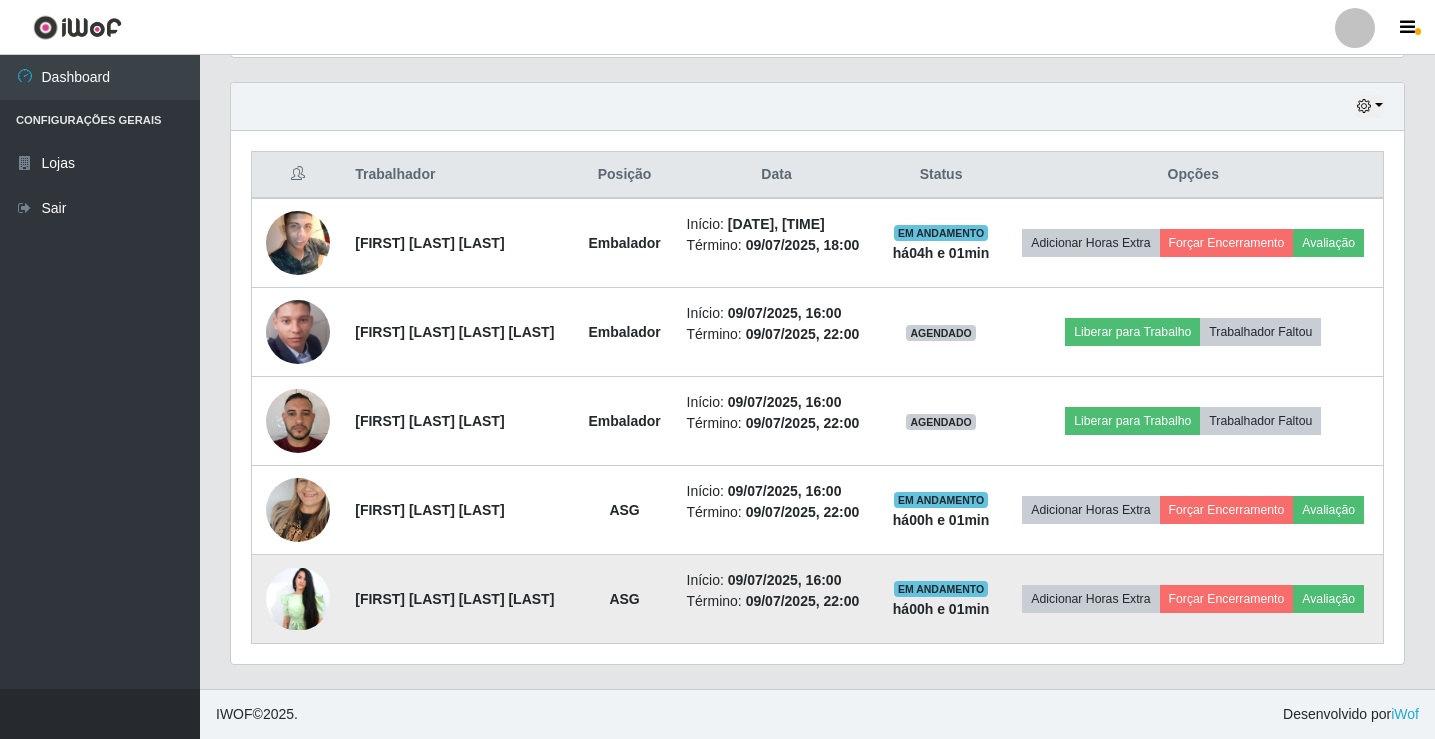 scroll, scrollTop: 999585, scrollLeft: 998827, axis: both 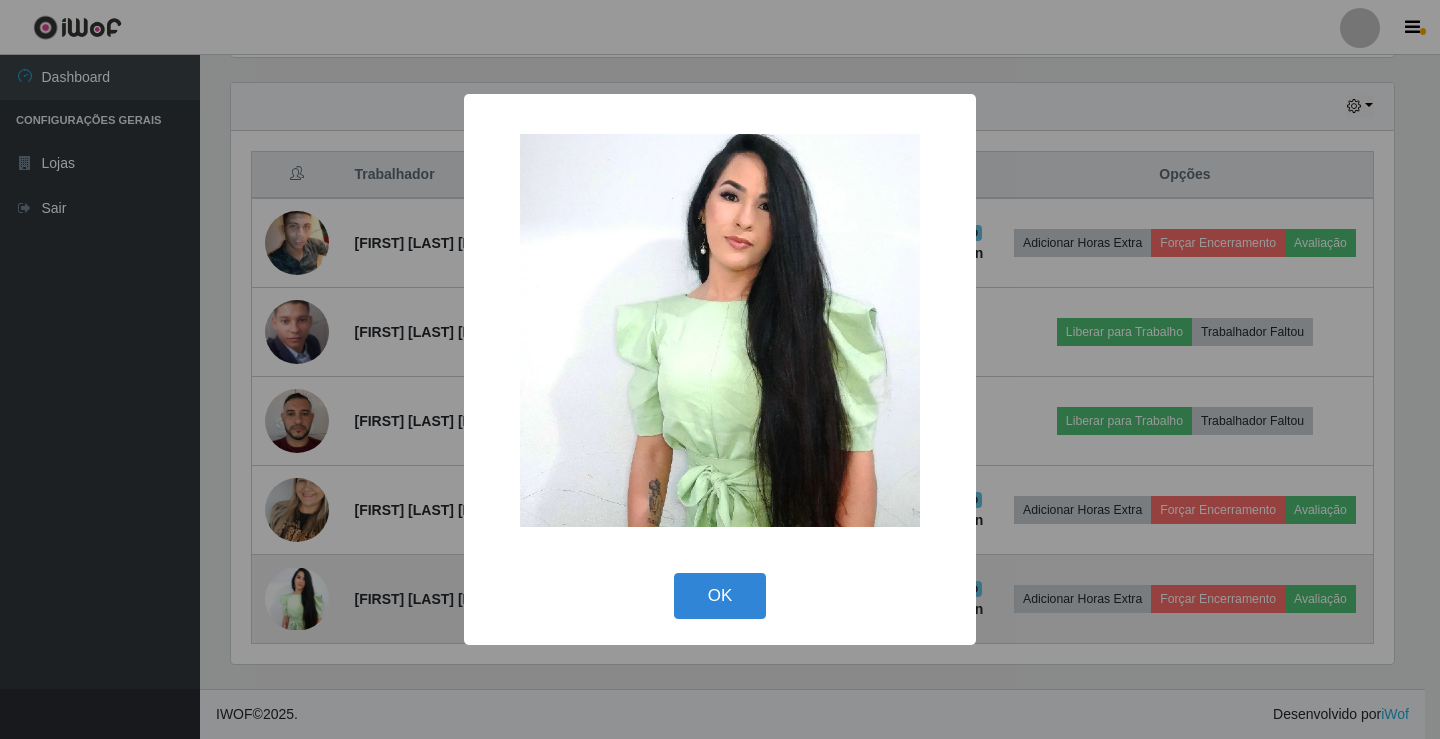 click on "× OK Cancel" at bounding box center [720, 369] 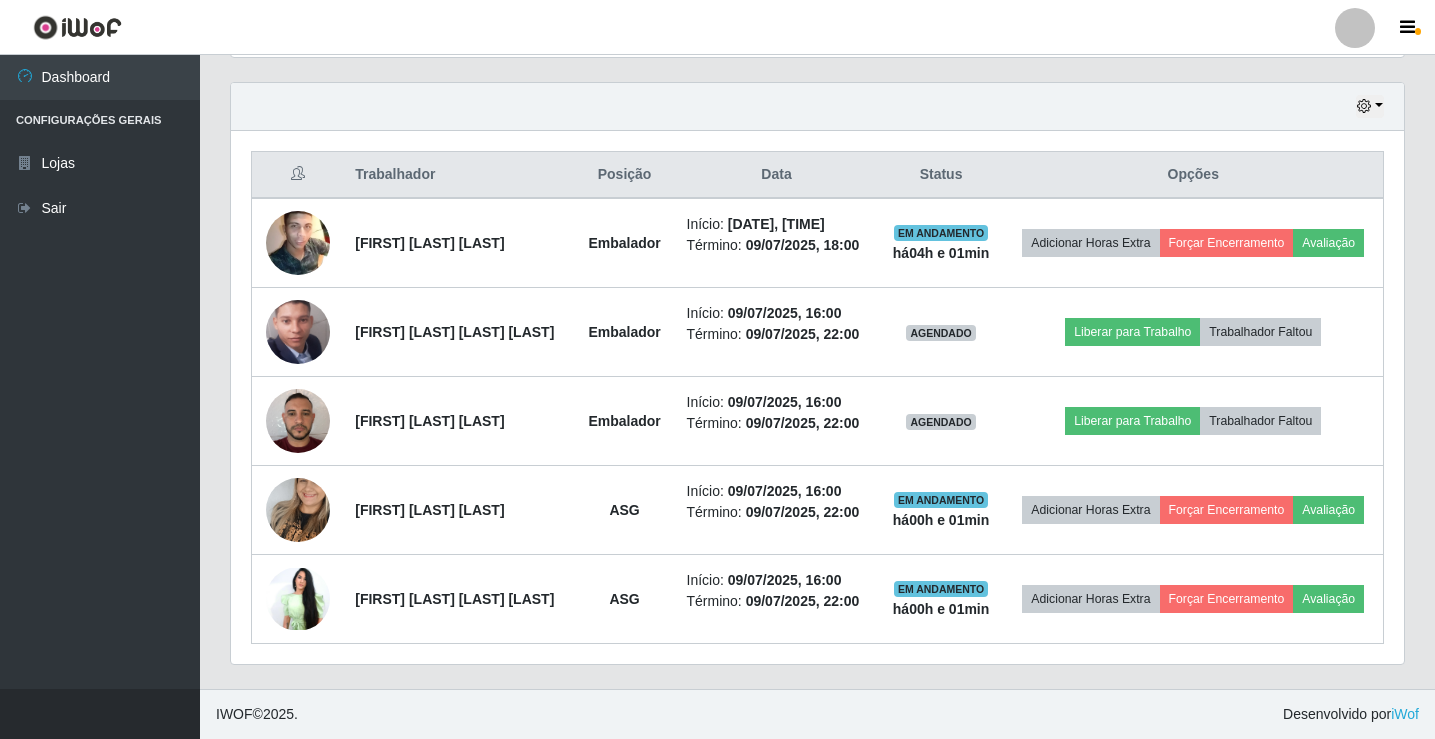 click at bounding box center (1355, 28) 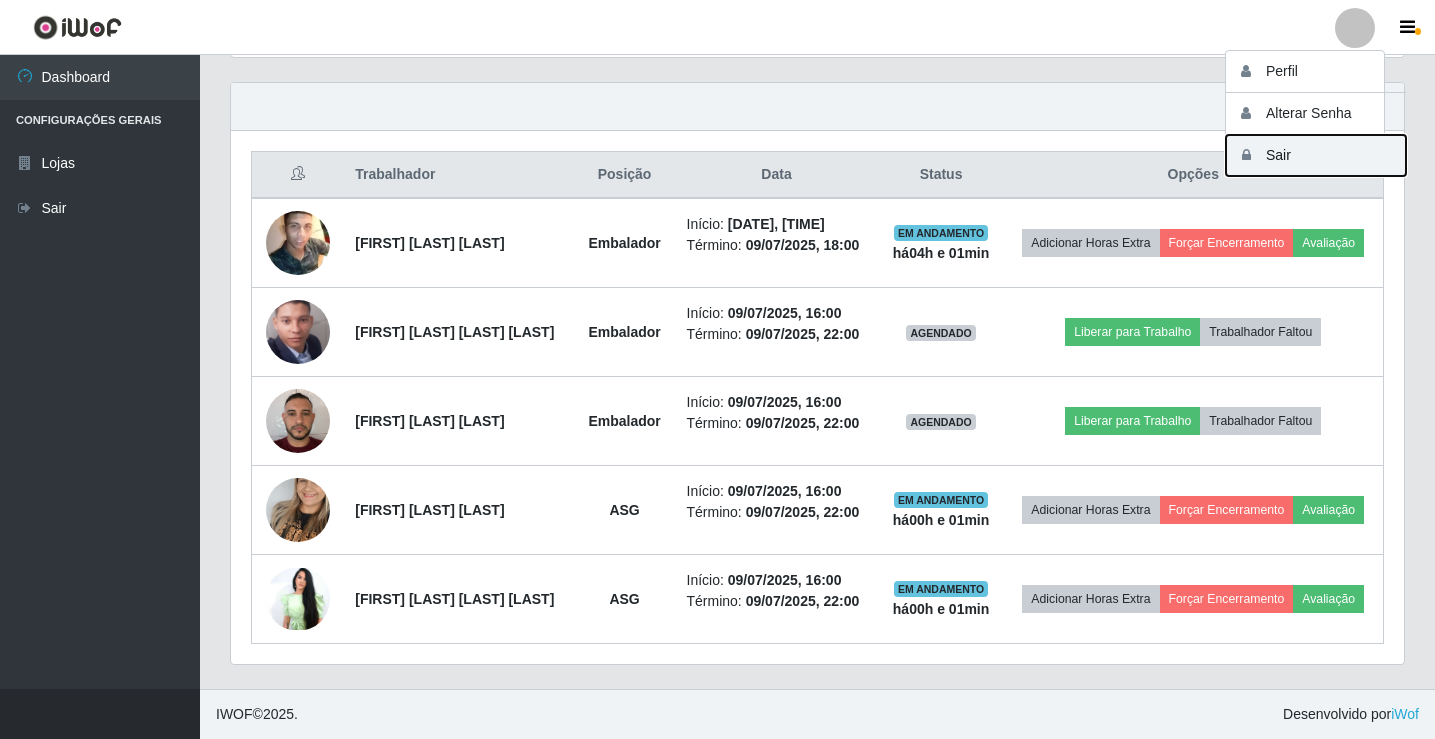 click on "Sair" at bounding box center [1316, 155] 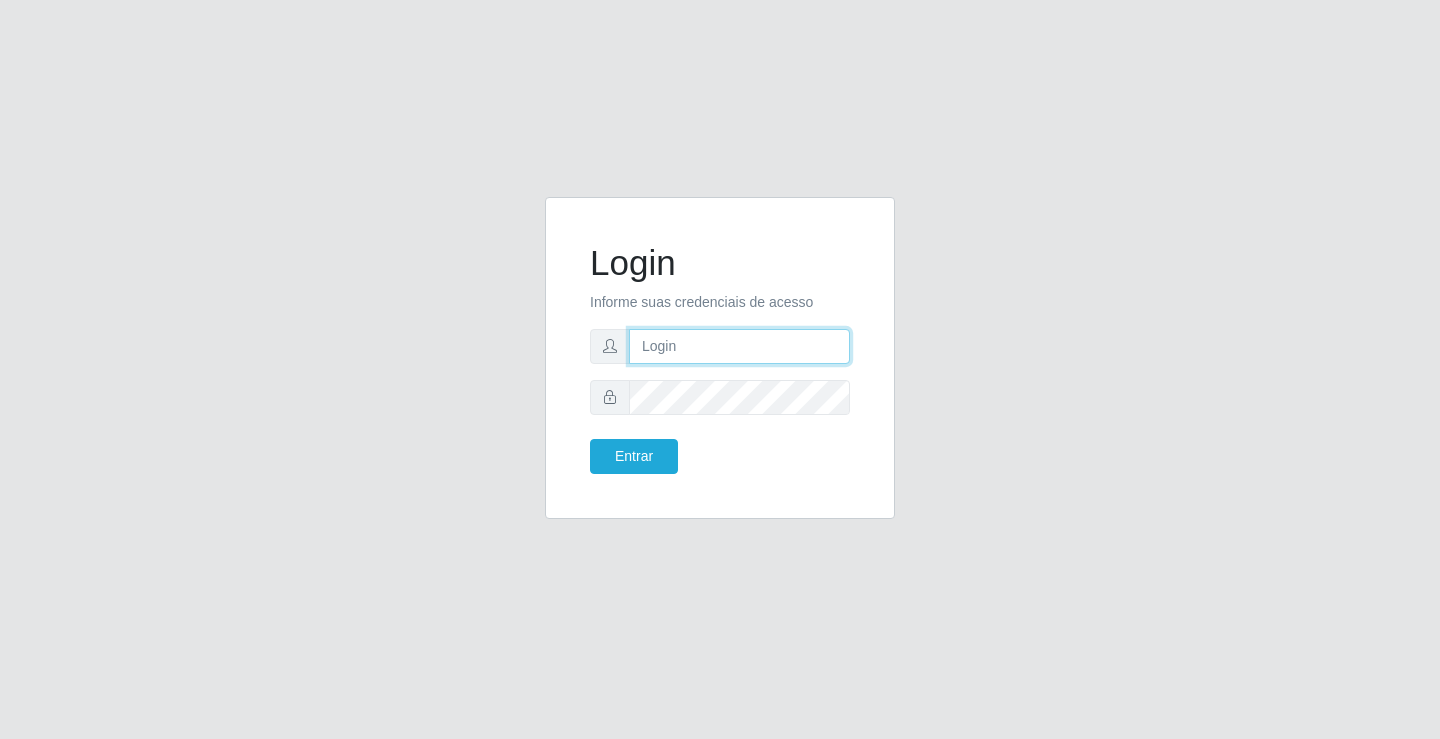 click at bounding box center (739, 346) 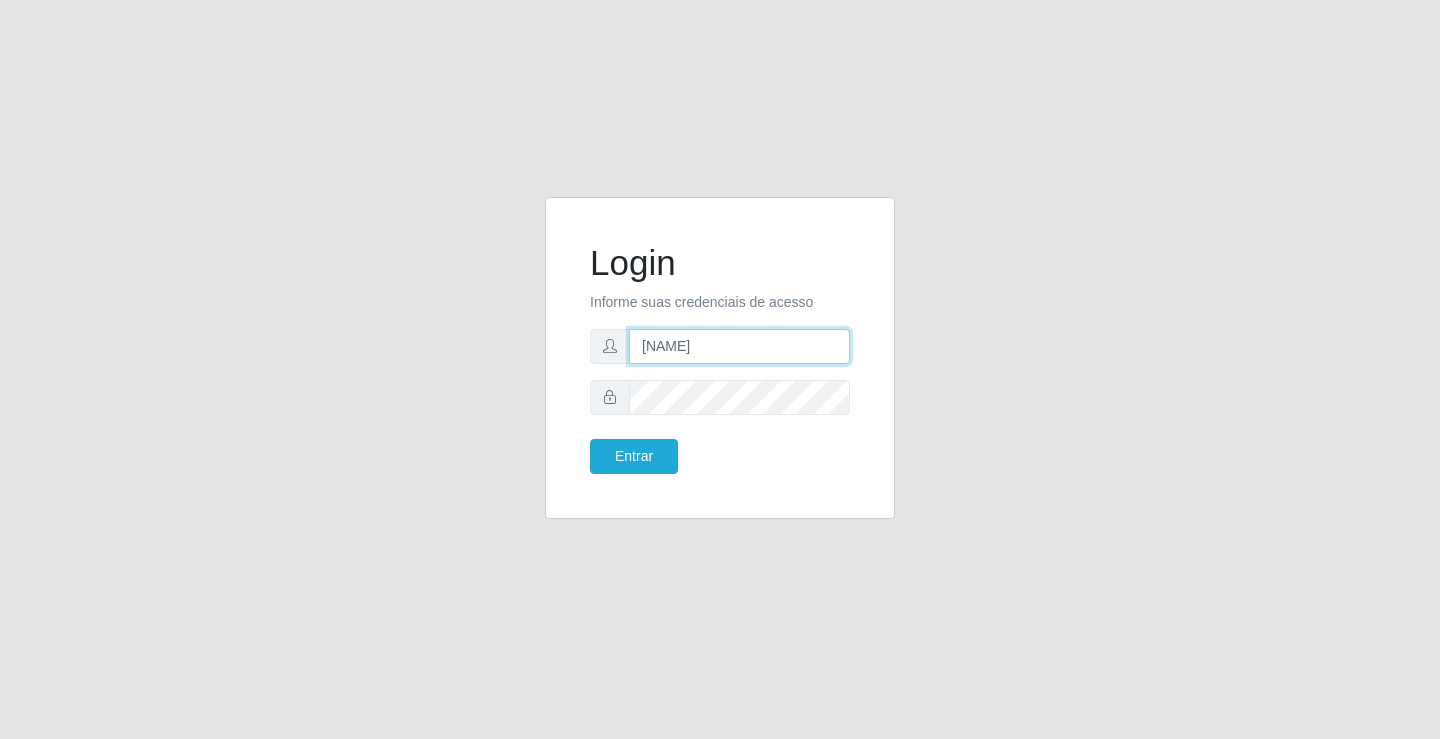 type on "[USERNAME]@[DOMAIN]" 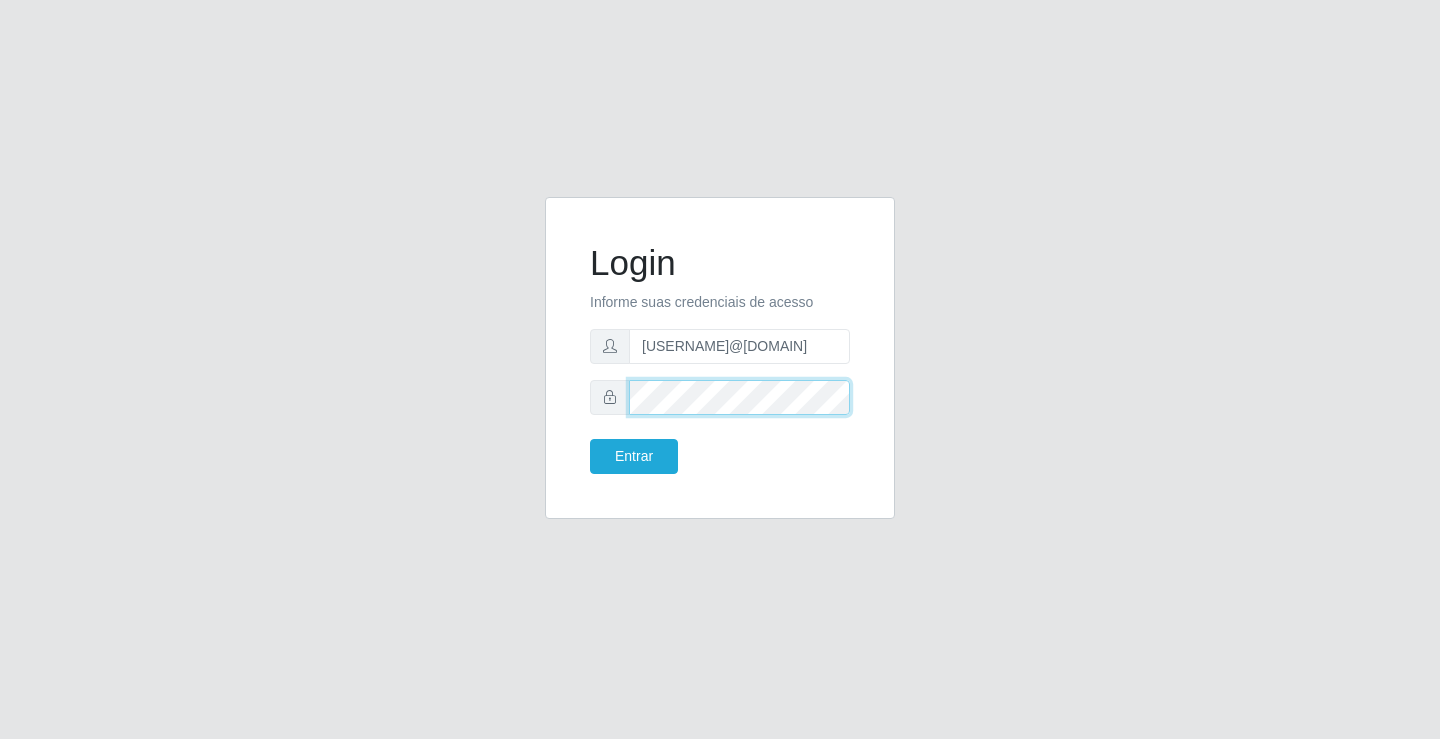 click on "Entrar" at bounding box center (634, 456) 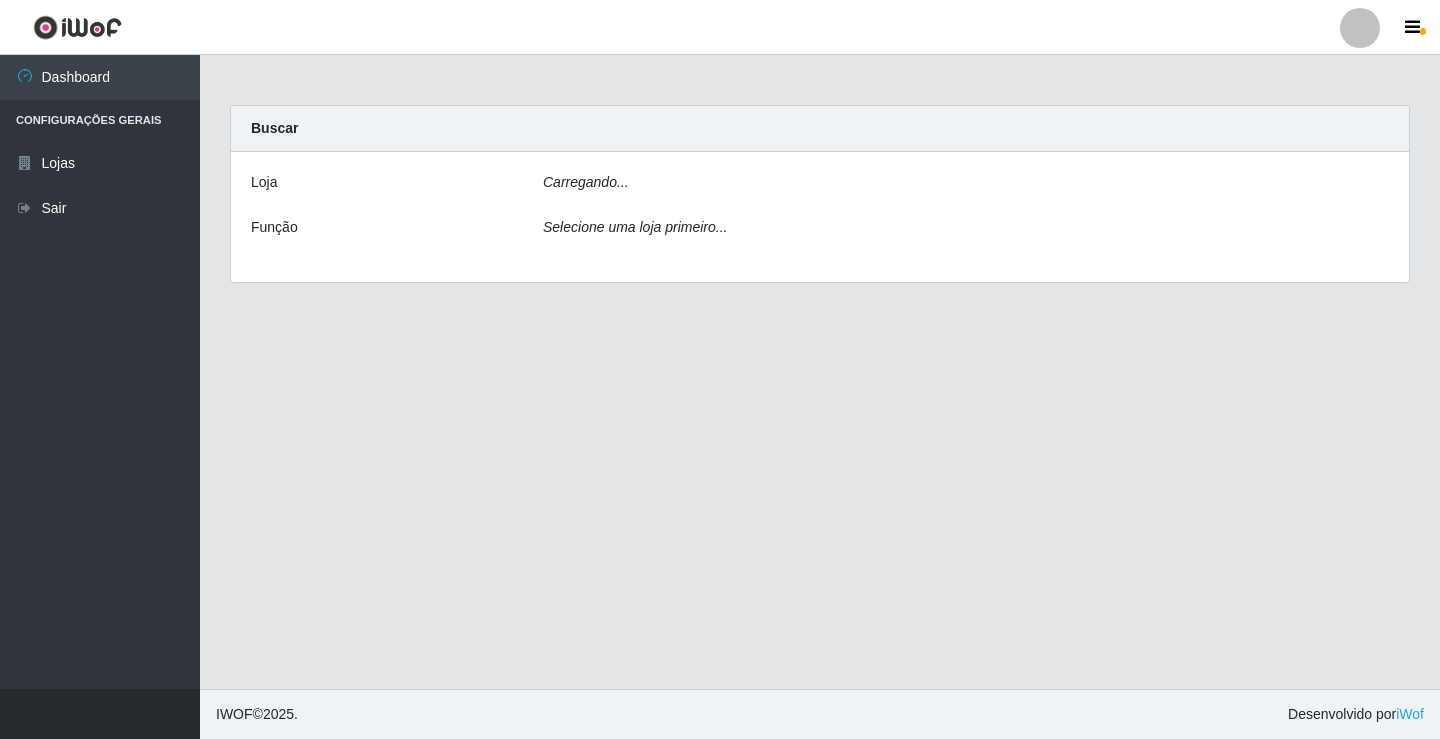 click on "Carregando...  Buscar Loja Carregando... Função Selecione uma loja primeiro..." at bounding box center [820, 372] 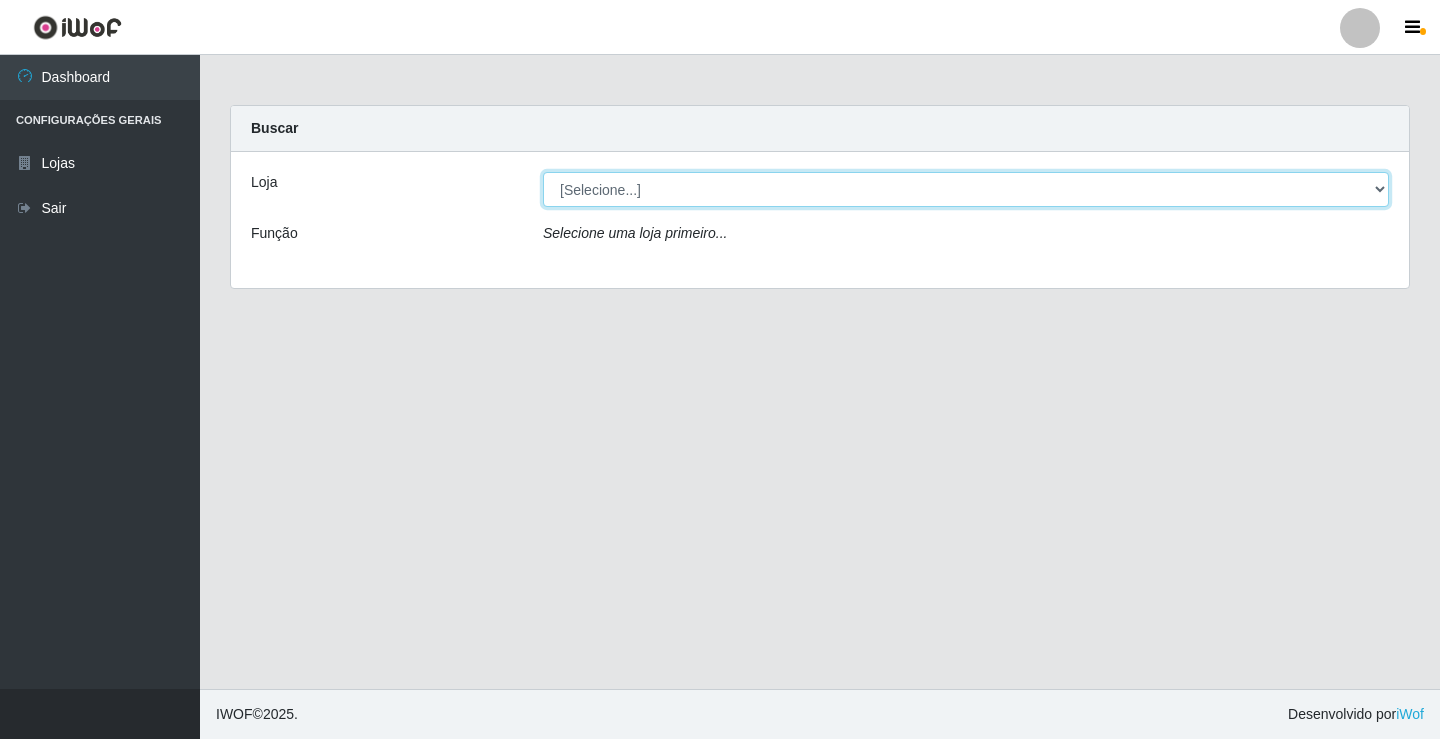 click on "[Selecione...] Ideal - [CITY]" at bounding box center (966, 189) 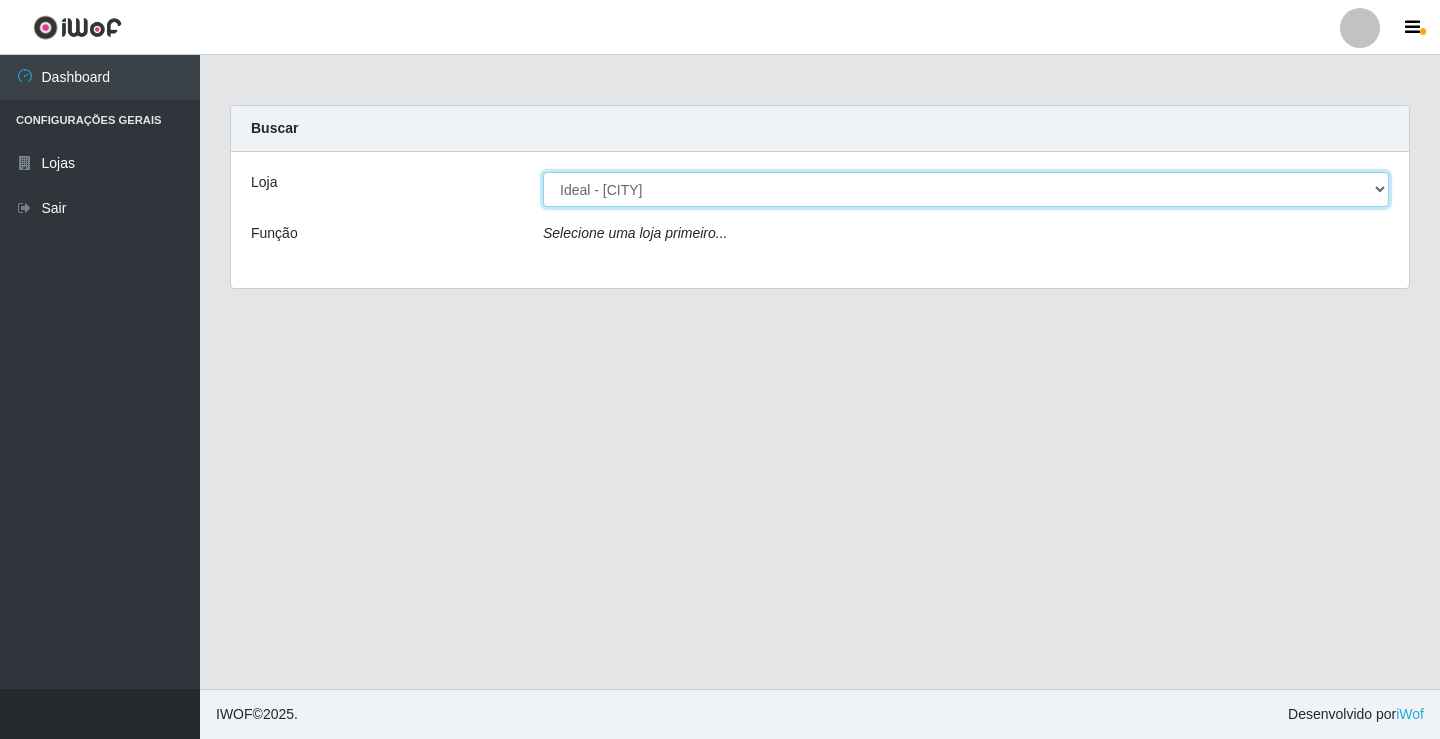 click on "[Selecione...] Ideal - [CITY]" at bounding box center [966, 189] 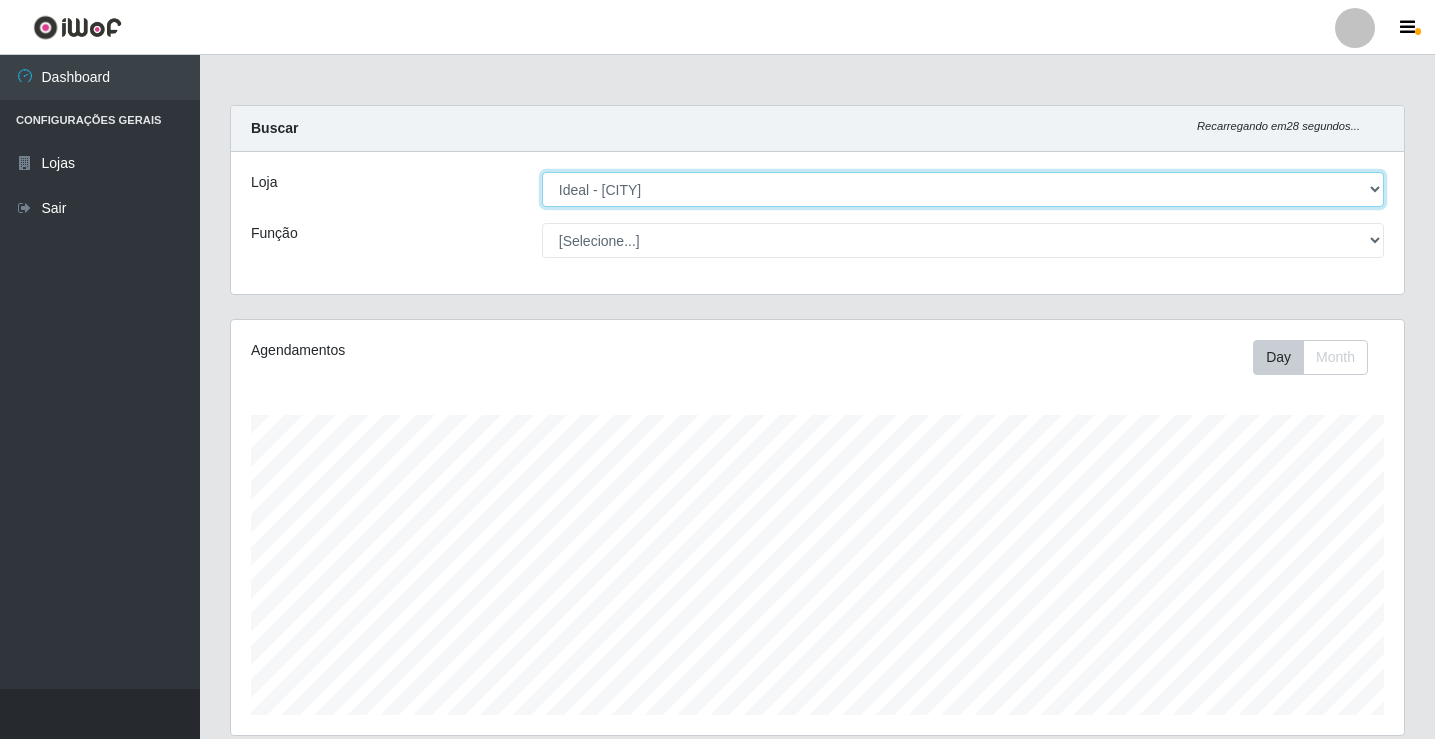 scroll, scrollTop: 999585, scrollLeft: 998827, axis: both 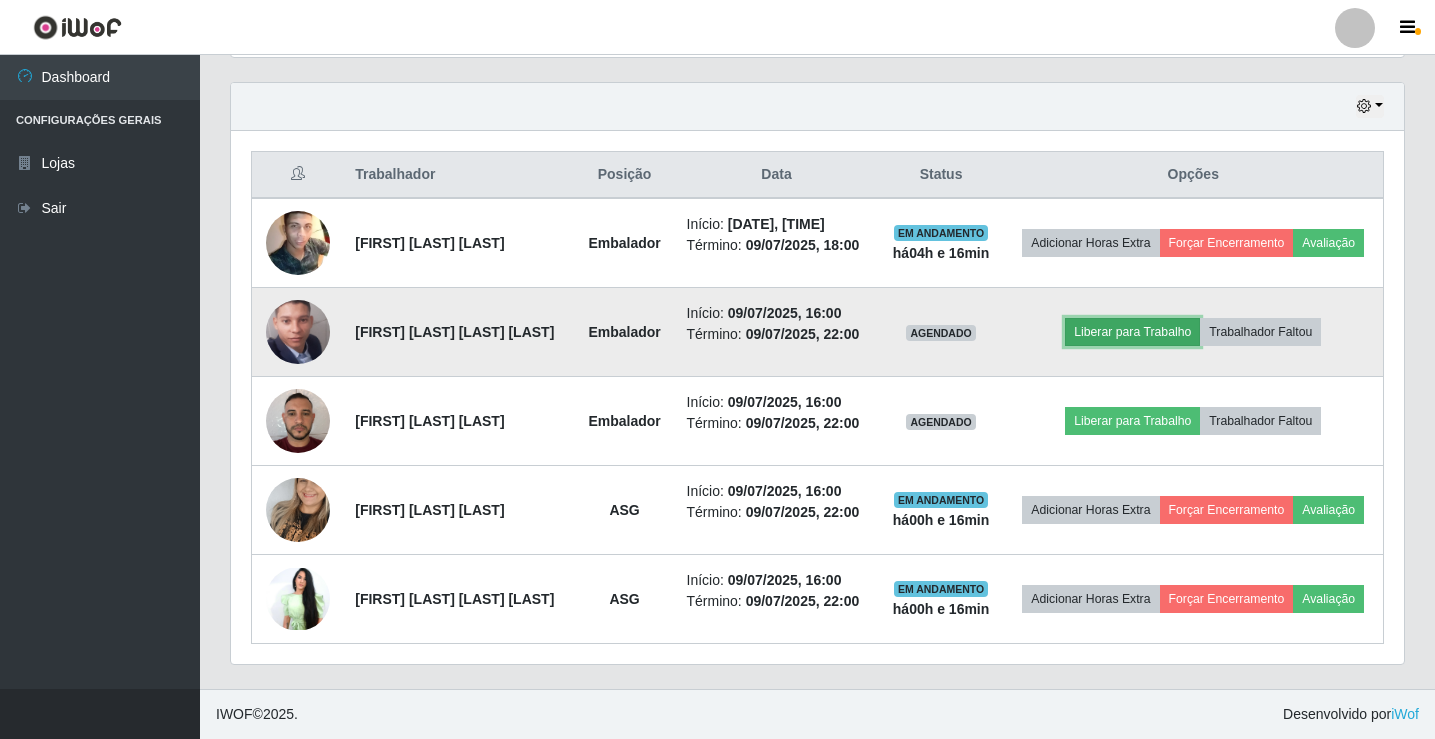 click on "Liberar para Trabalho" at bounding box center [1132, 332] 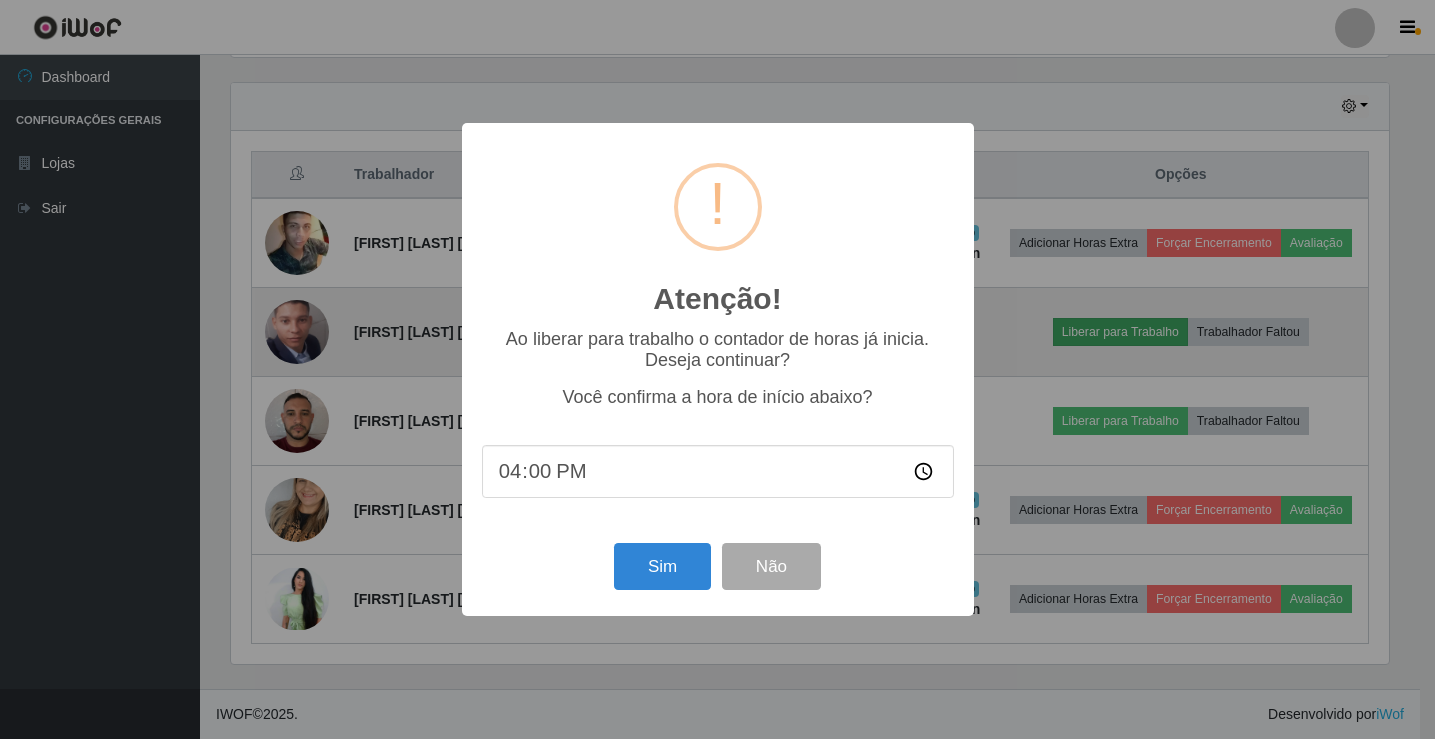 scroll, scrollTop: 999585, scrollLeft: 998837, axis: both 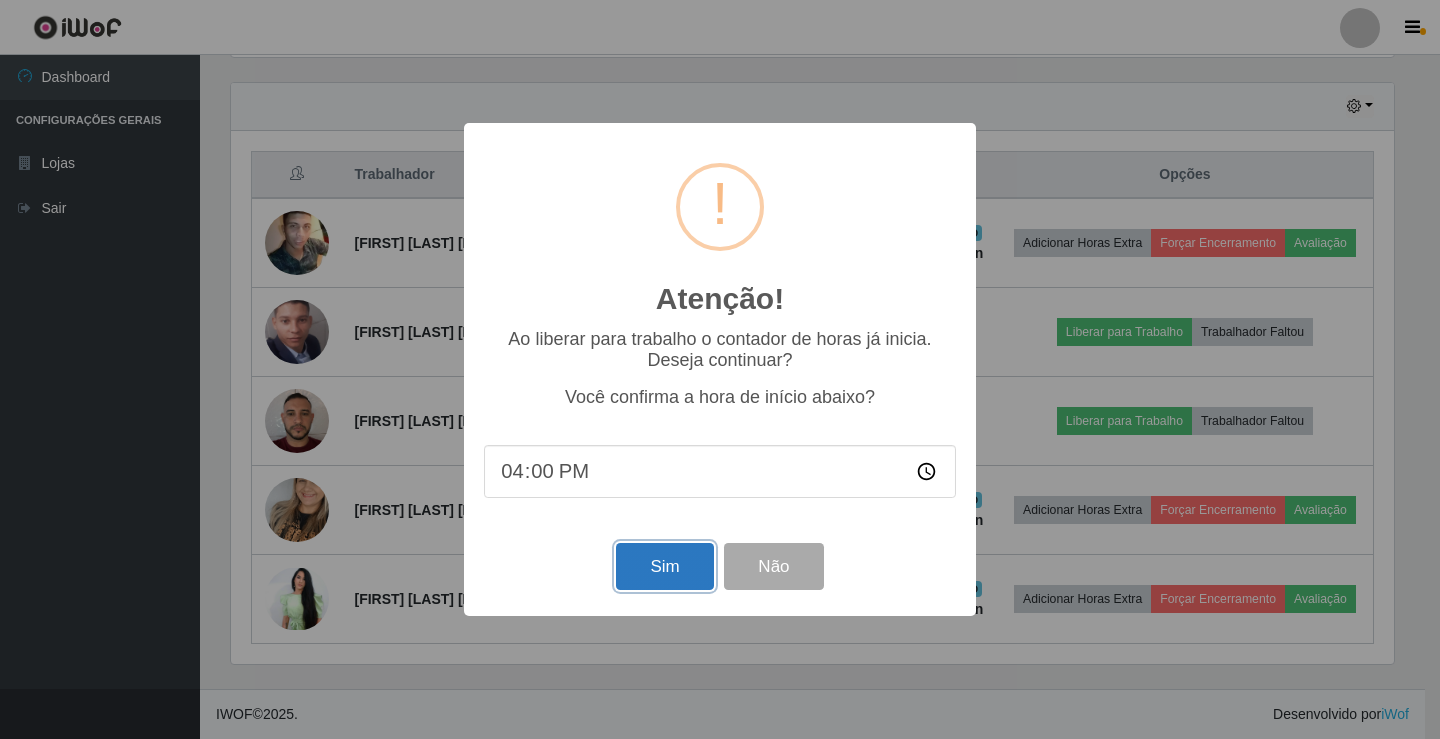 click on "Sim" at bounding box center [664, 566] 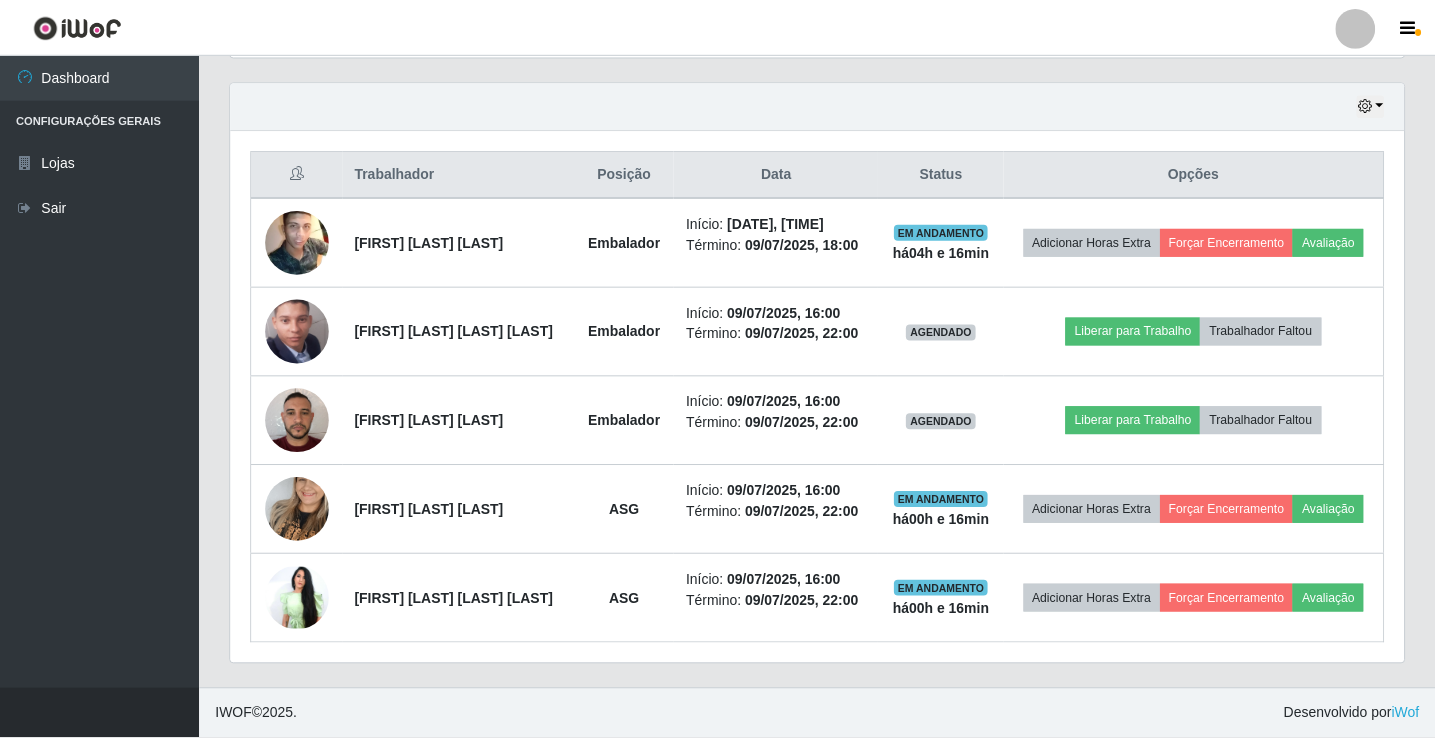 scroll, scrollTop: 999585, scrollLeft: 998827, axis: both 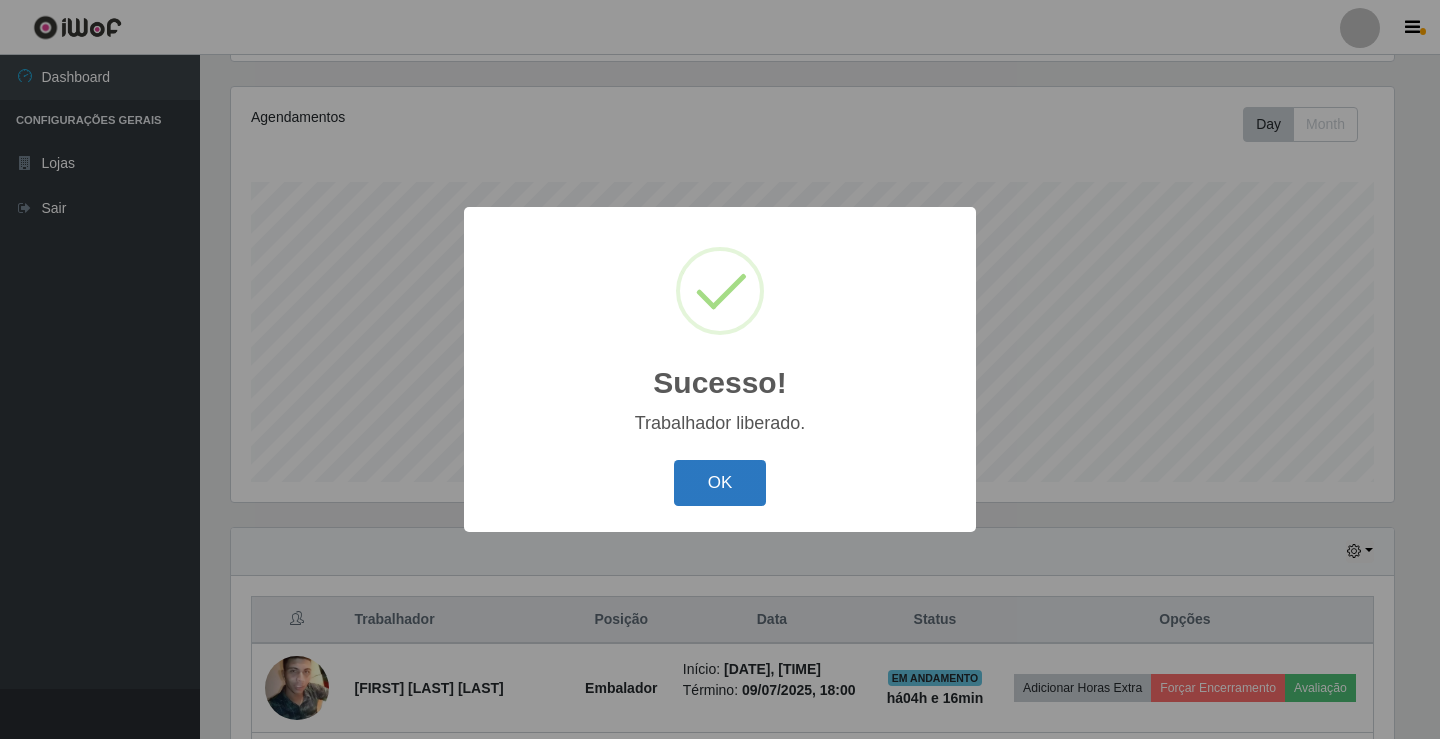 click on "OK" at bounding box center [720, 483] 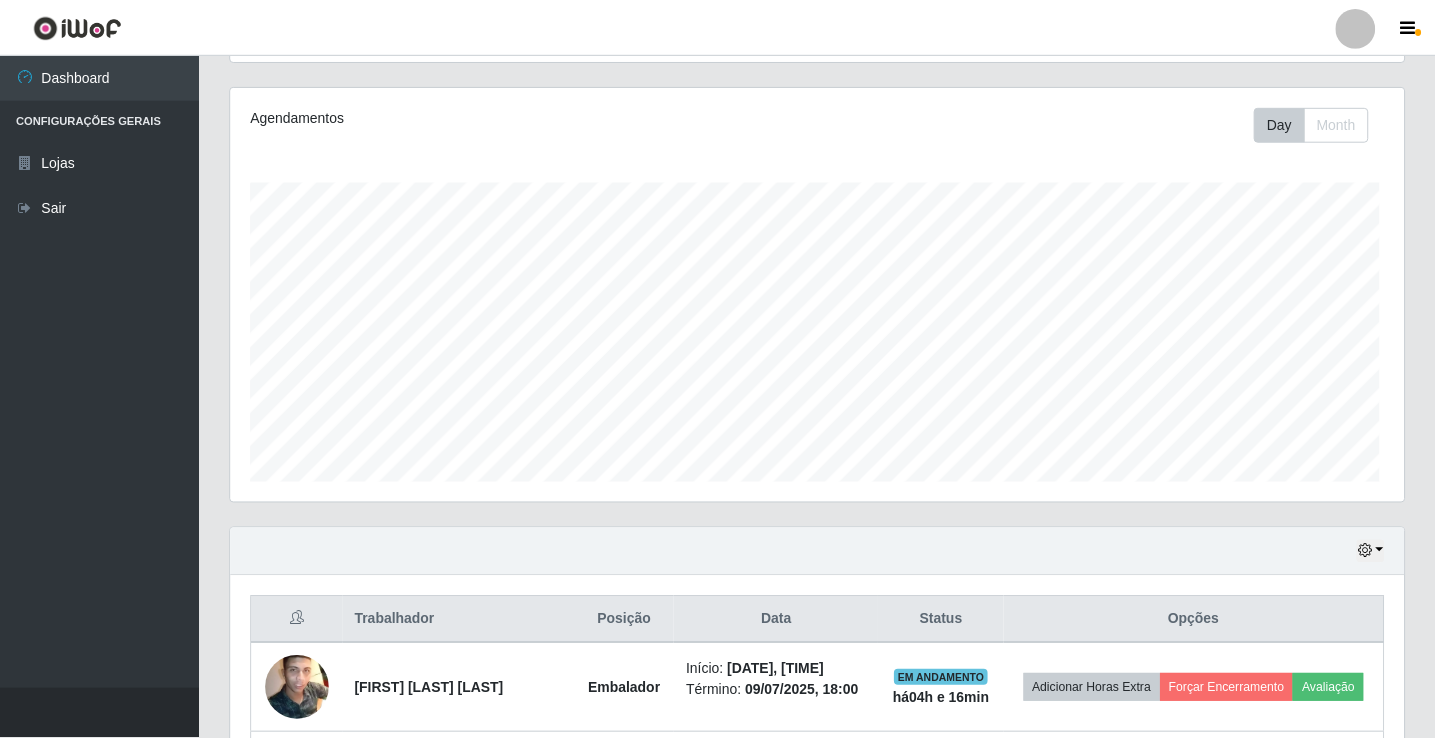 scroll, scrollTop: 999585, scrollLeft: 998827, axis: both 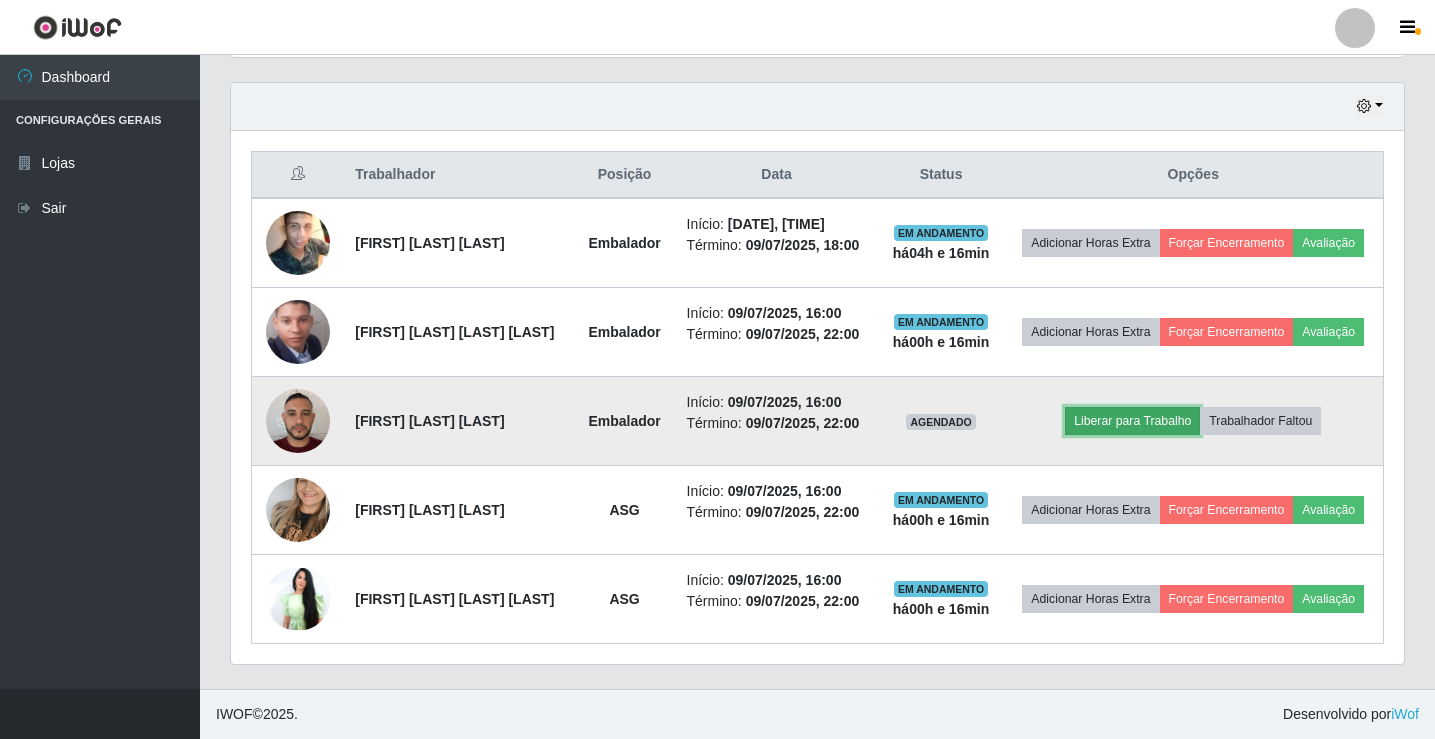 click on "Liberar para Trabalho" at bounding box center (1132, 421) 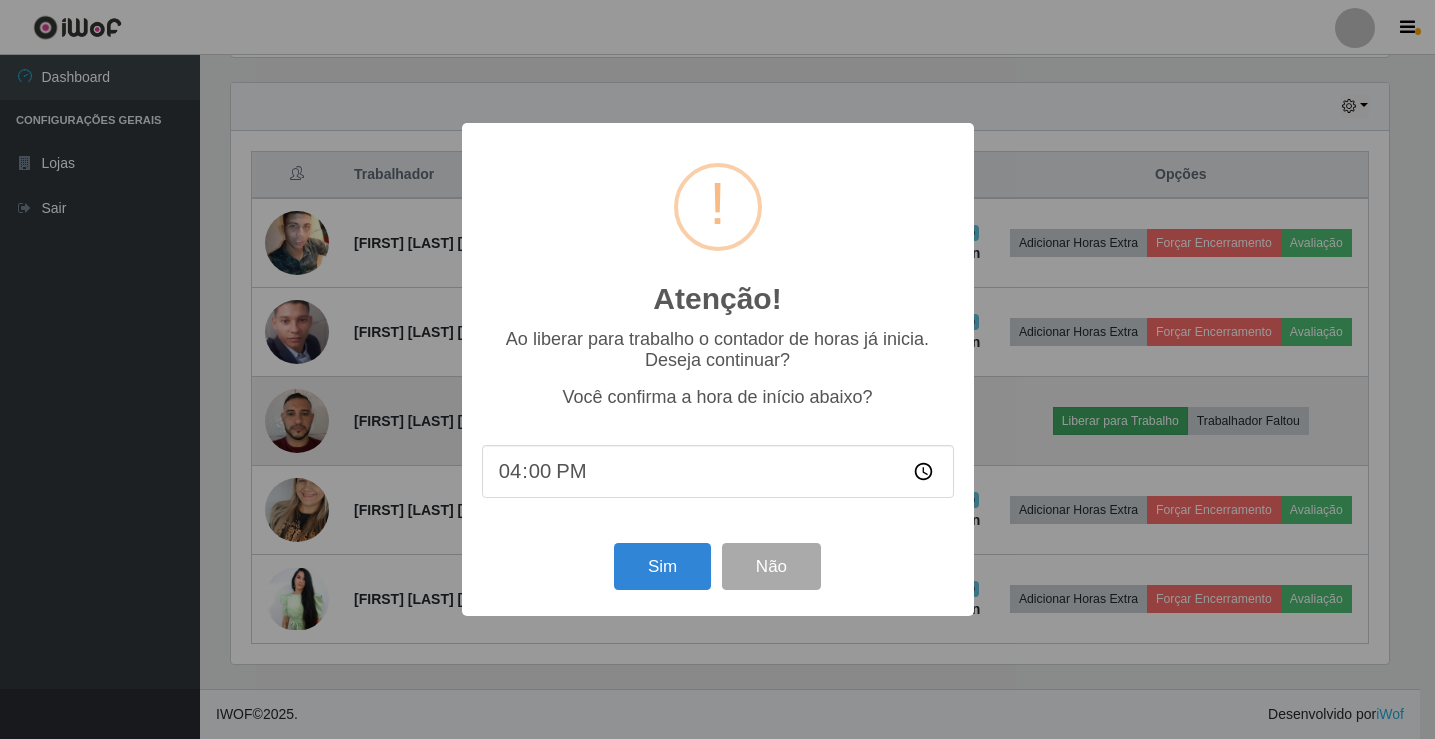 scroll, scrollTop: 999585, scrollLeft: 998837, axis: both 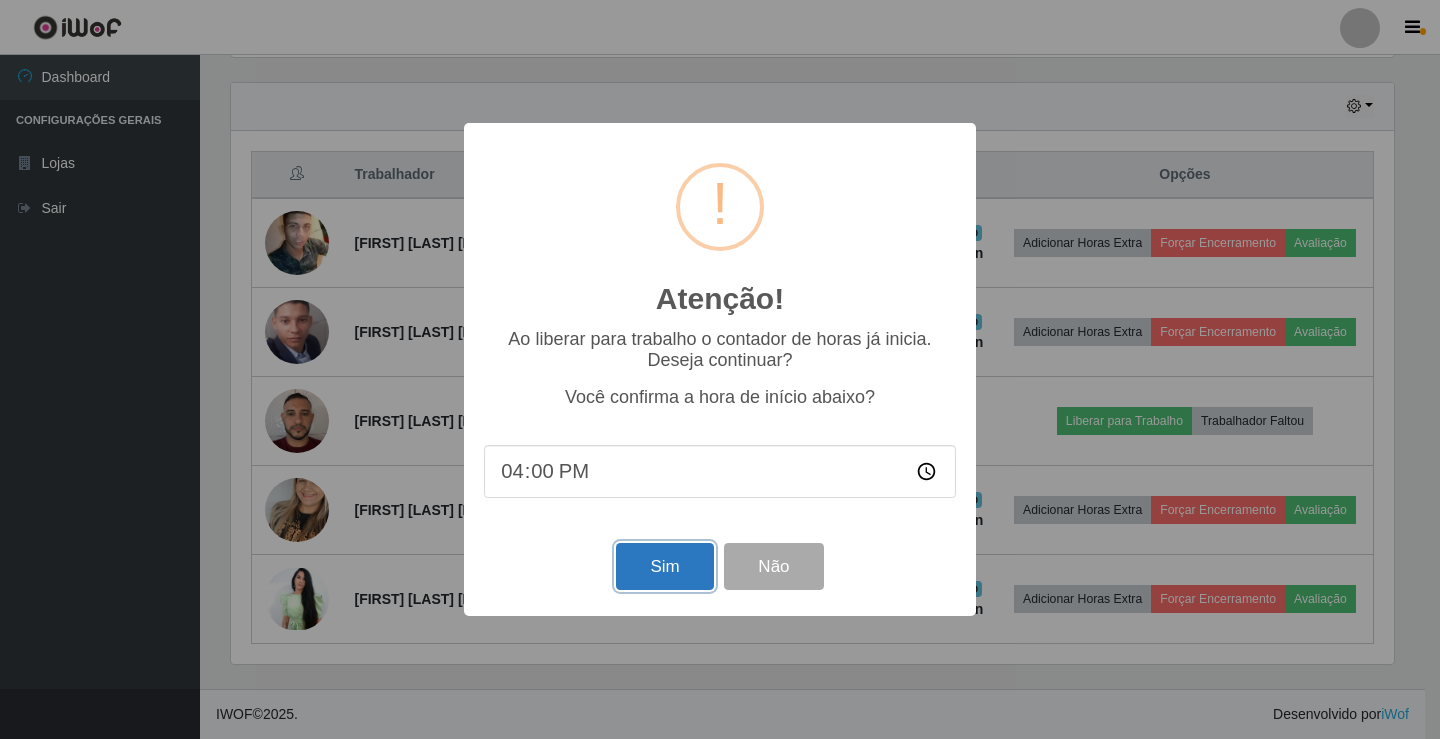click on "Sim" at bounding box center [664, 566] 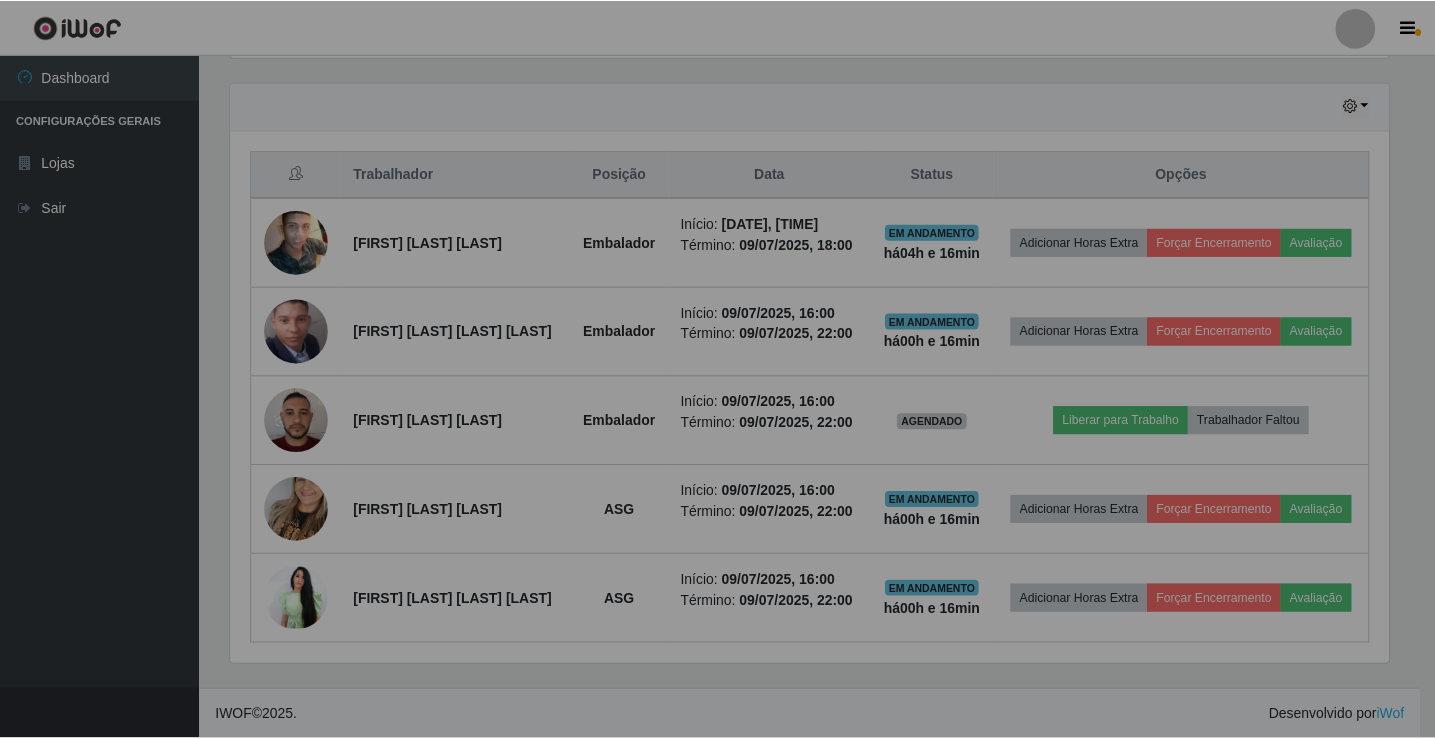 scroll, scrollTop: 999585, scrollLeft: 998827, axis: both 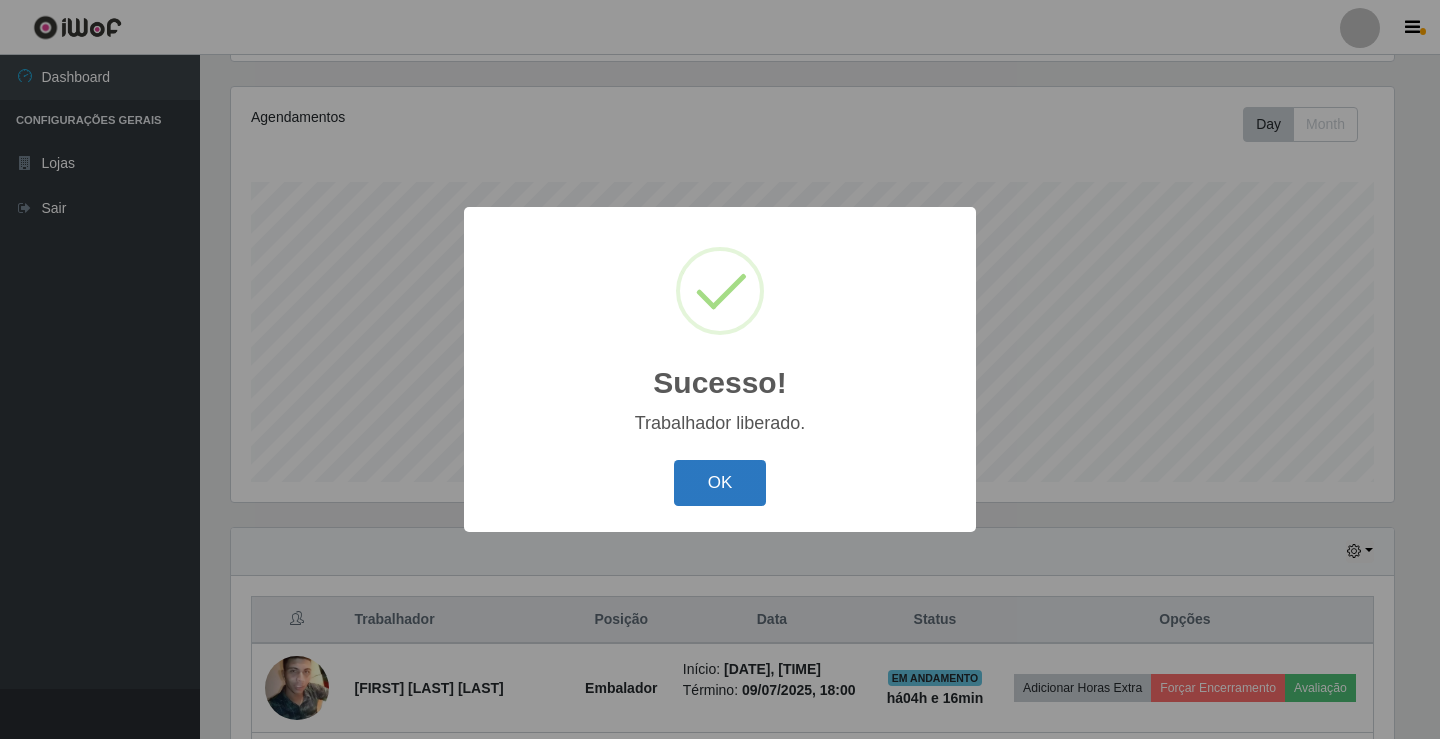 click on "OK" at bounding box center (720, 483) 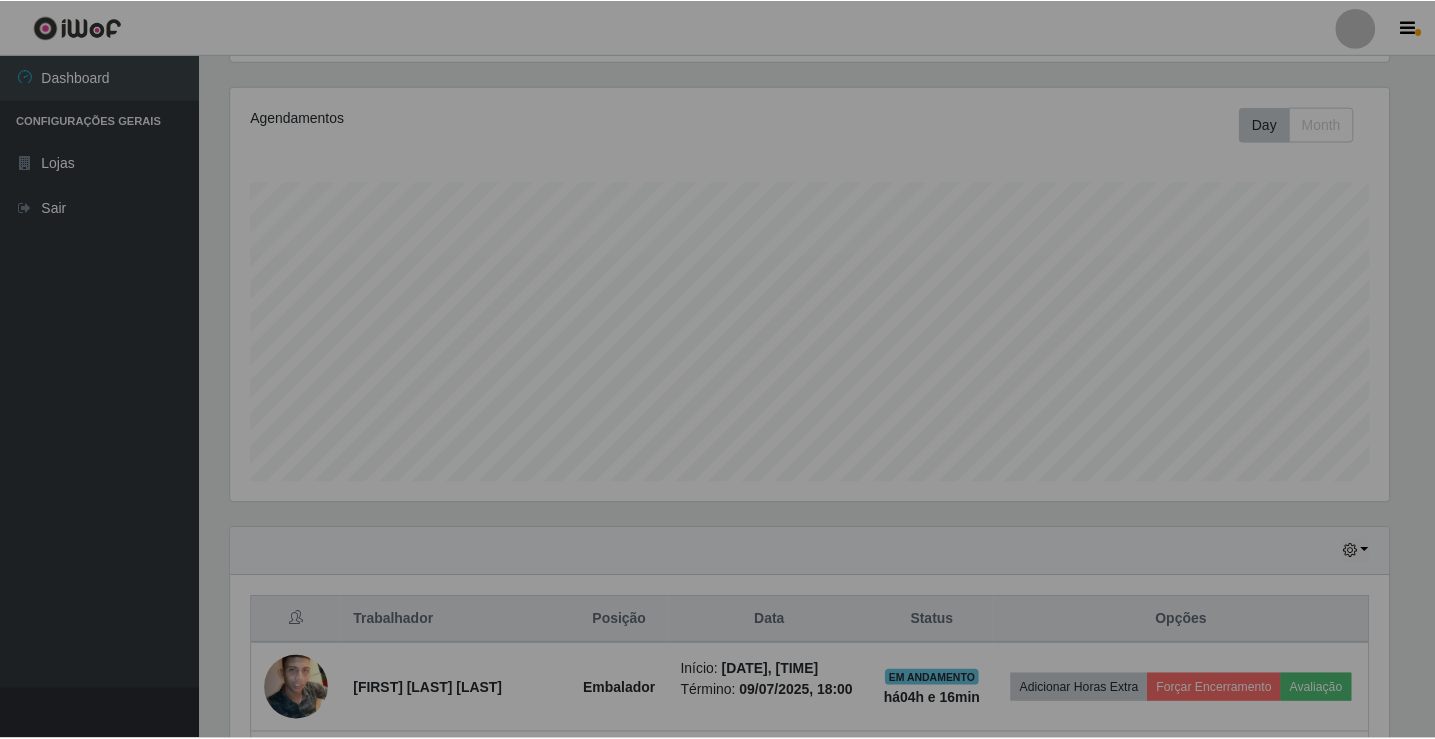 scroll, scrollTop: 999585, scrollLeft: 998827, axis: both 